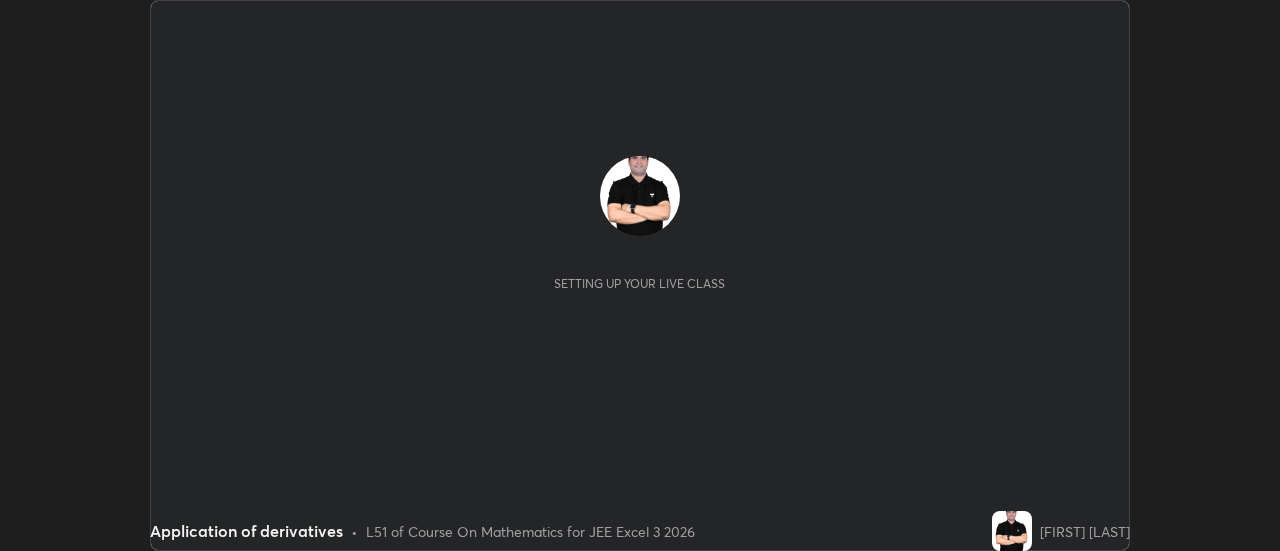 scroll, scrollTop: 0, scrollLeft: 0, axis: both 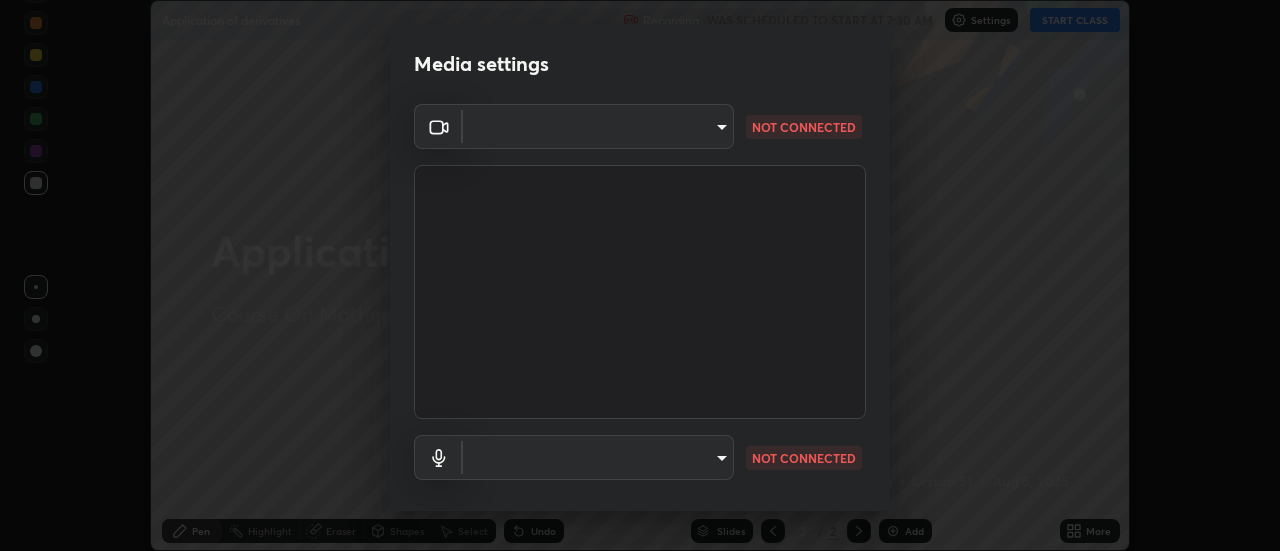 type on "9b3523133f5cc56091eeb48cb4a44e19c1b432c2be14dcb8ad8c5a8996d4bf94" 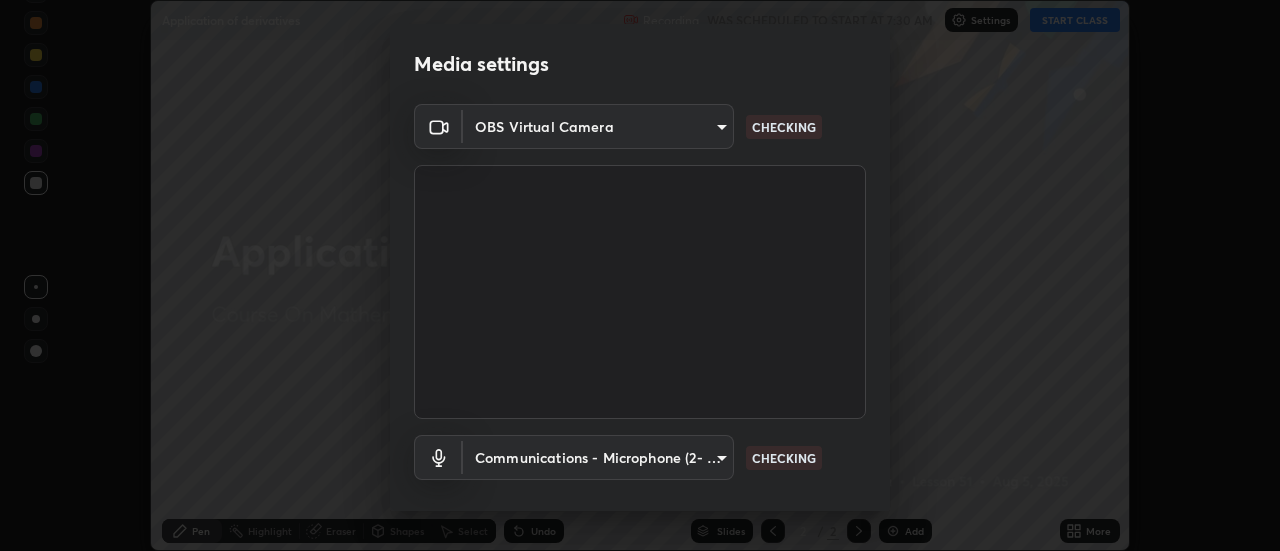 scroll, scrollTop: 105, scrollLeft: 0, axis: vertical 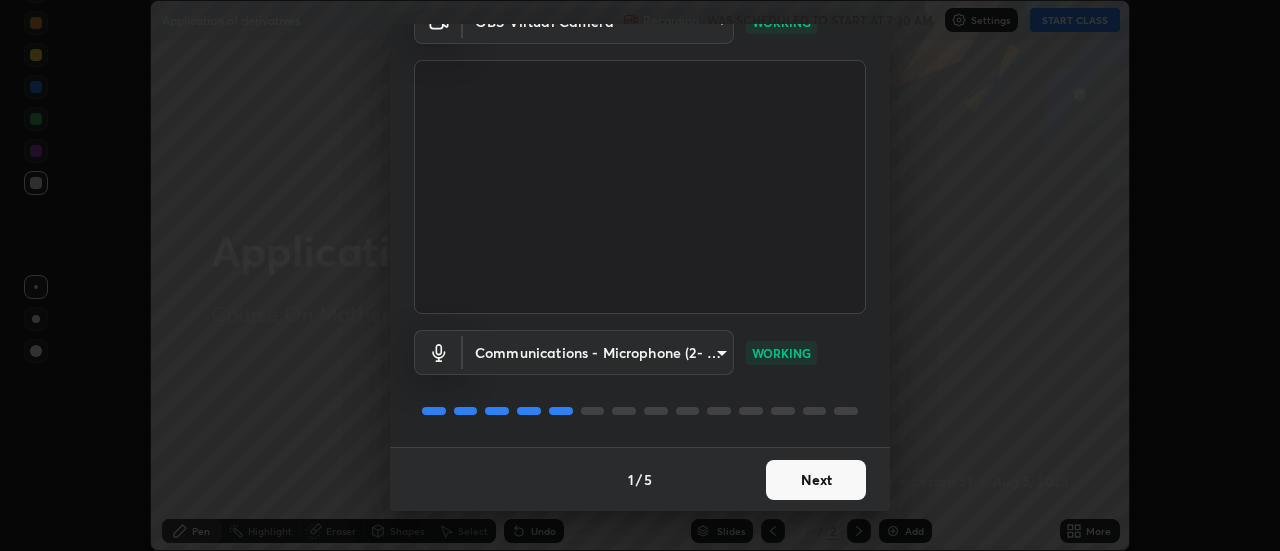 click on "Next" at bounding box center [816, 480] 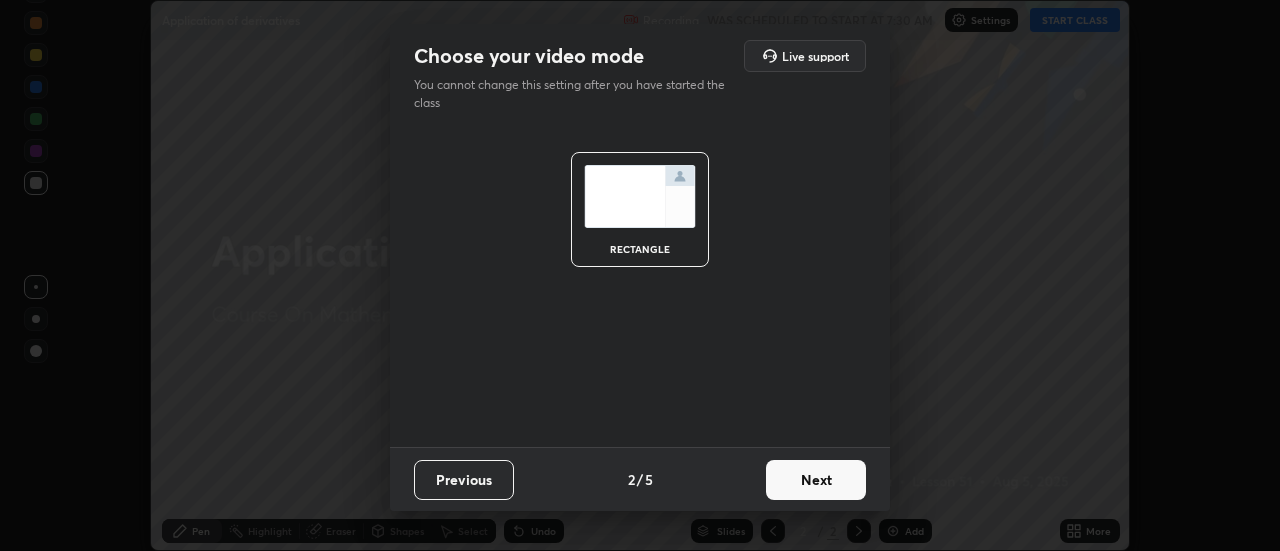 click on "Next" at bounding box center [816, 480] 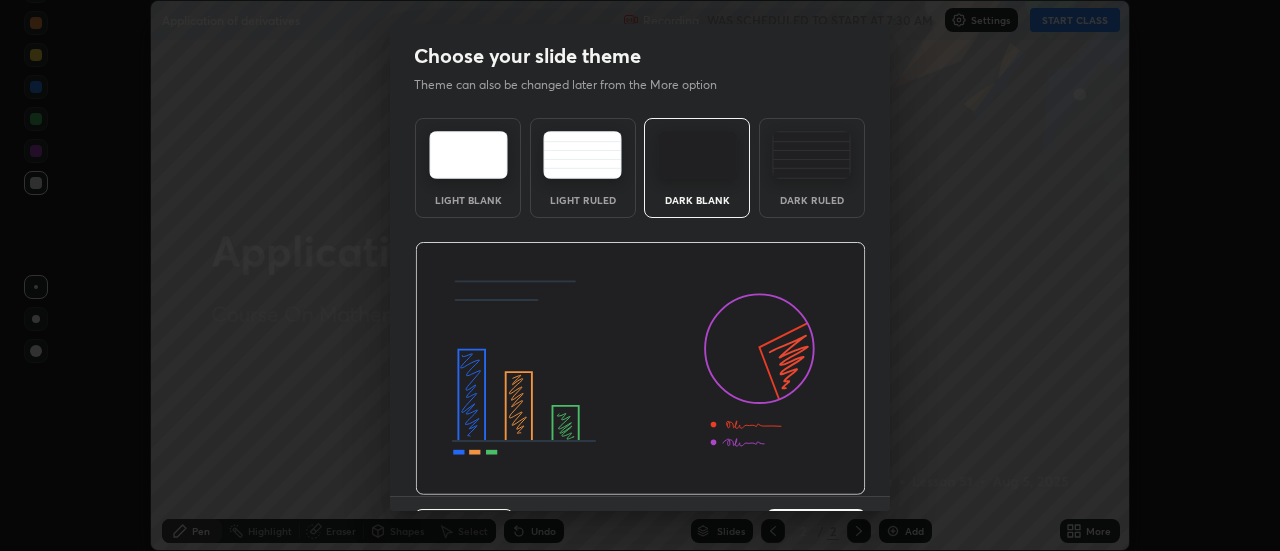 scroll, scrollTop: 49, scrollLeft: 0, axis: vertical 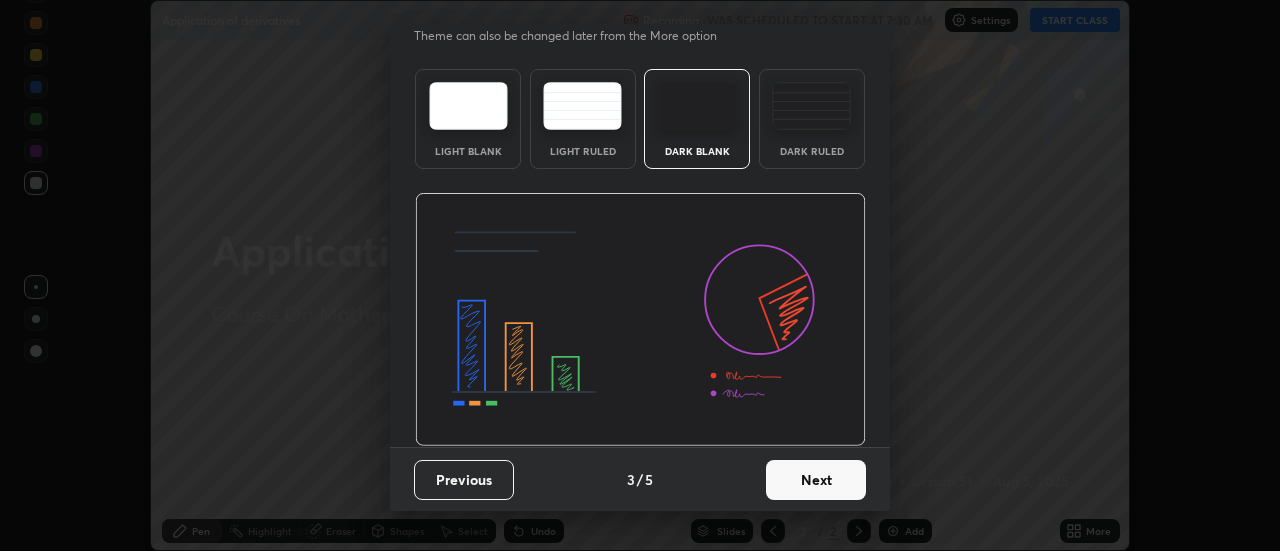 click on "Next" at bounding box center [816, 480] 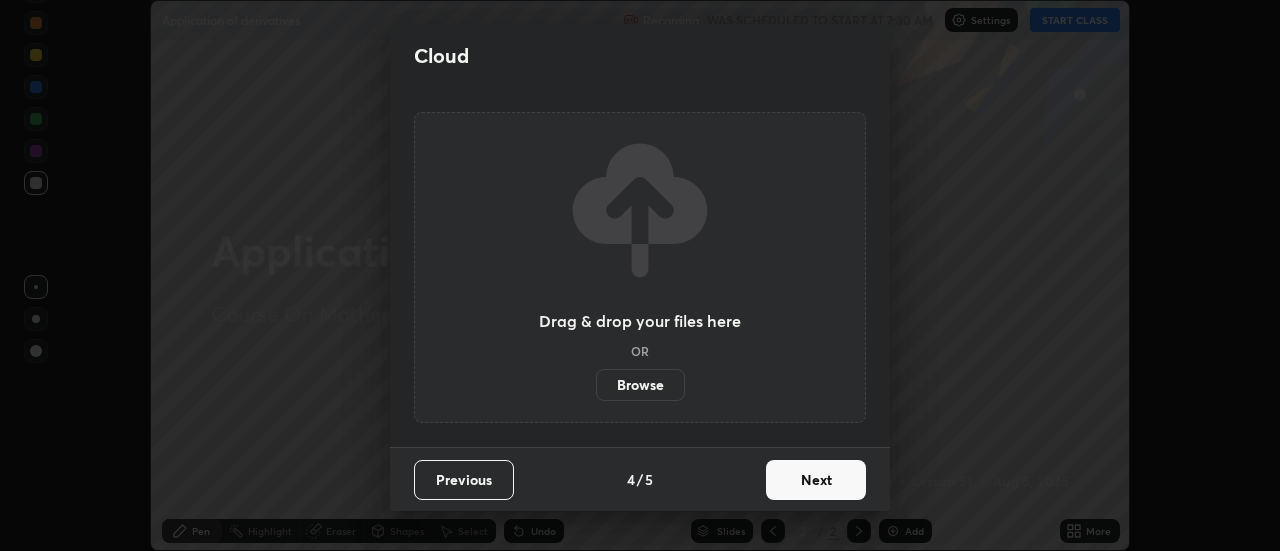 scroll, scrollTop: 0, scrollLeft: 0, axis: both 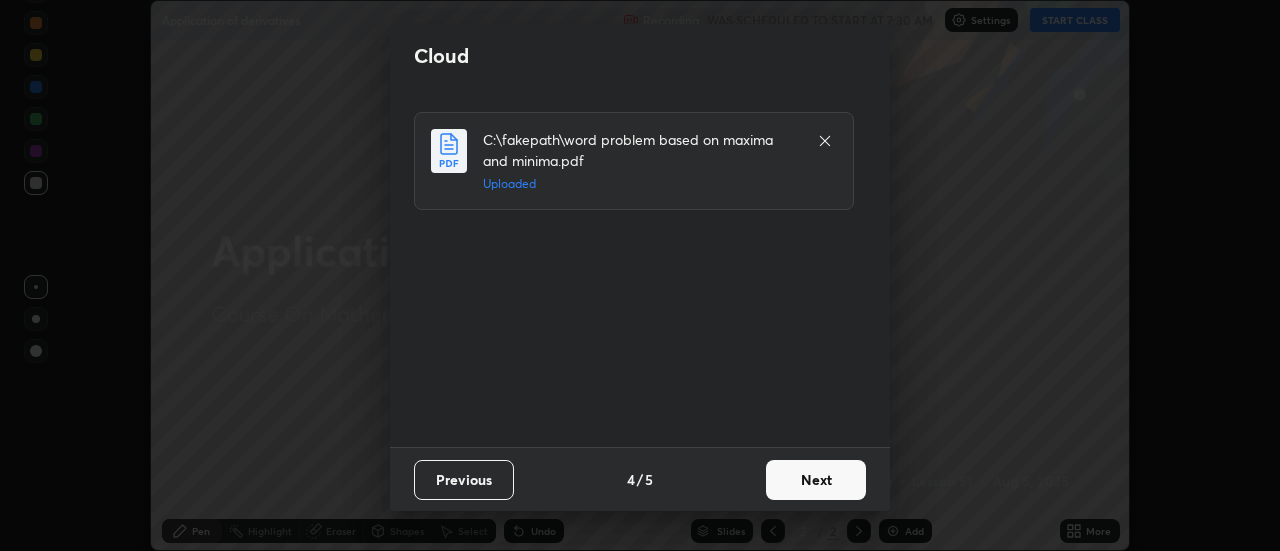 click on "Next" at bounding box center (816, 480) 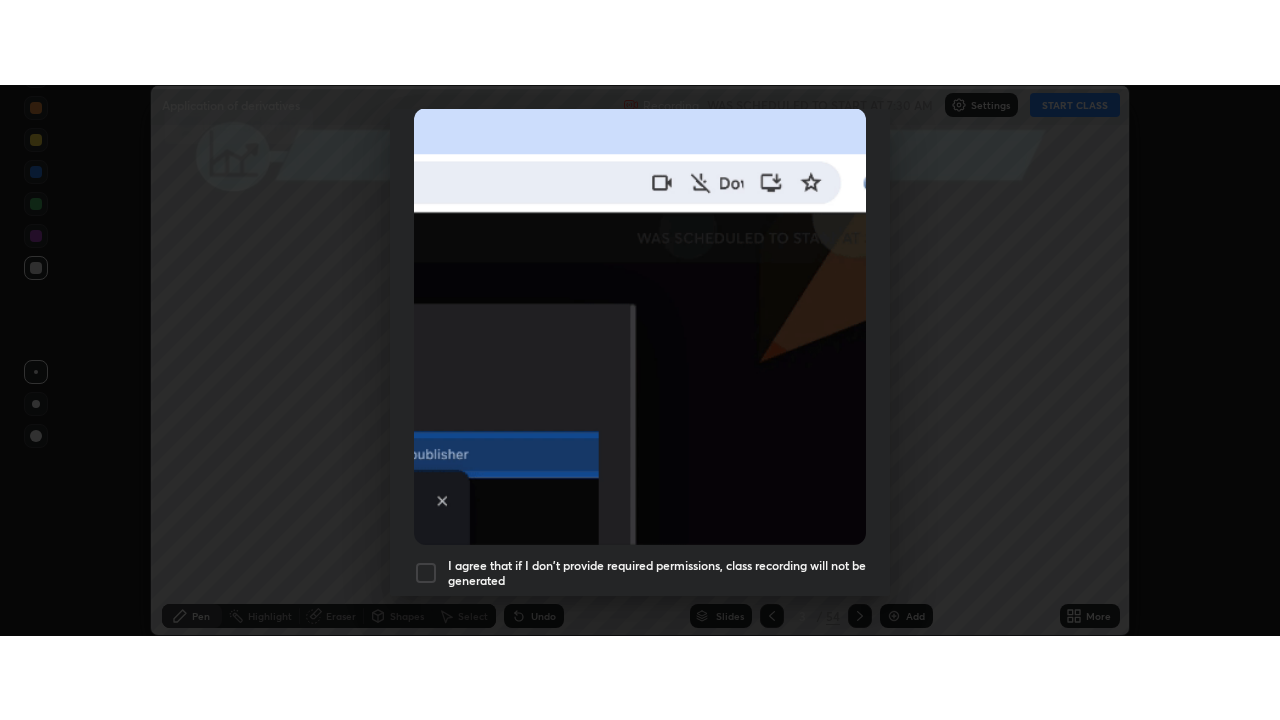 scroll, scrollTop: 513, scrollLeft: 0, axis: vertical 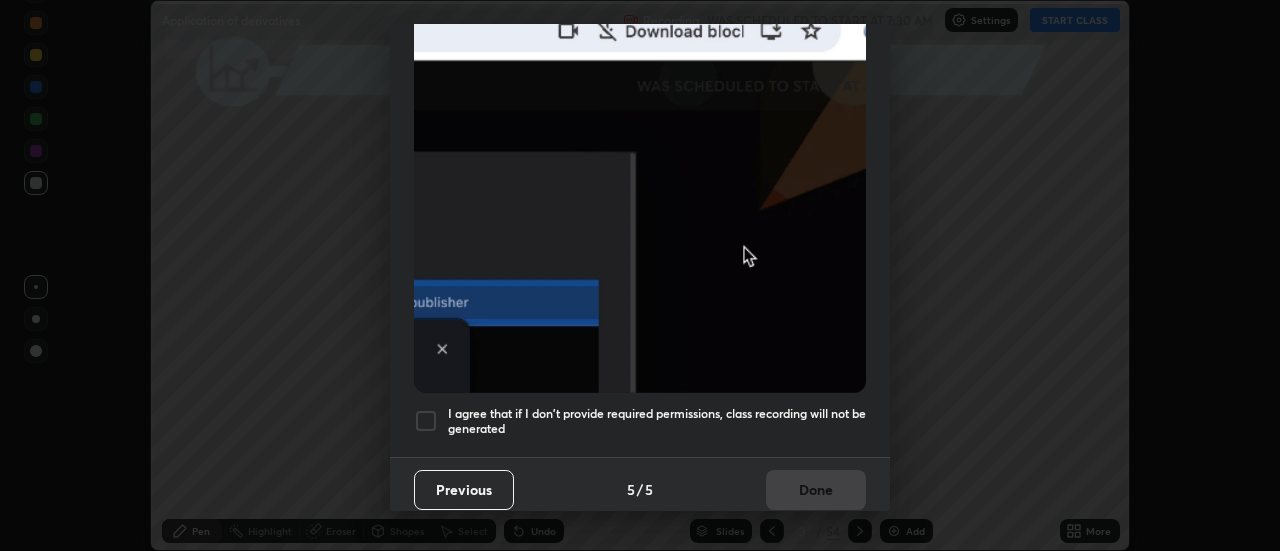 click at bounding box center [426, 421] 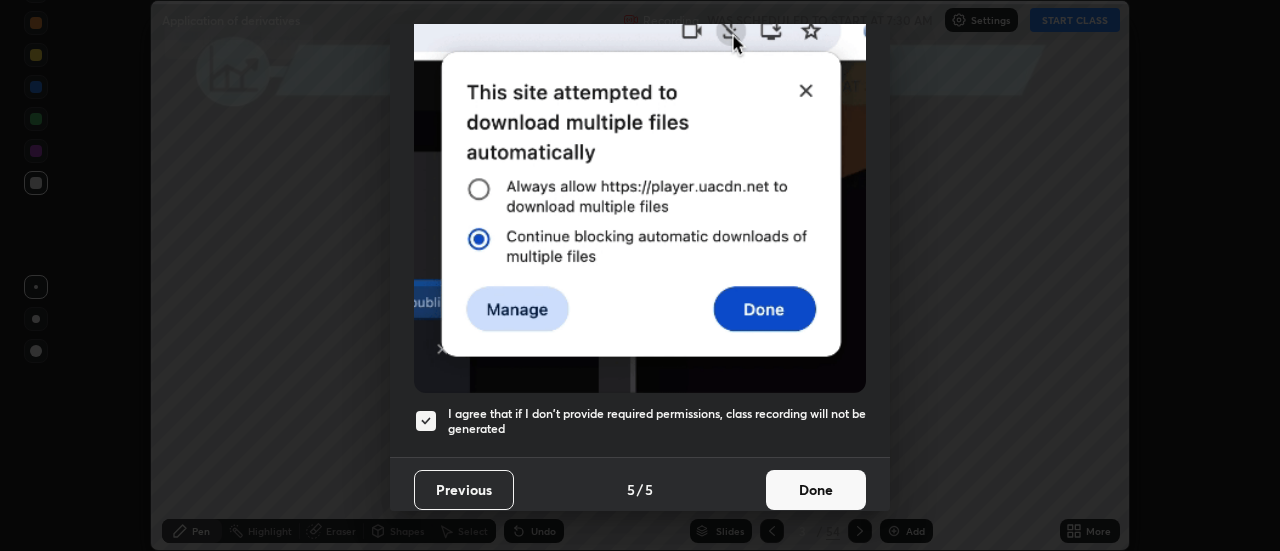click on "Done" at bounding box center (816, 490) 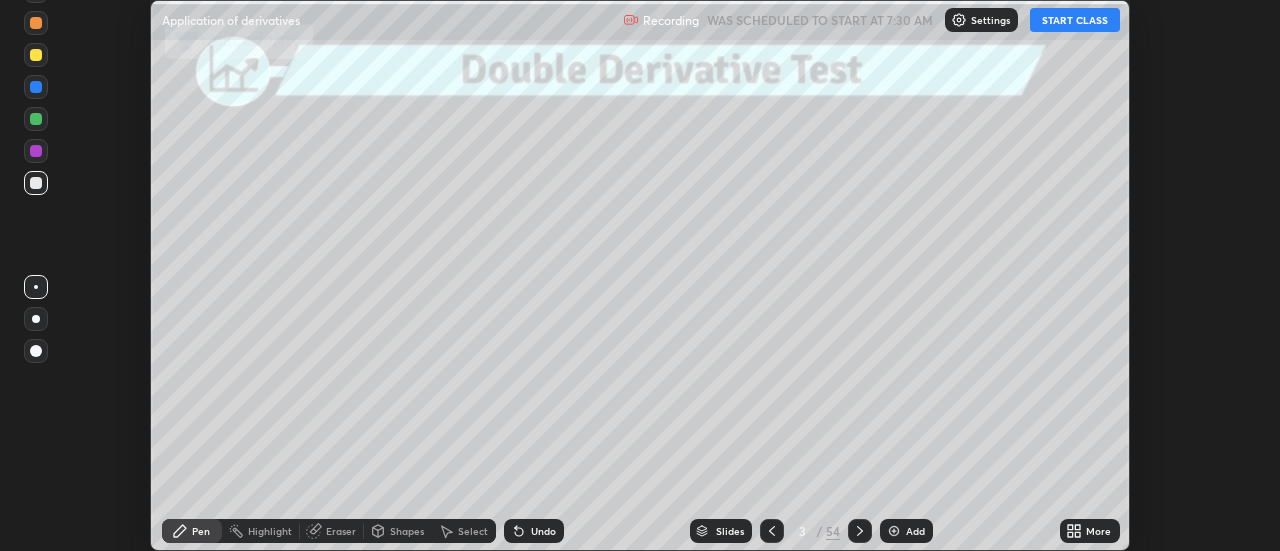 click on "START CLASS" at bounding box center [1075, 20] 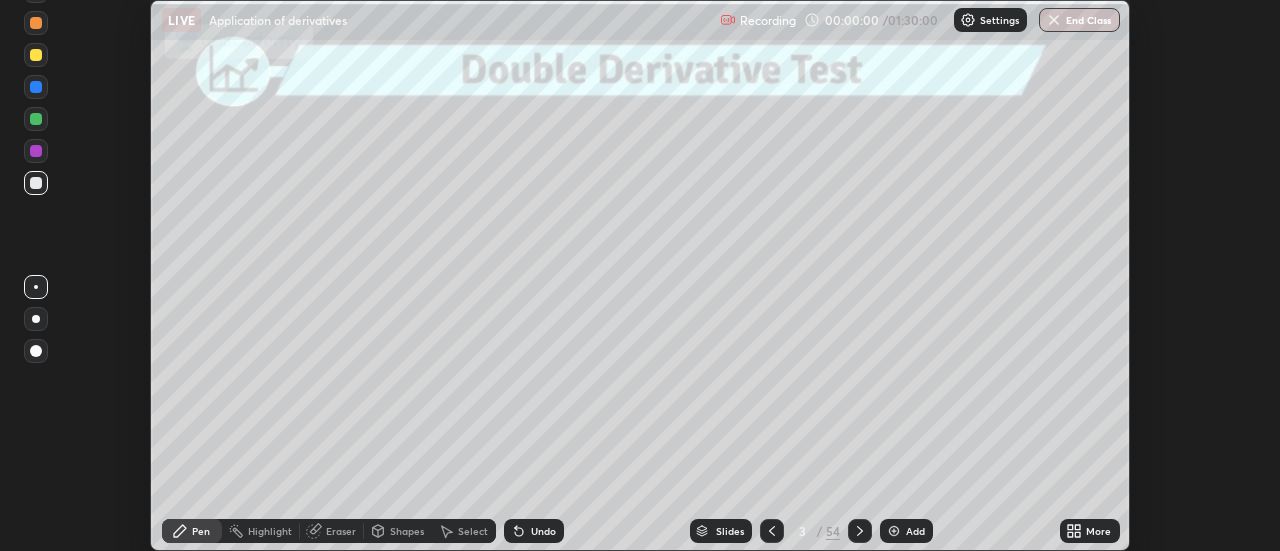 click 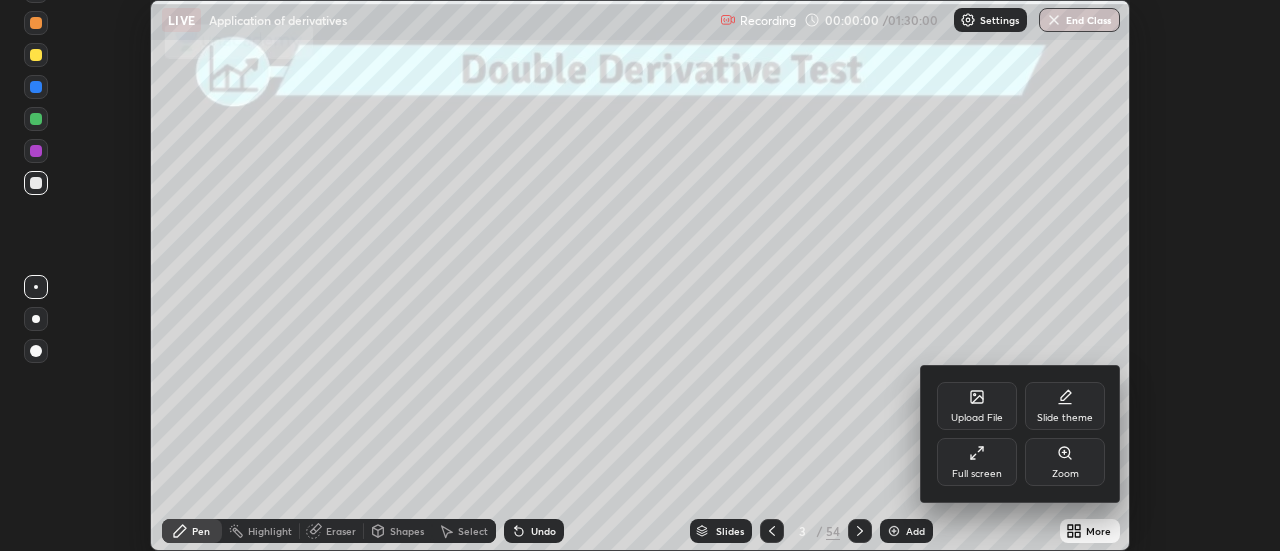 click on "Full screen" at bounding box center [977, 462] 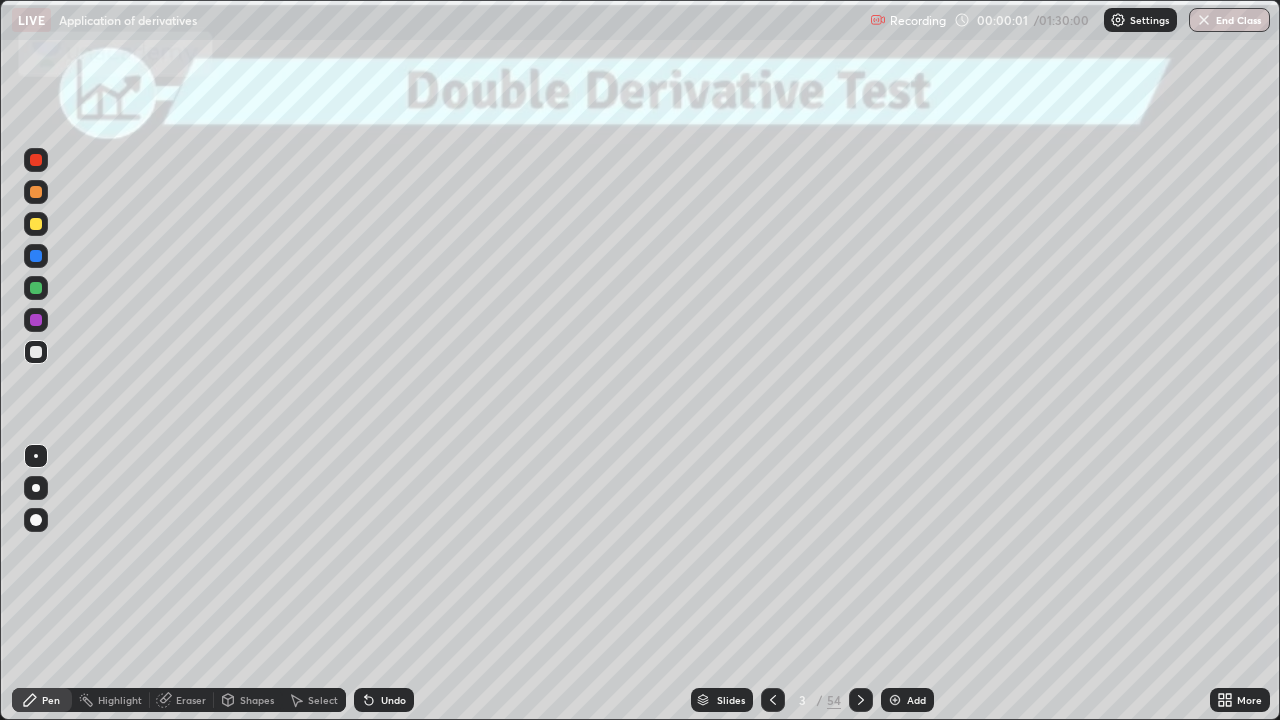 scroll, scrollTop: 99280, scrollLeft: 98720, axis: both 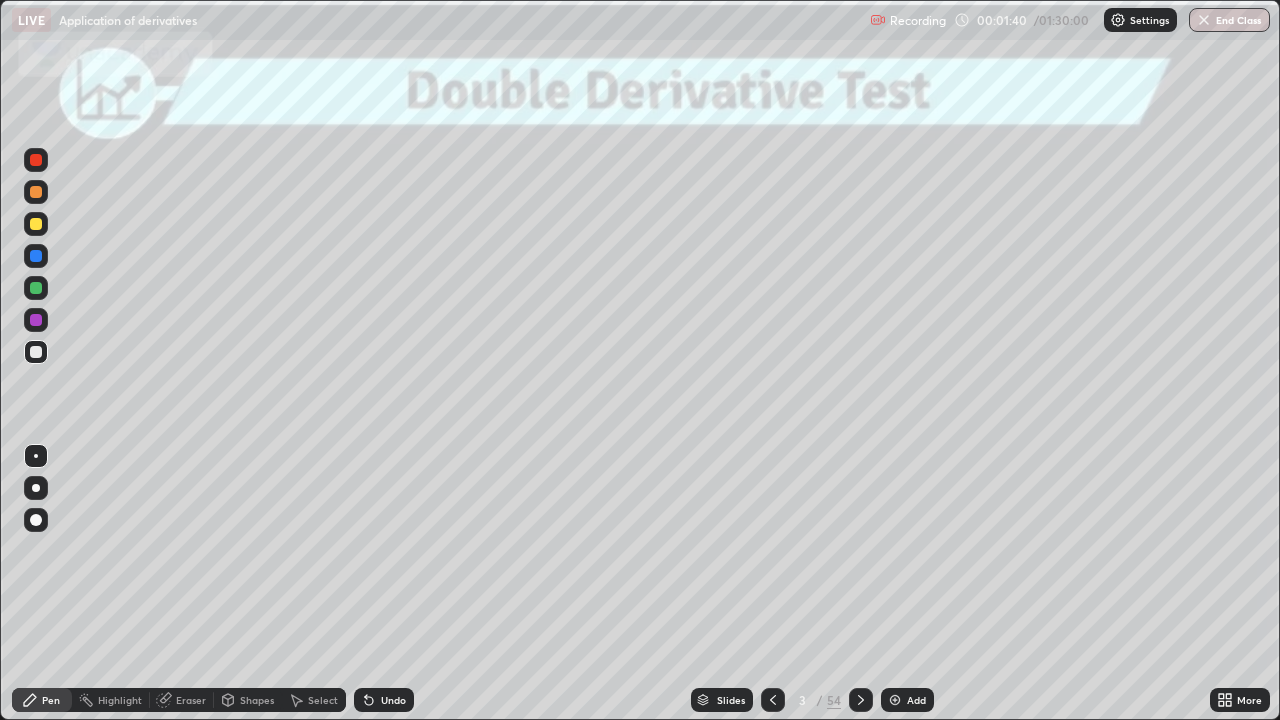 click 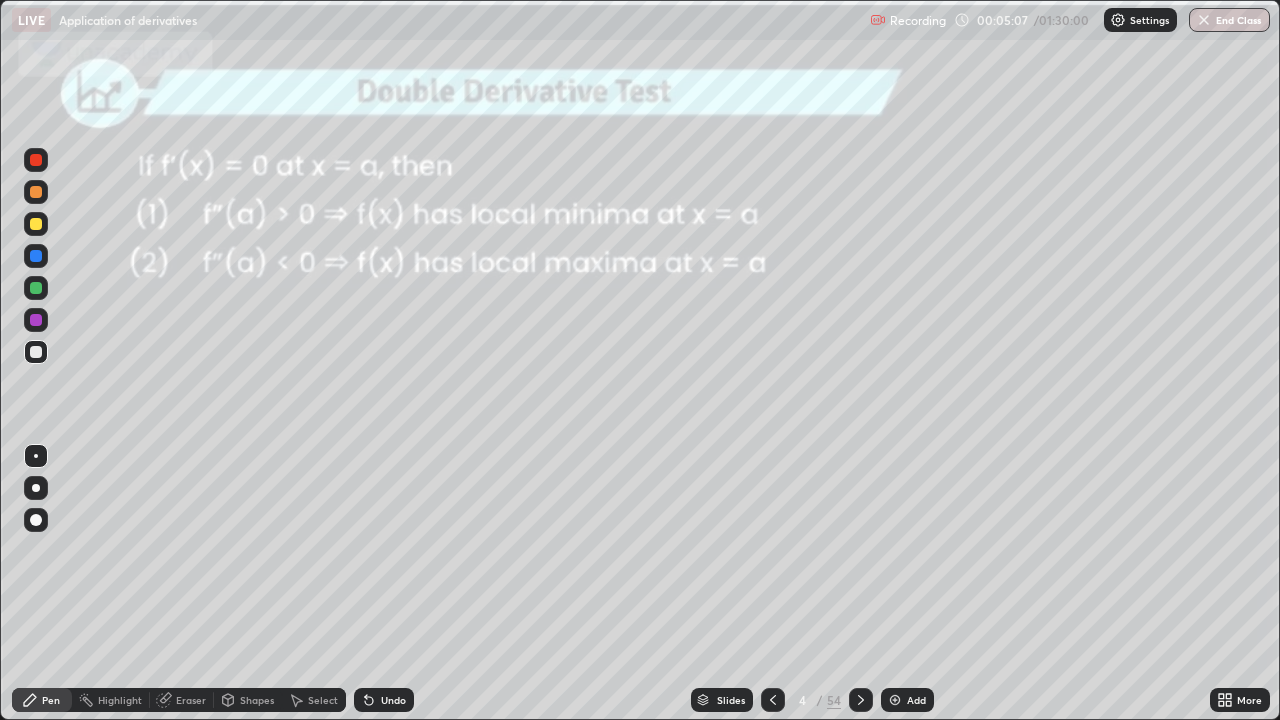 click 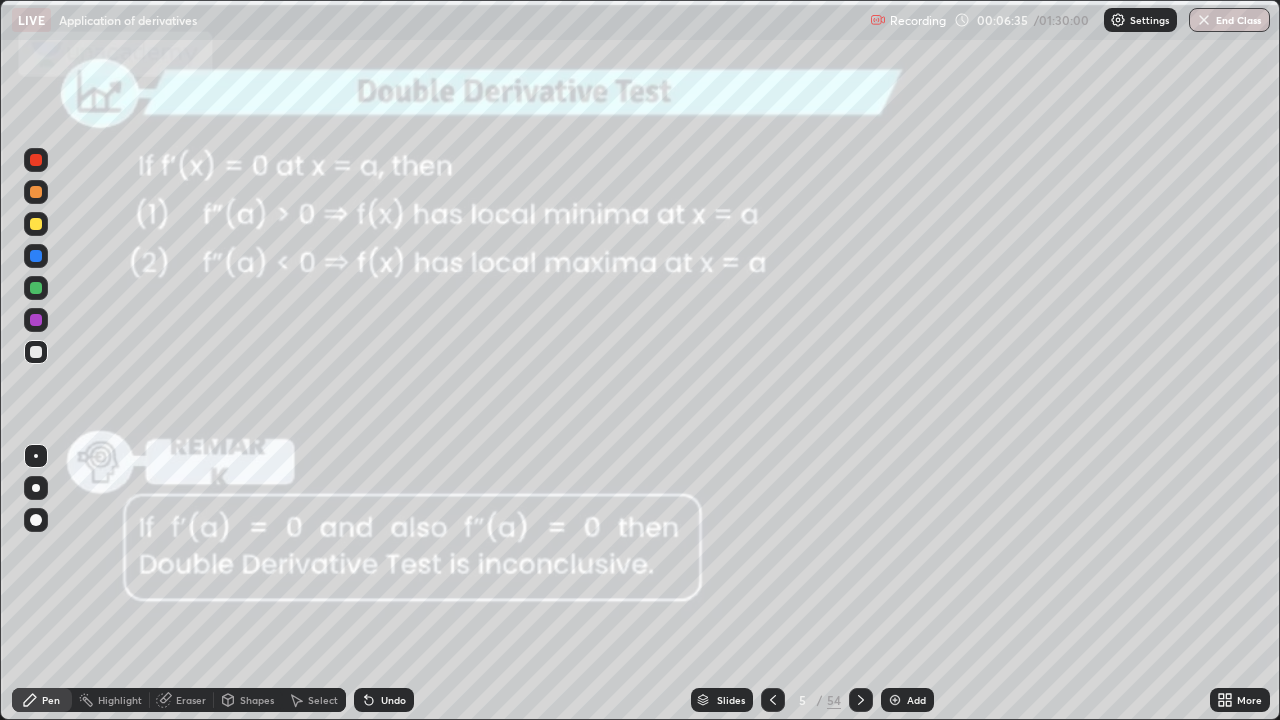 click 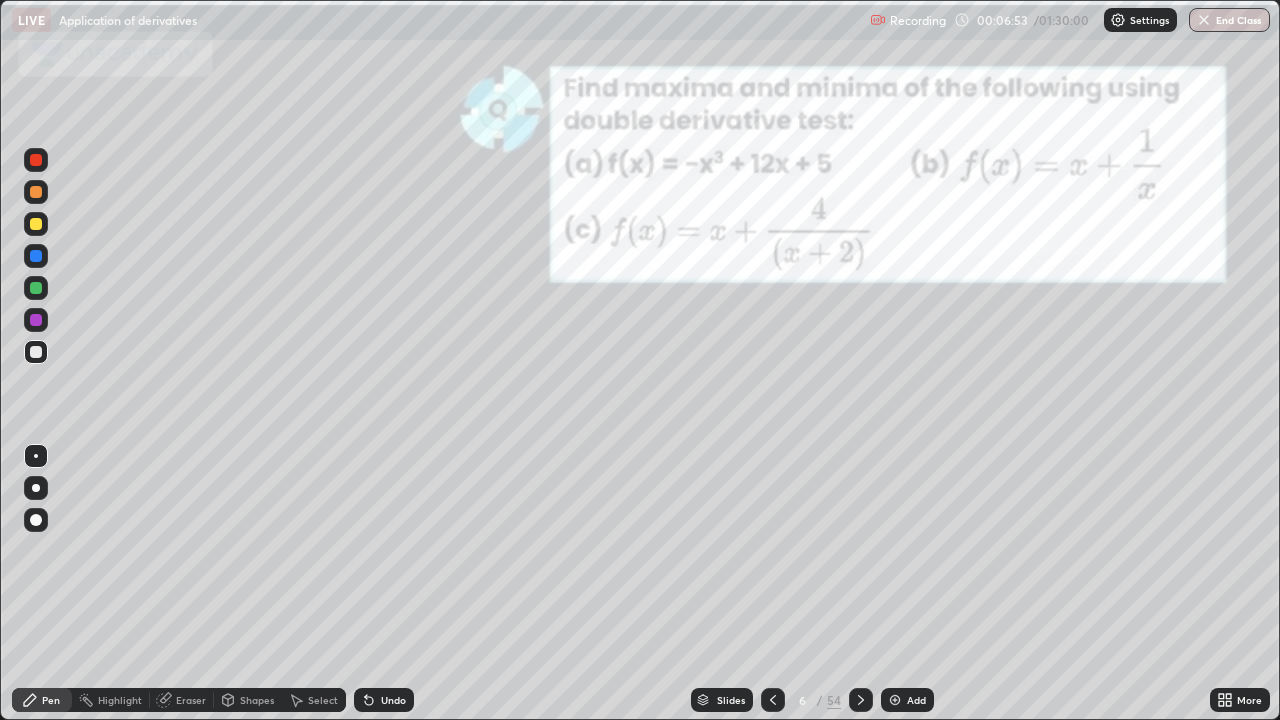 click at bounding box center [36, 256] 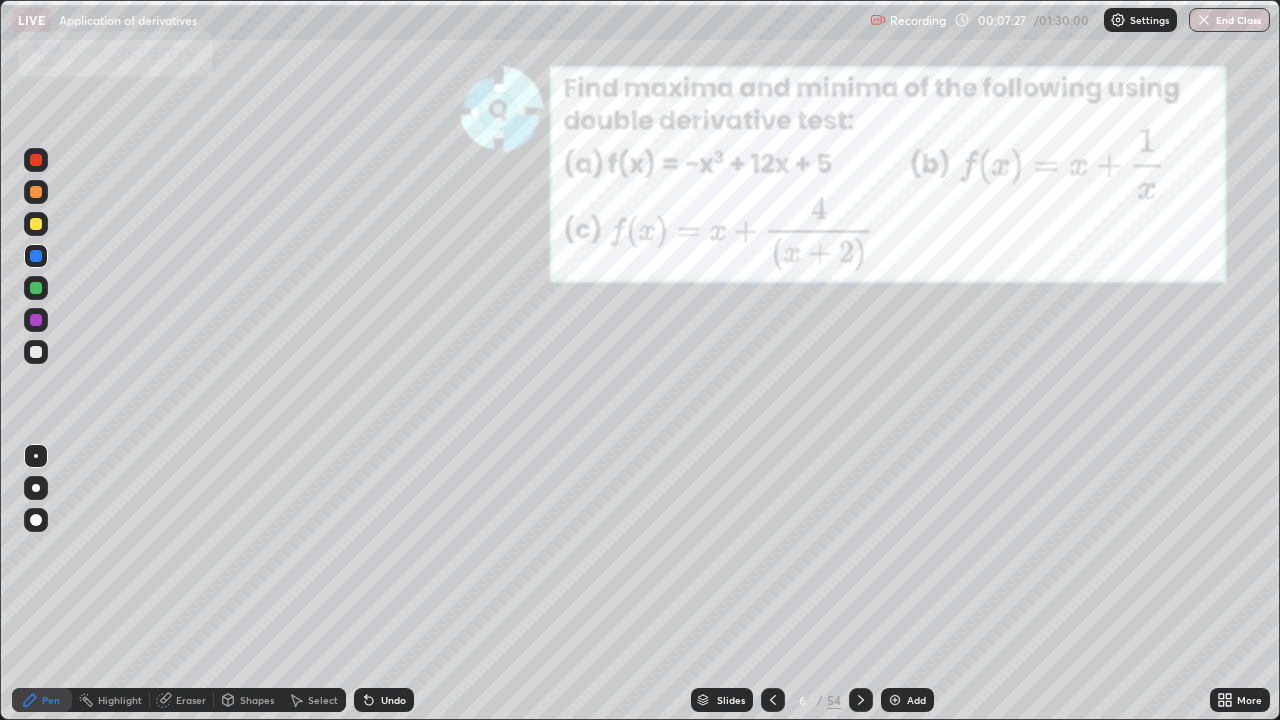 click at bounding box center [36, 224] 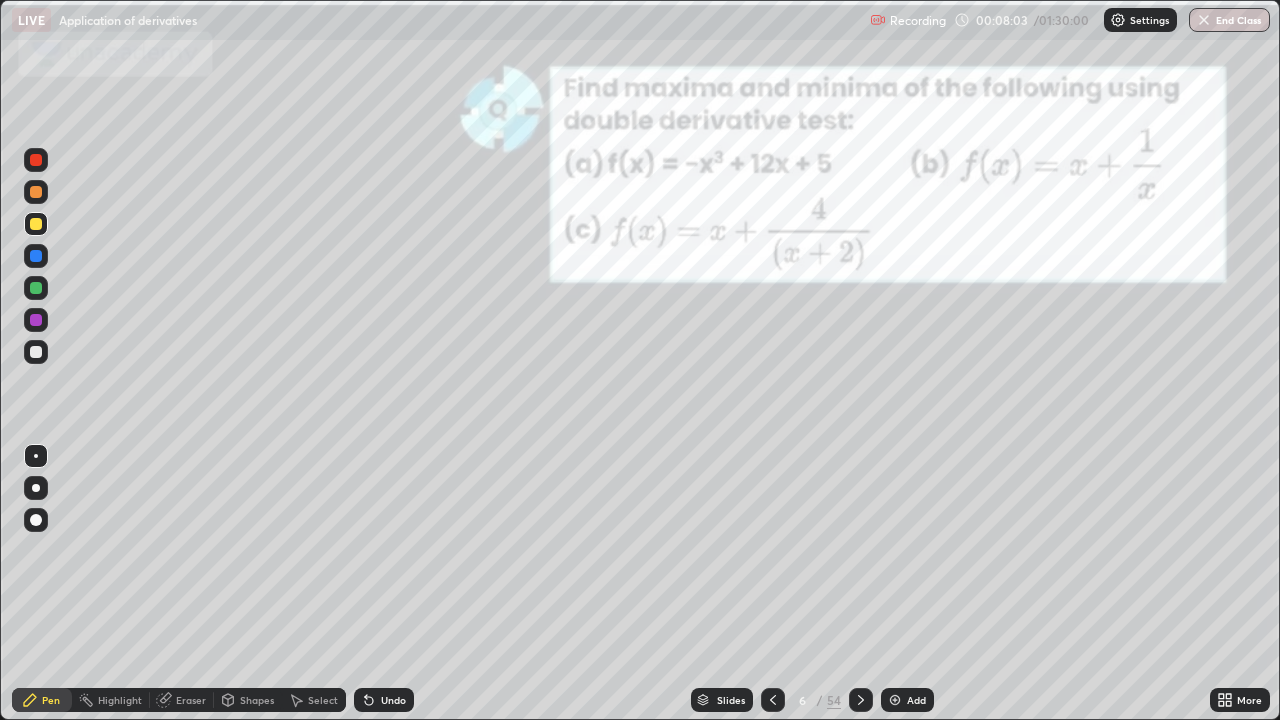 click at bounding box center [36, 288] 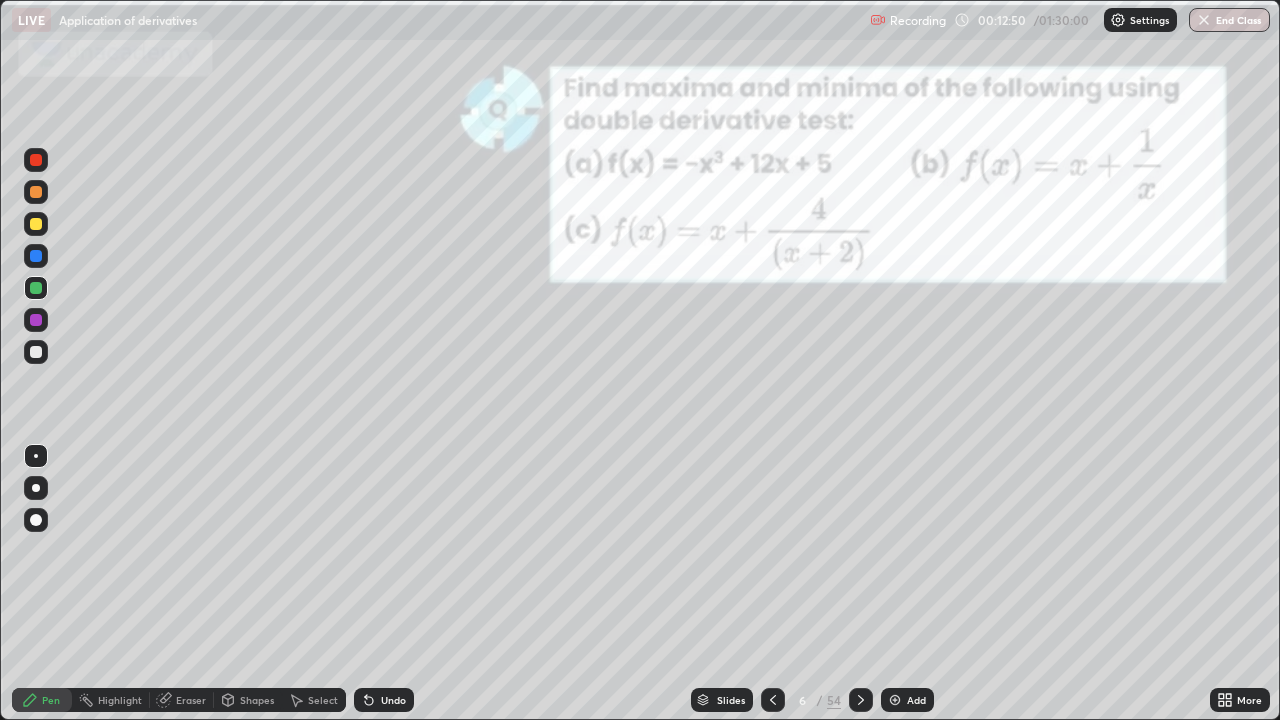 click 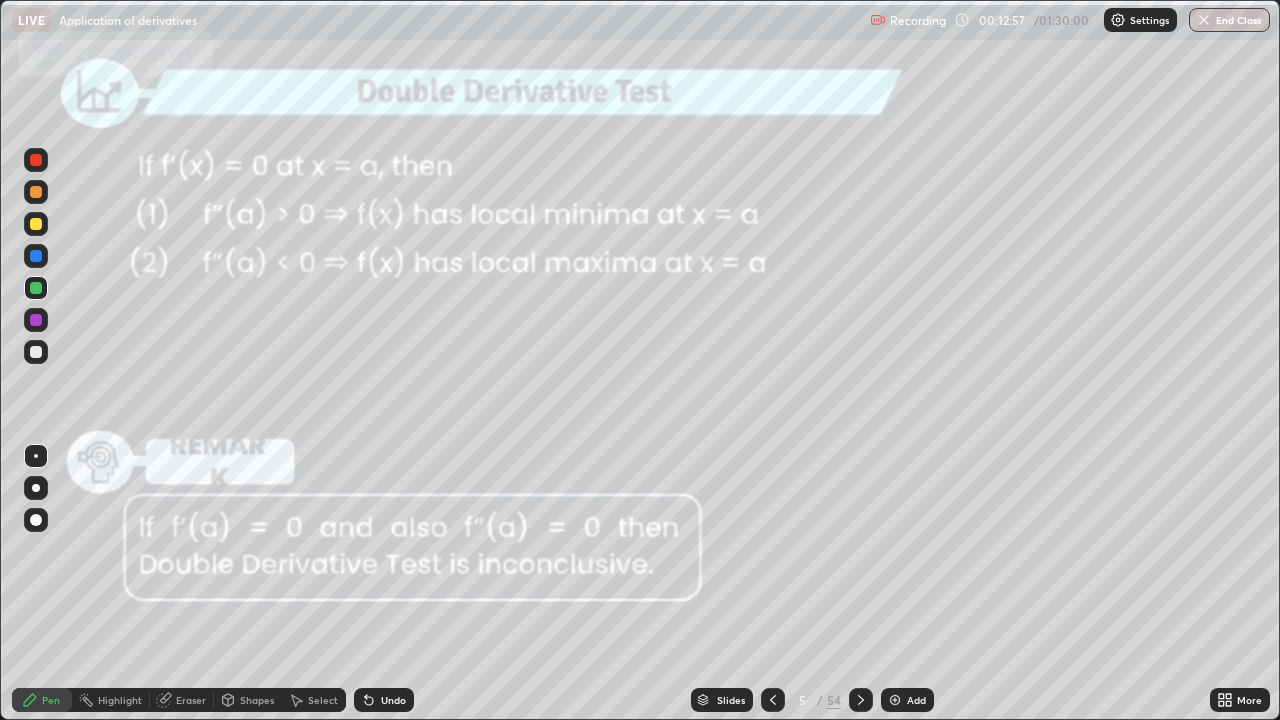 click at bounding box center [773, 700] 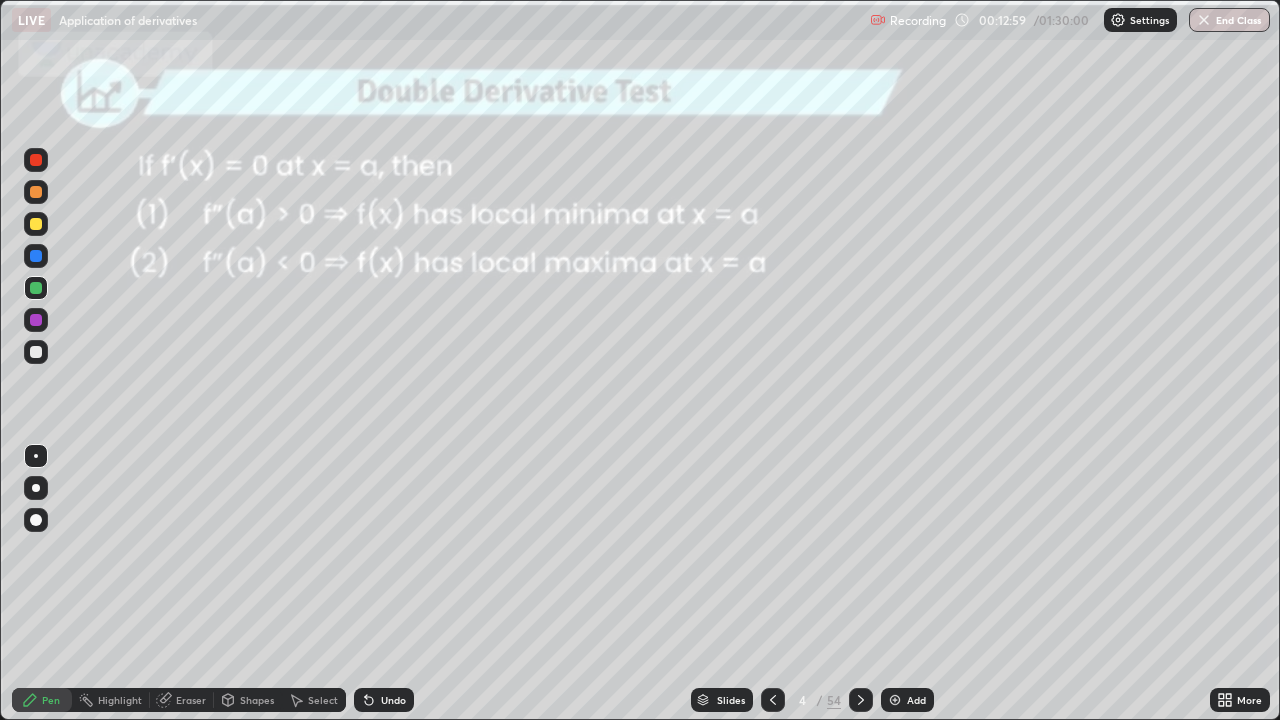 click 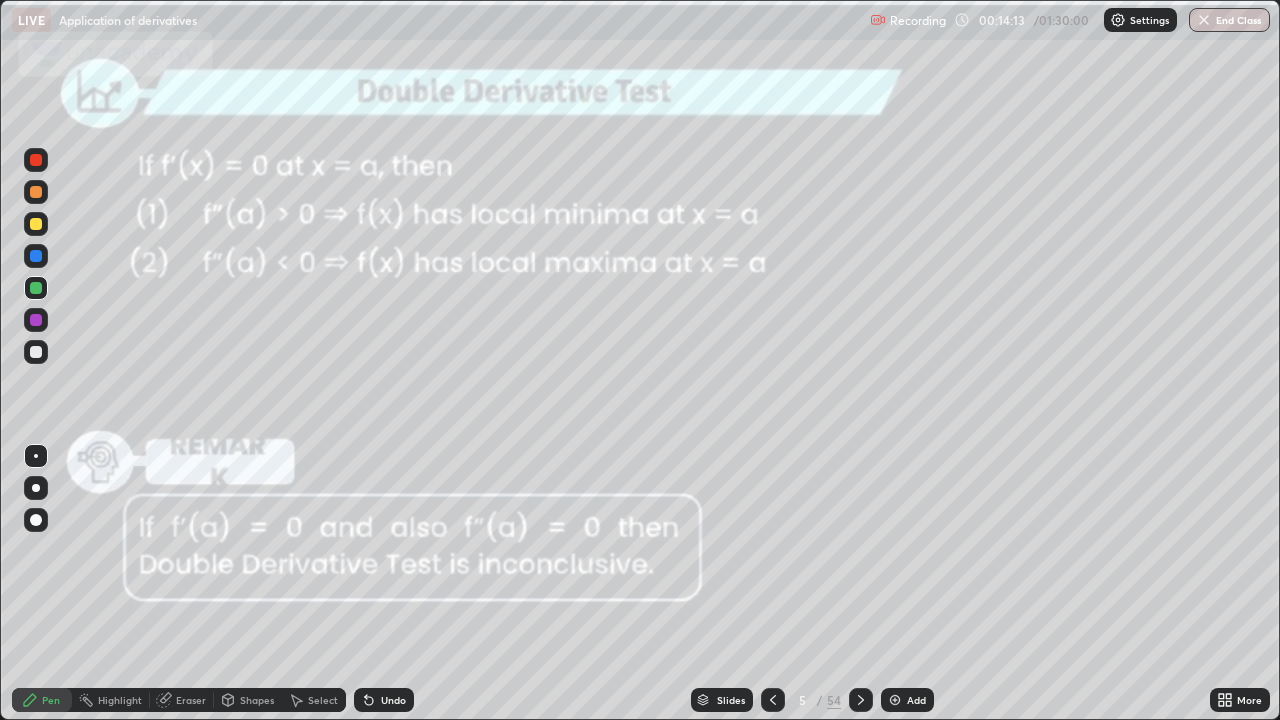 click 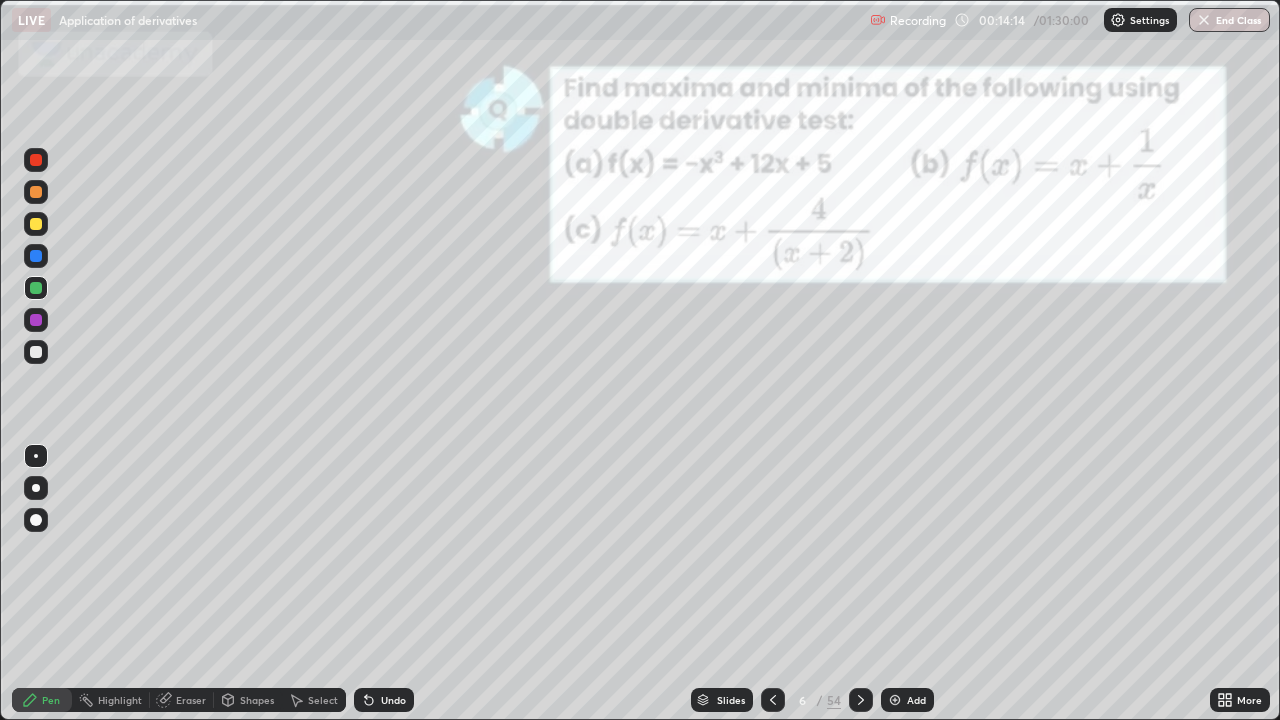 click 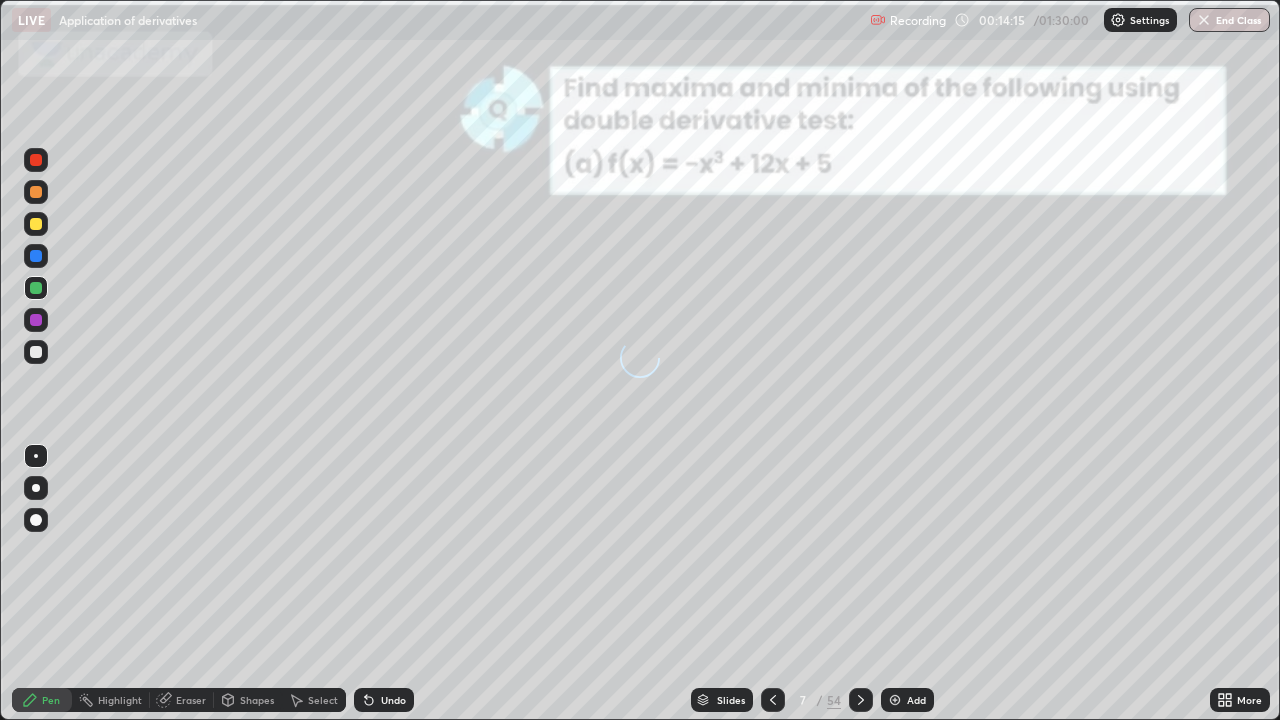 click 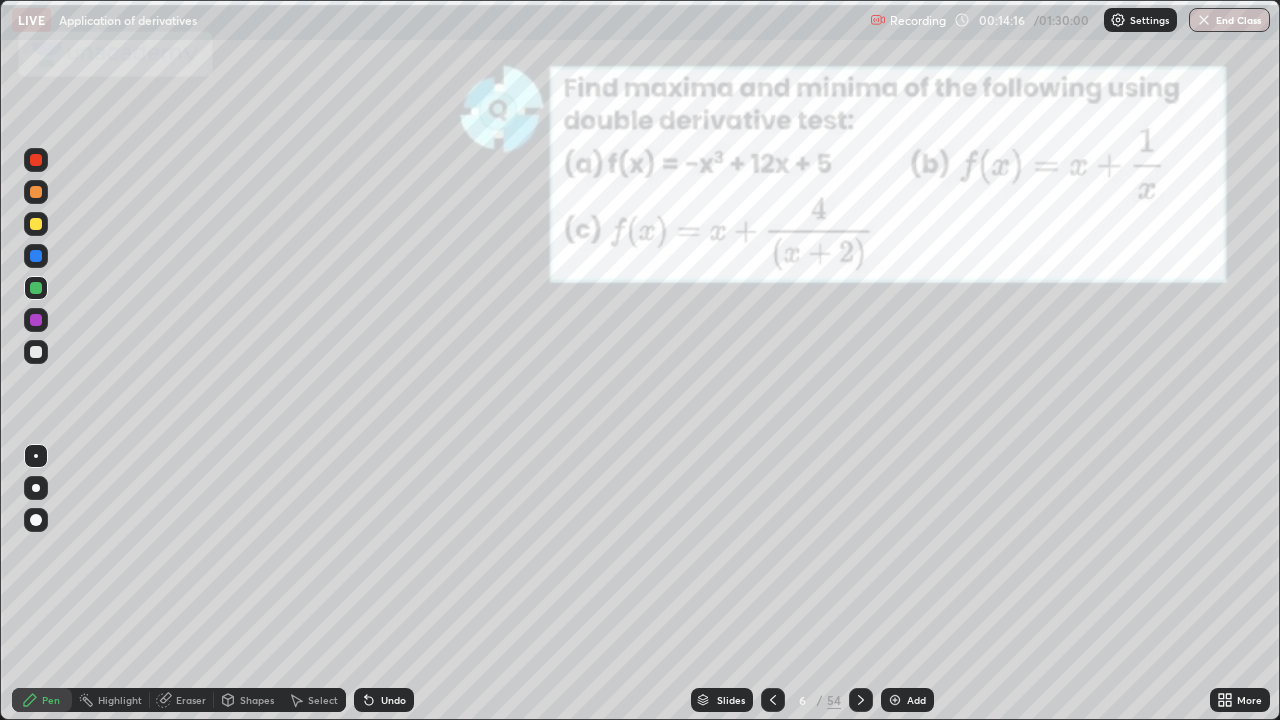 click at bounding box center [895, 700] 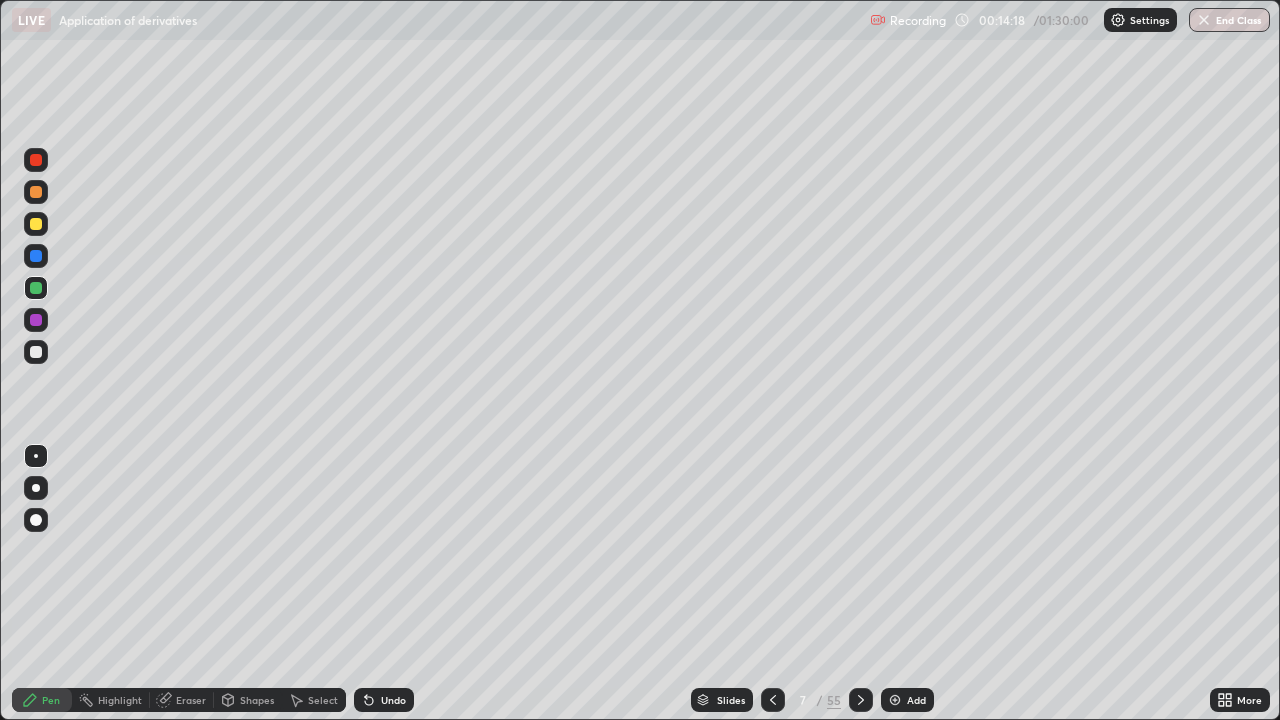 click at bounding box center (36, 224) 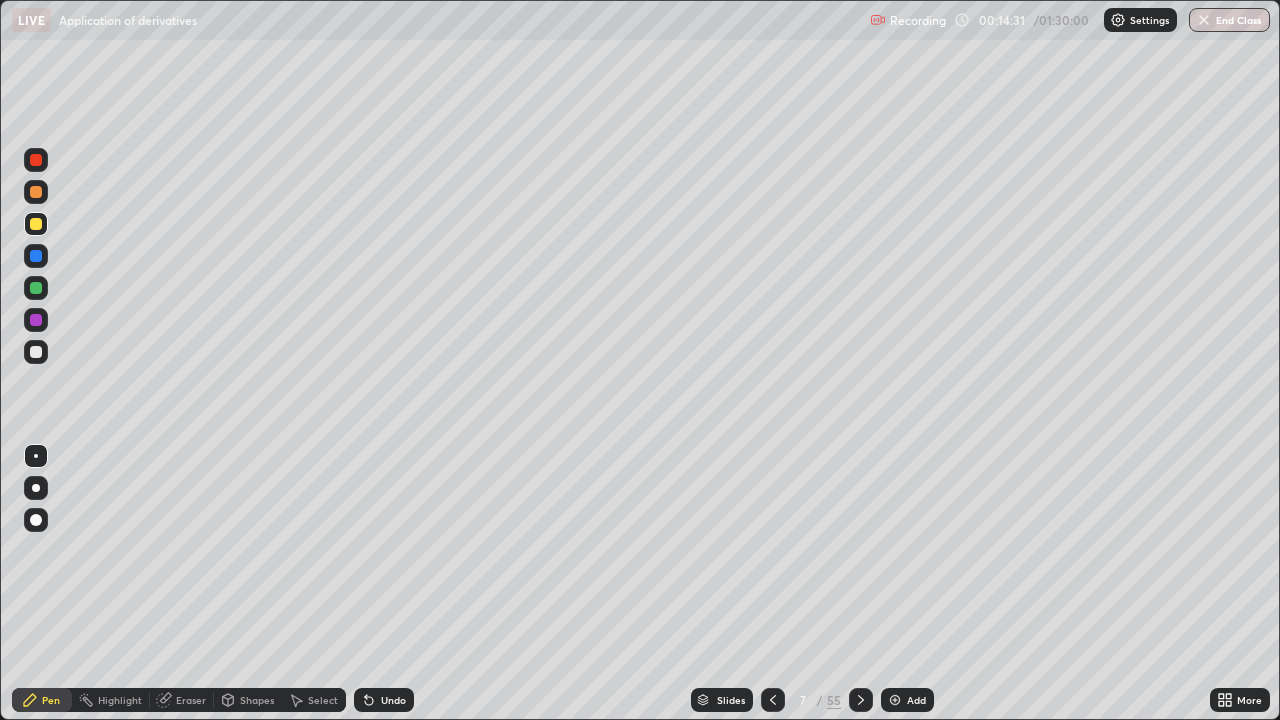 click at bounding box center (36, 288) 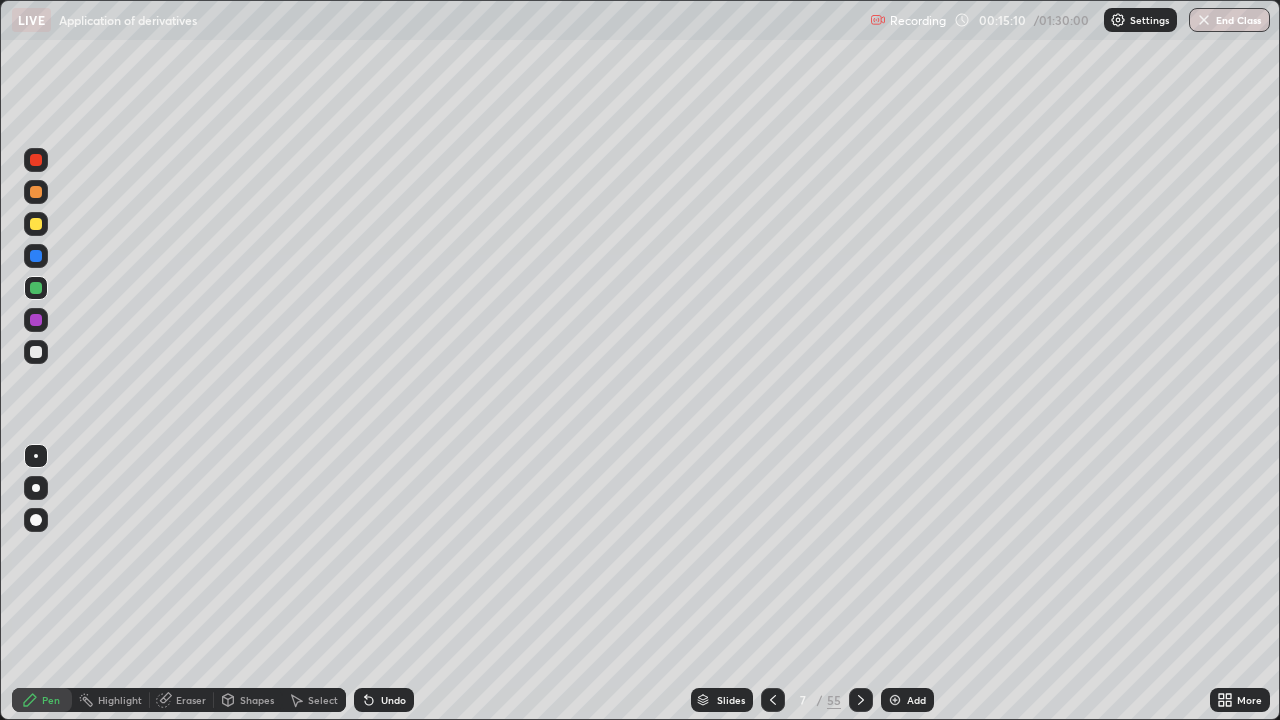 click at bounding box center [36, 352] 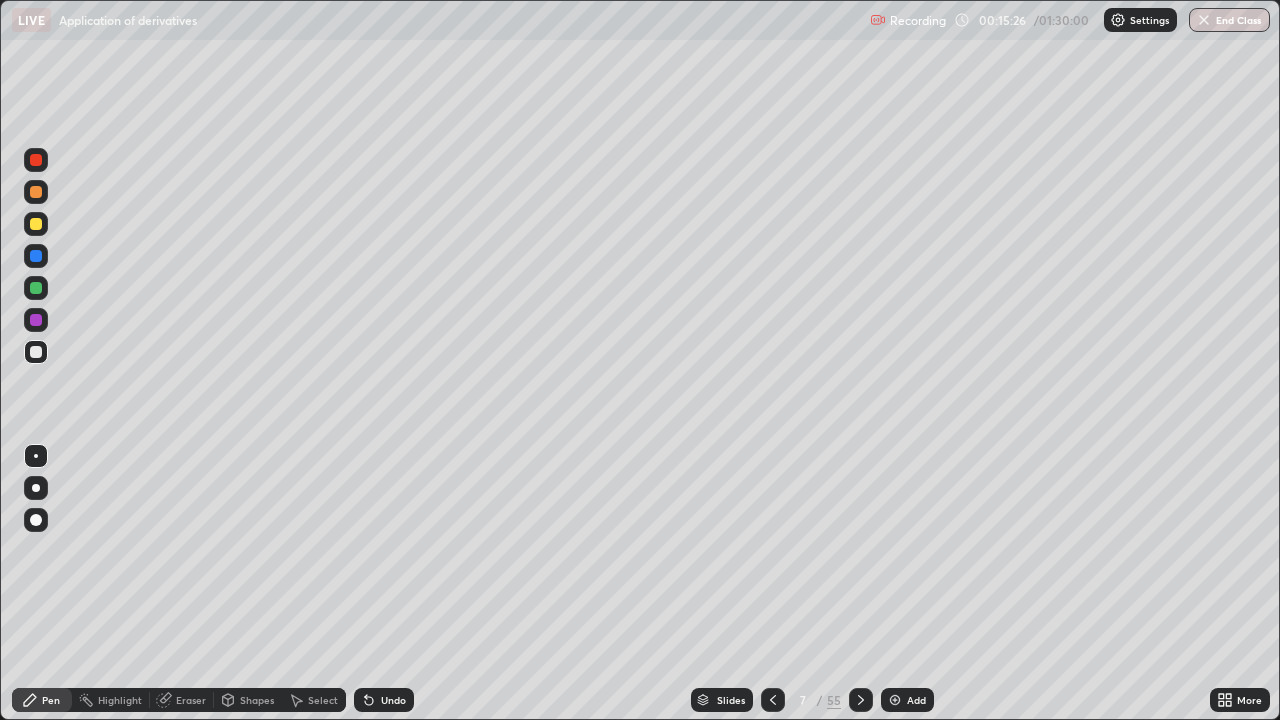 click on "Undo" at bounding box center (393, 700) 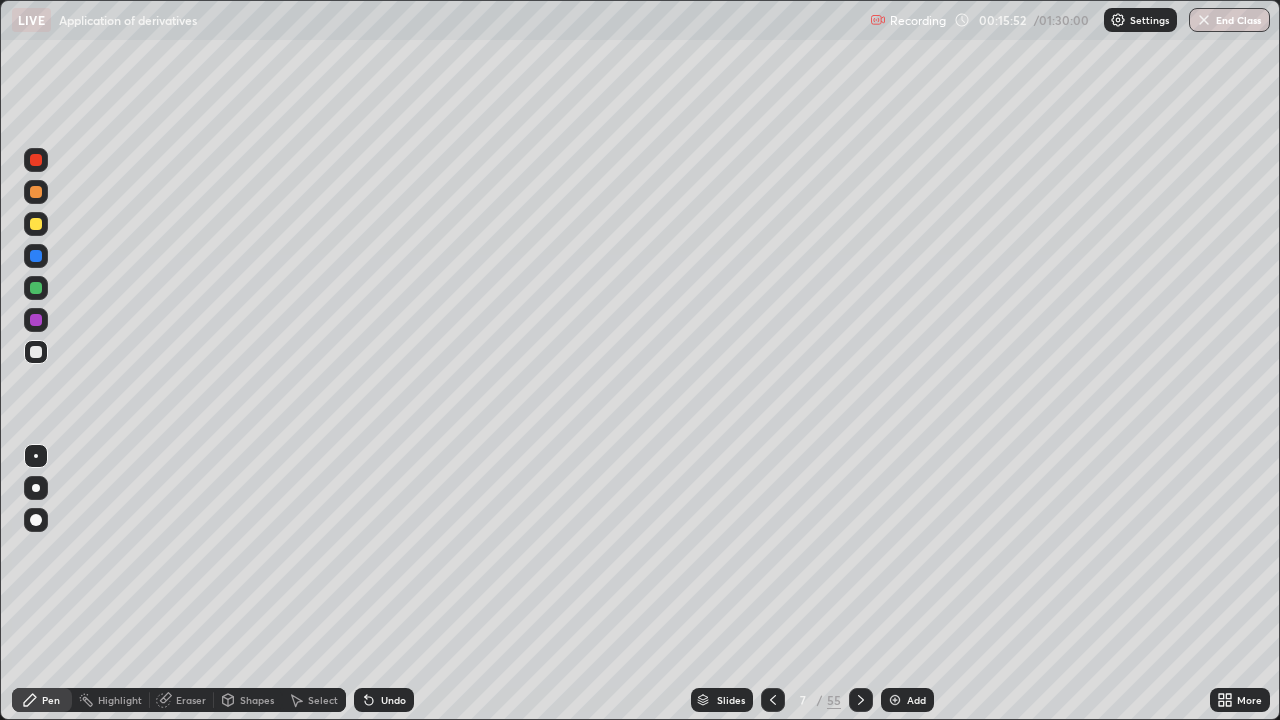 click at bounding box center (36, 320) 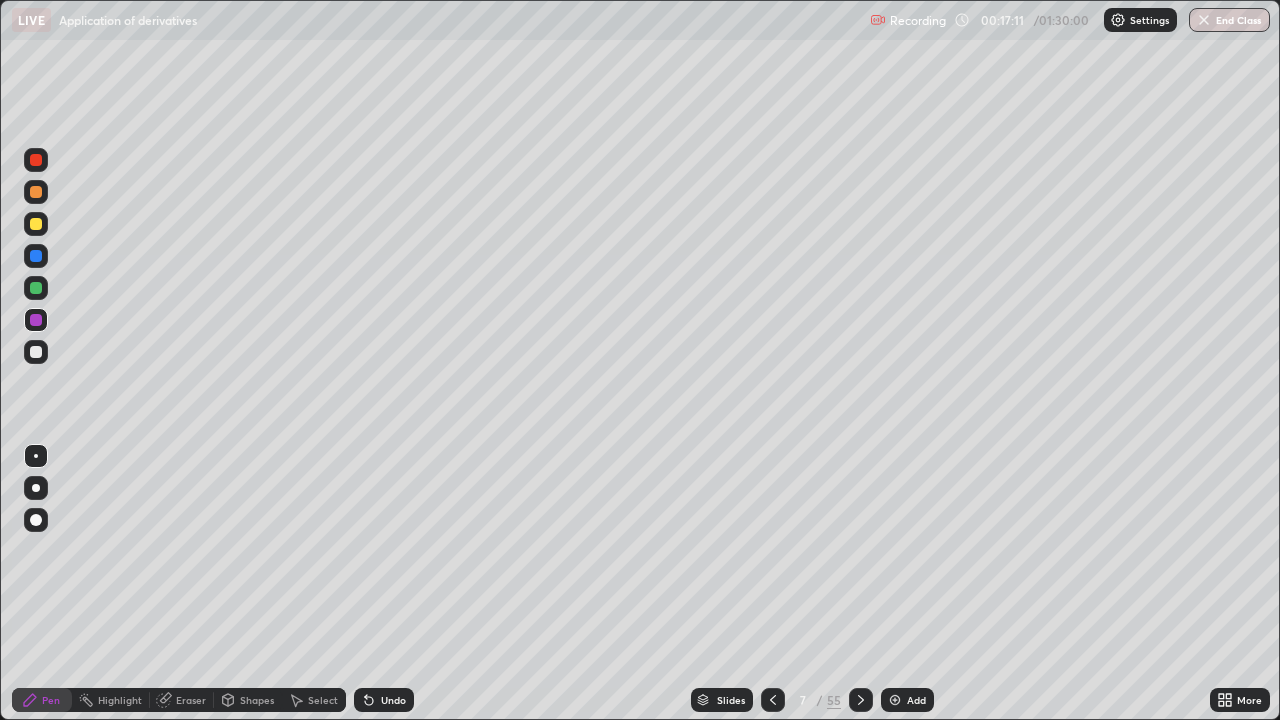 click at bounding box center (36, 224) 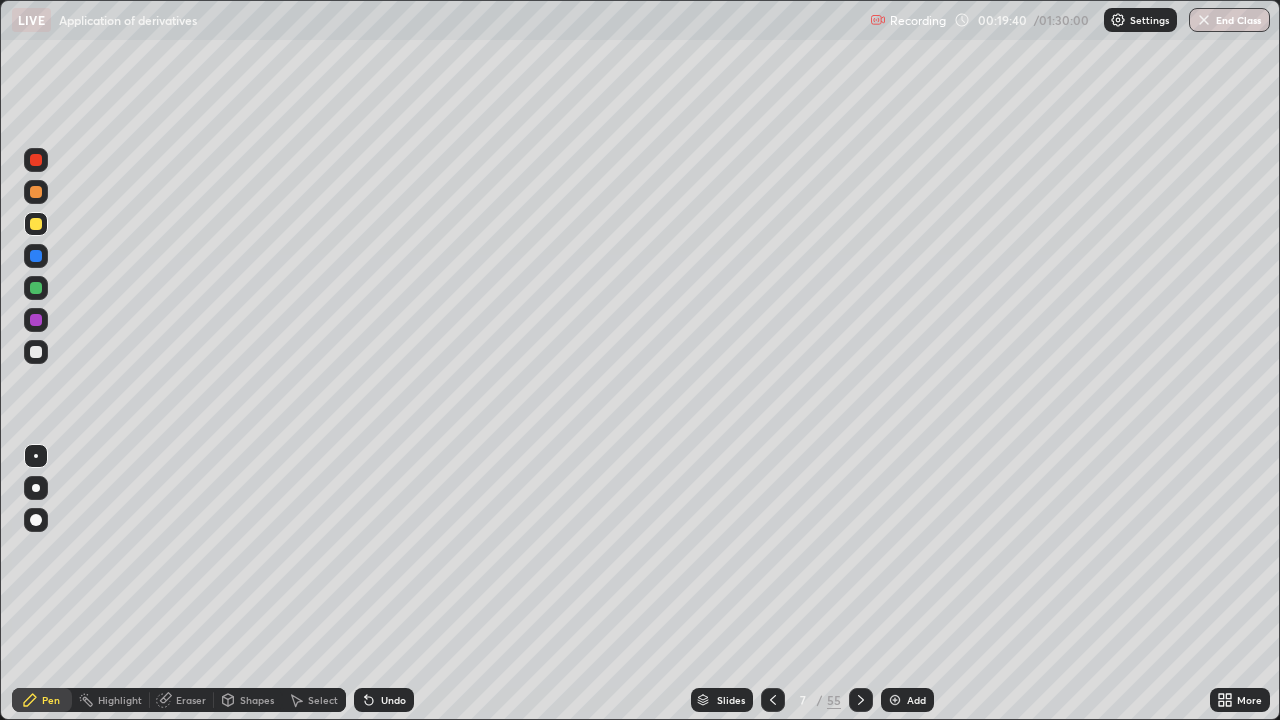 click on "Slides" at bounding box center [731, 700] 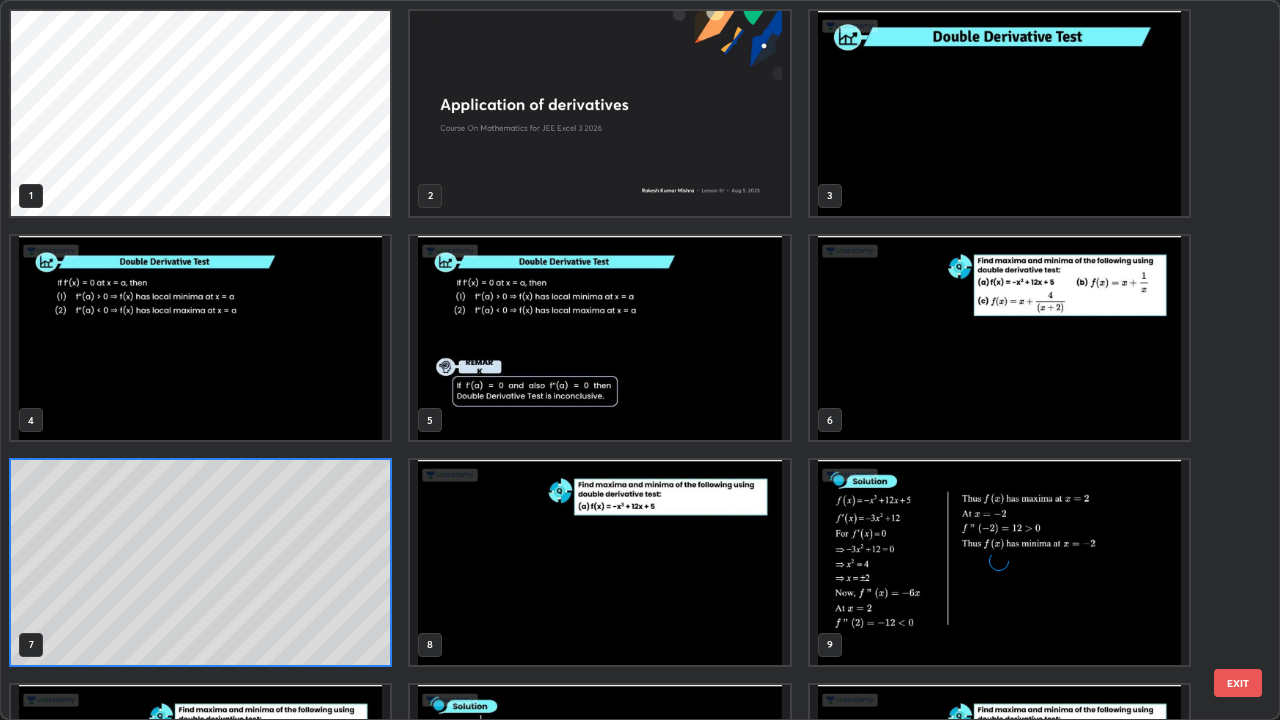 scroll, scrollTop: 7, scrollLeft: 11, axis: both 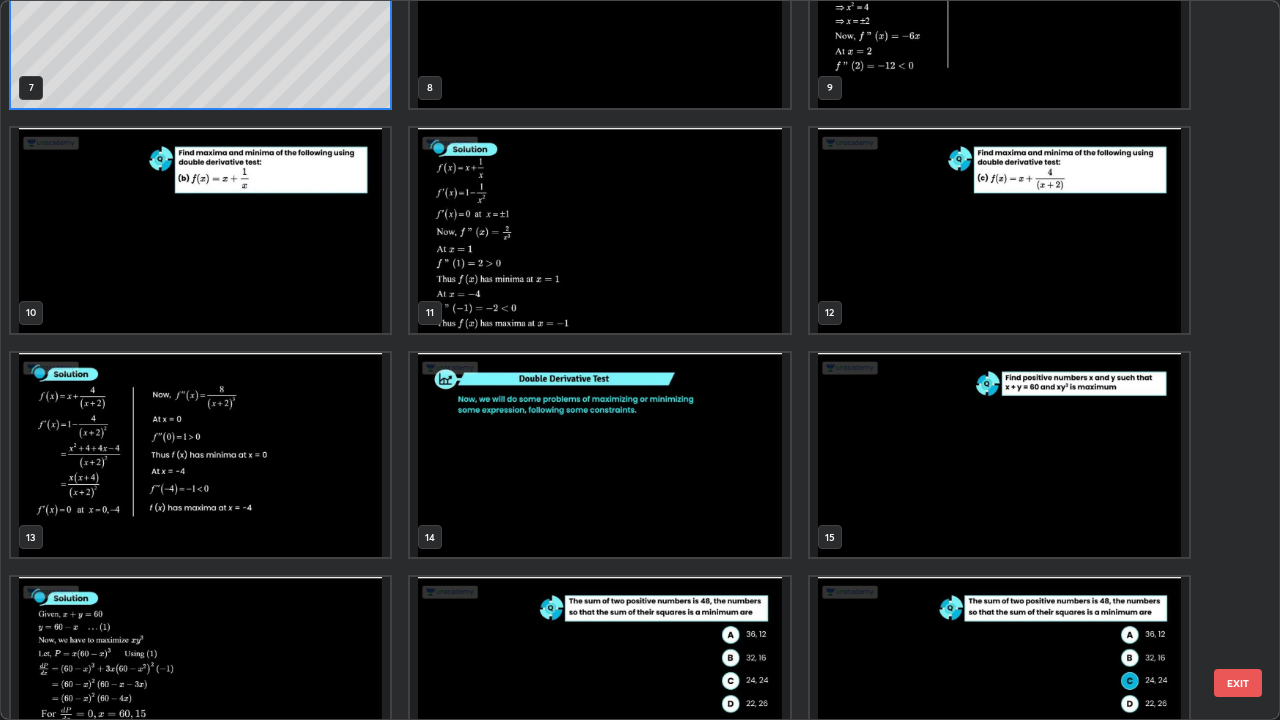 click at bounding box center [599, 455] 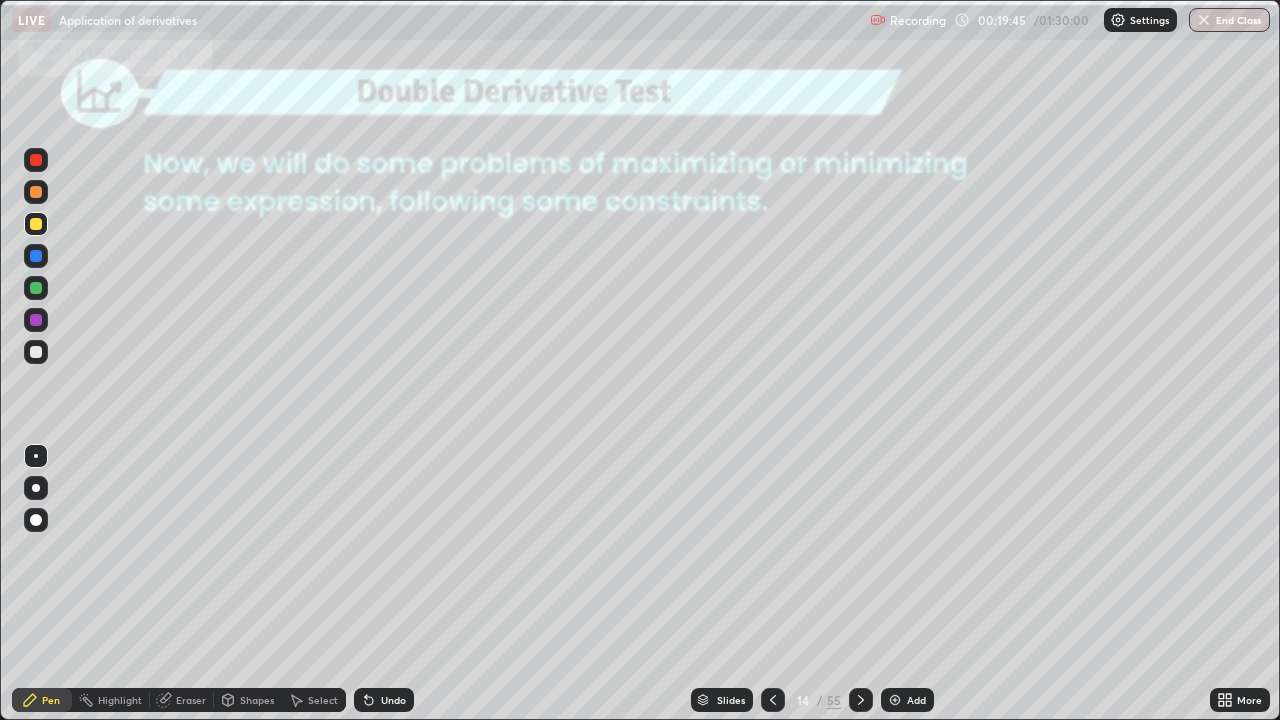 click at bounding box center (599, 455) 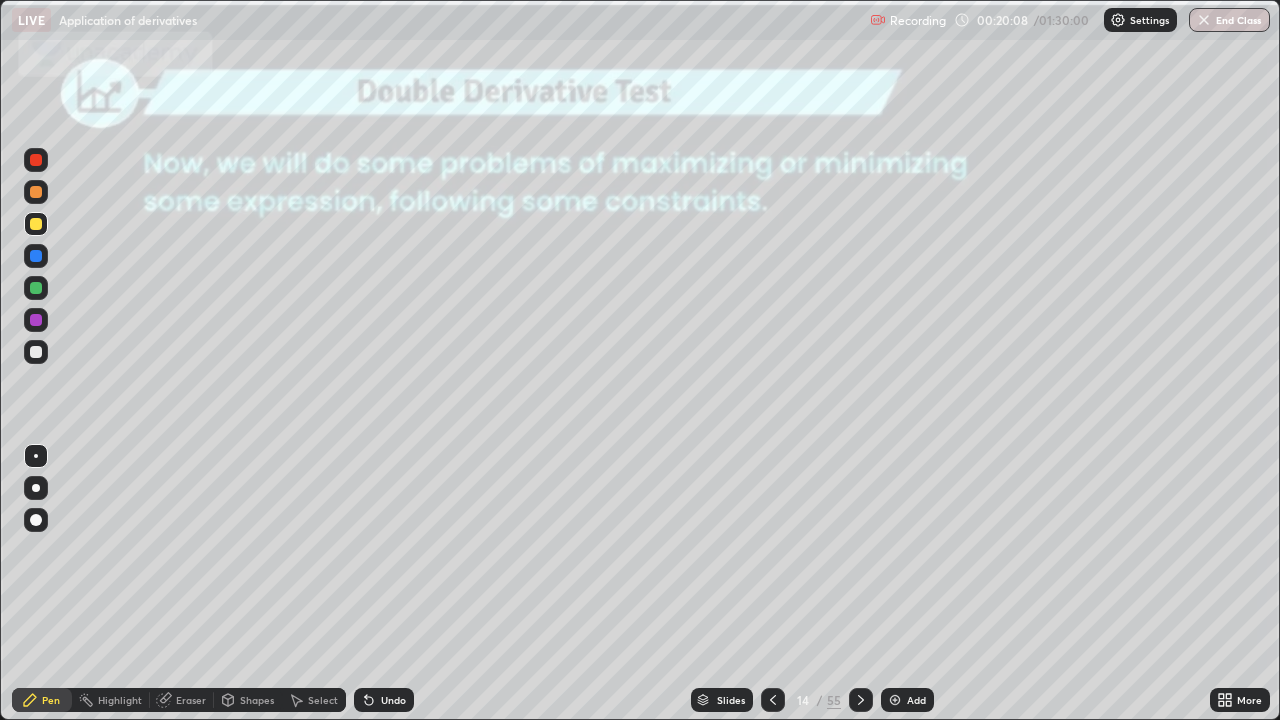 click at bounding box center (36, 288) 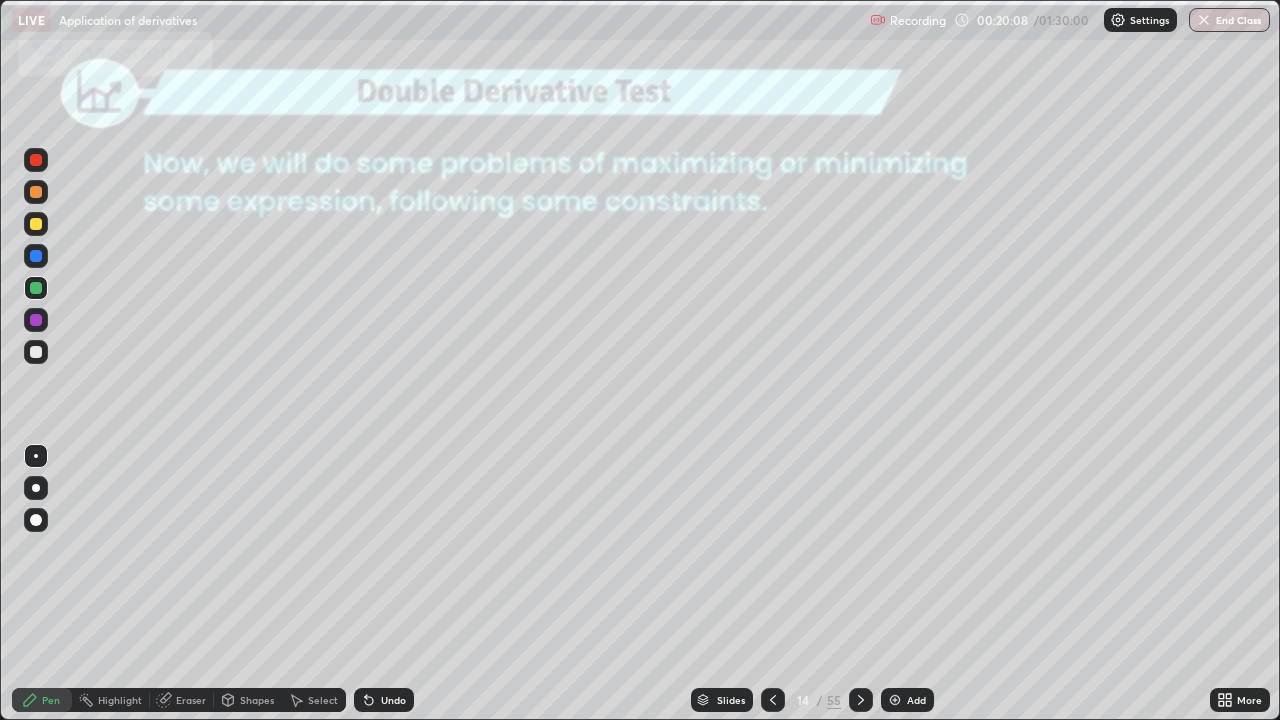 click at bounding box center (36, 256) 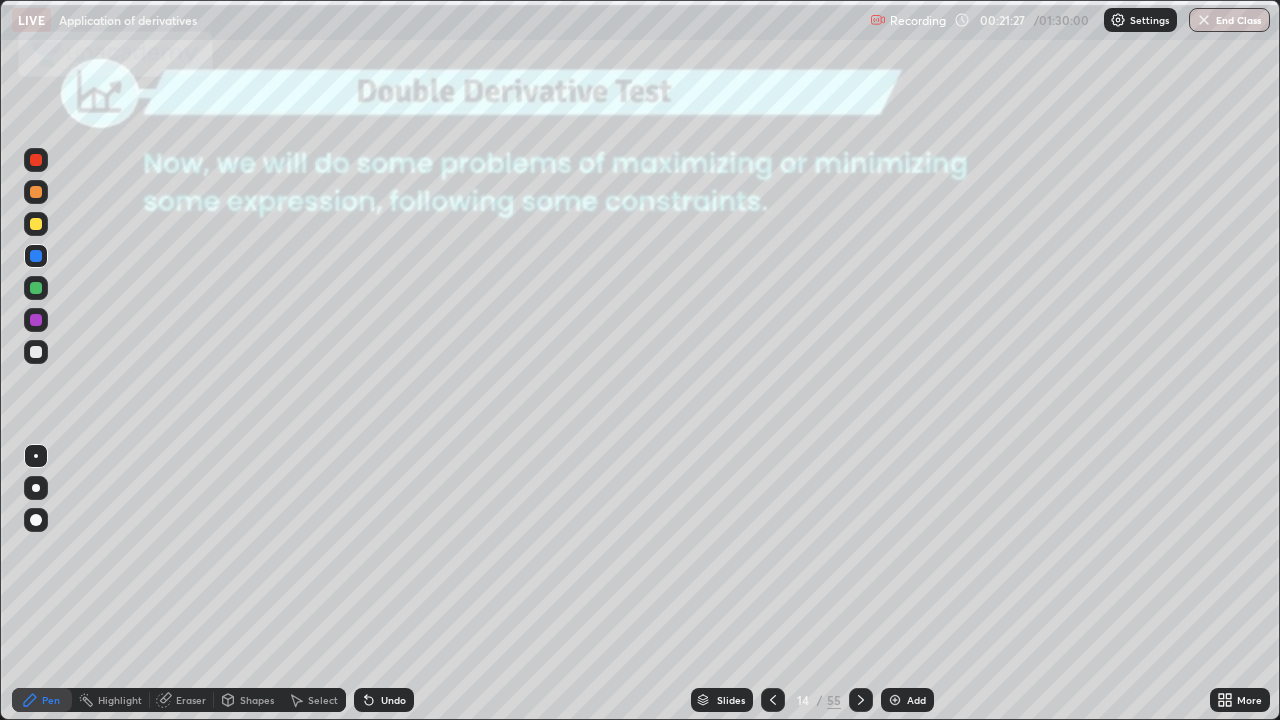 click at bounding box center [36, 256] 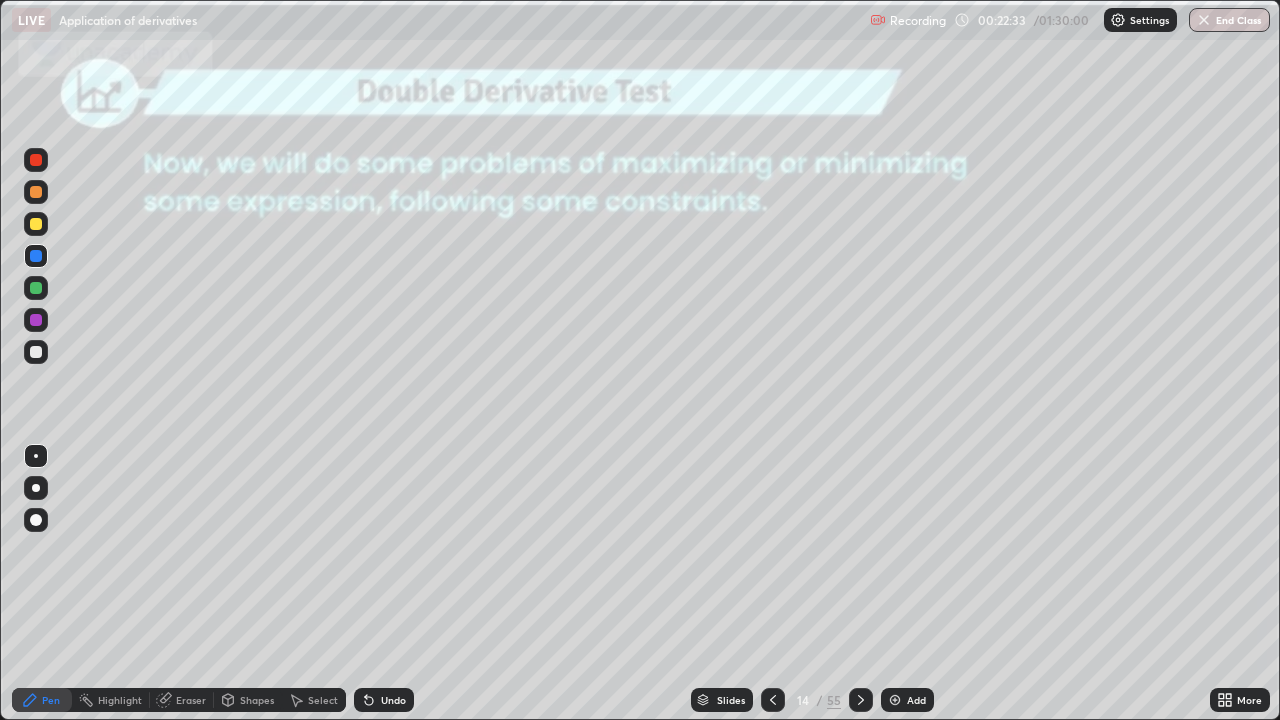click at bounding box center (861, 700) 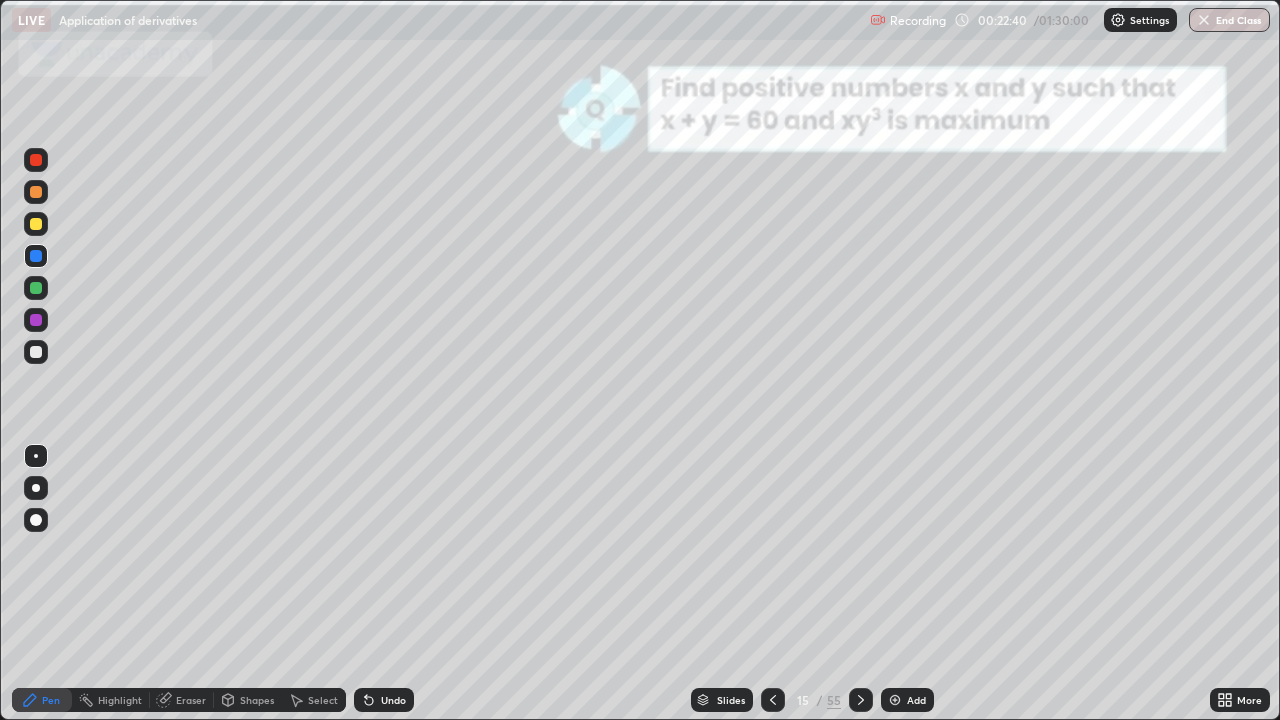 click 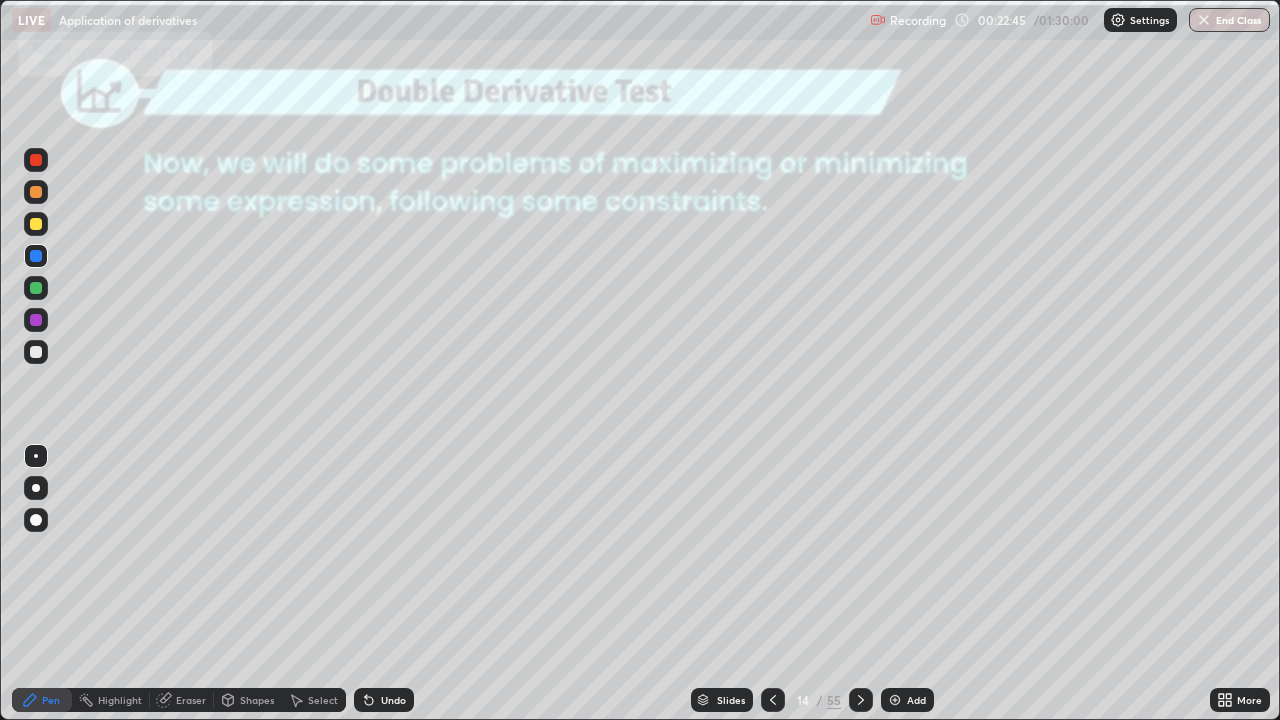 click at bounding box center (36, 352) 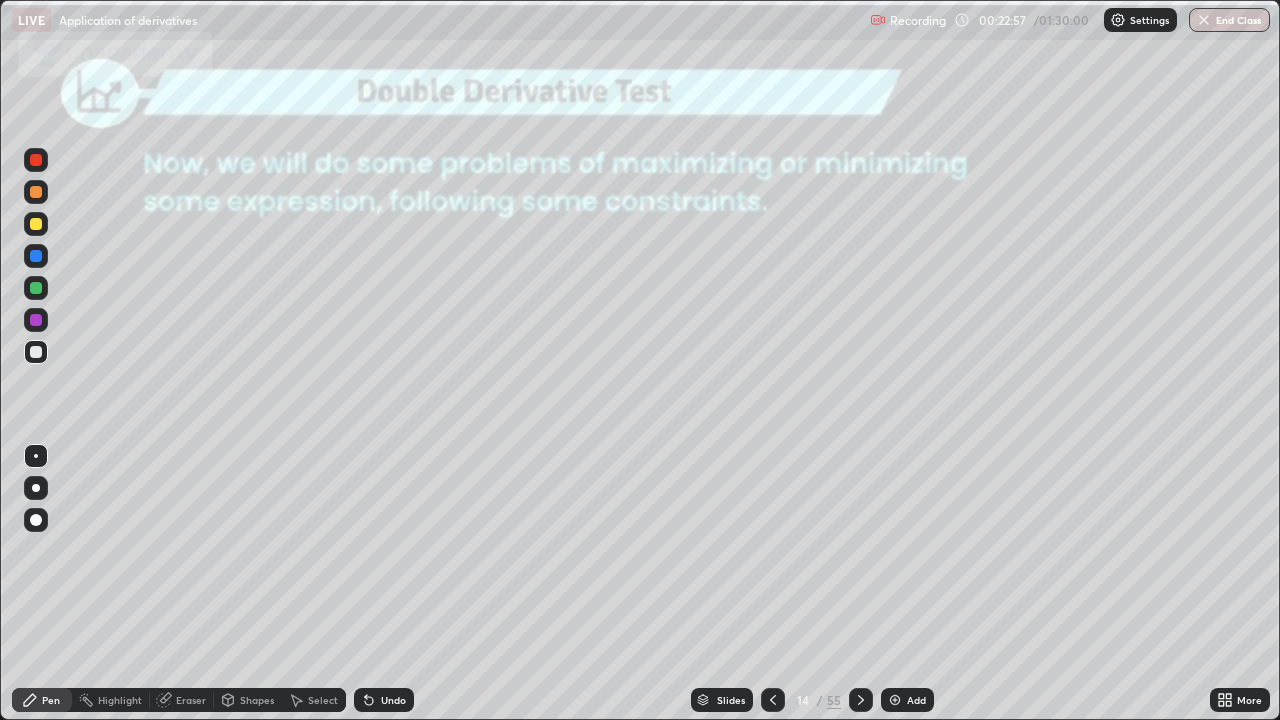 click at bounding box center [36, 320] 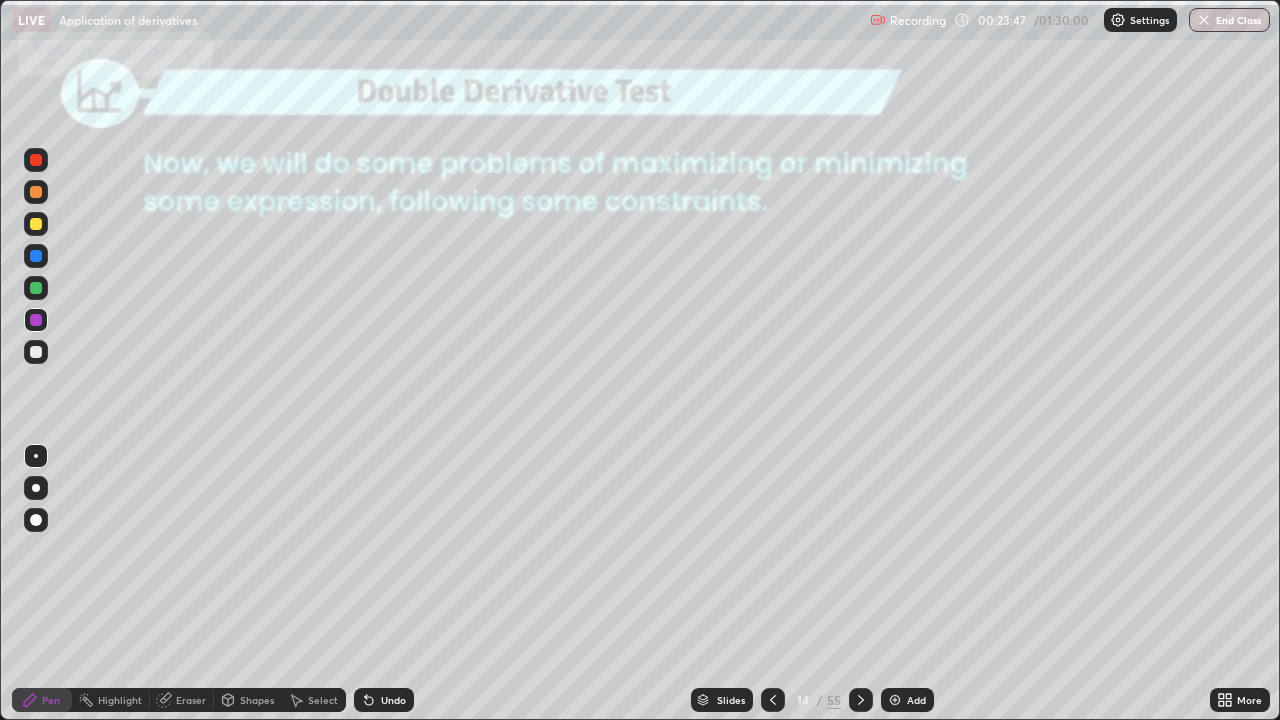 click at bounding box center (36, 288) 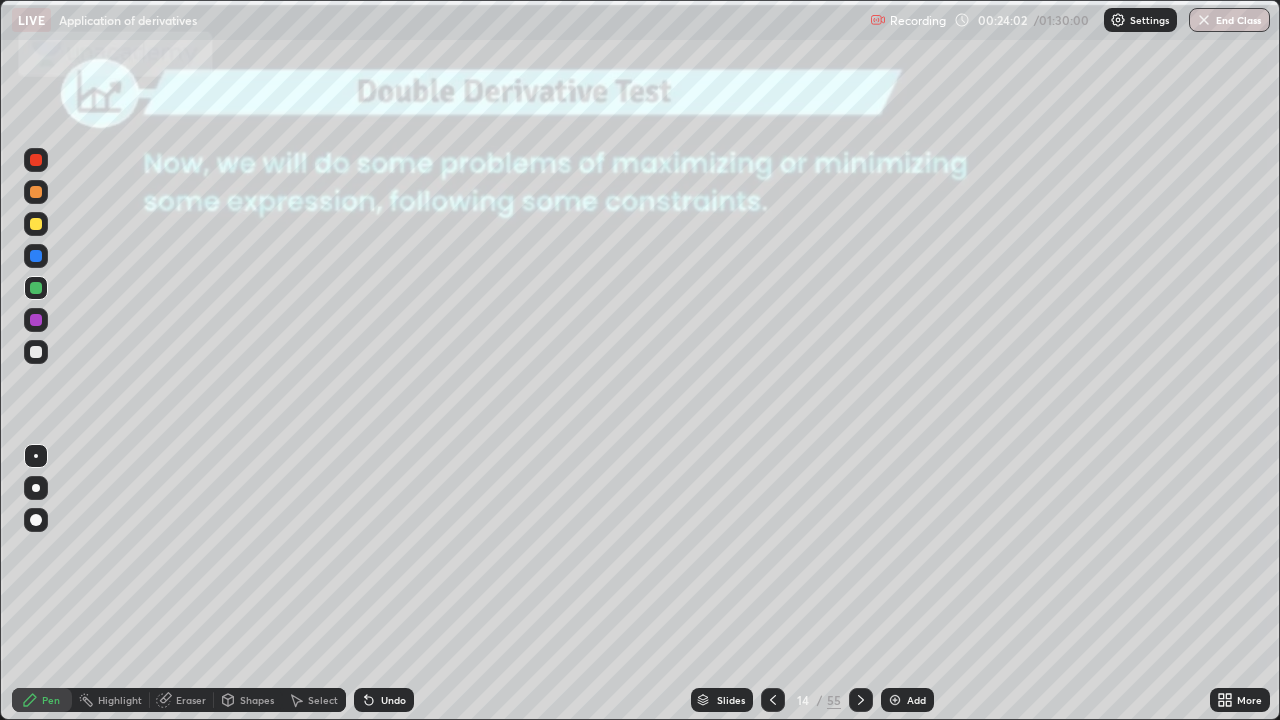 click at bounding box center [36, 224] 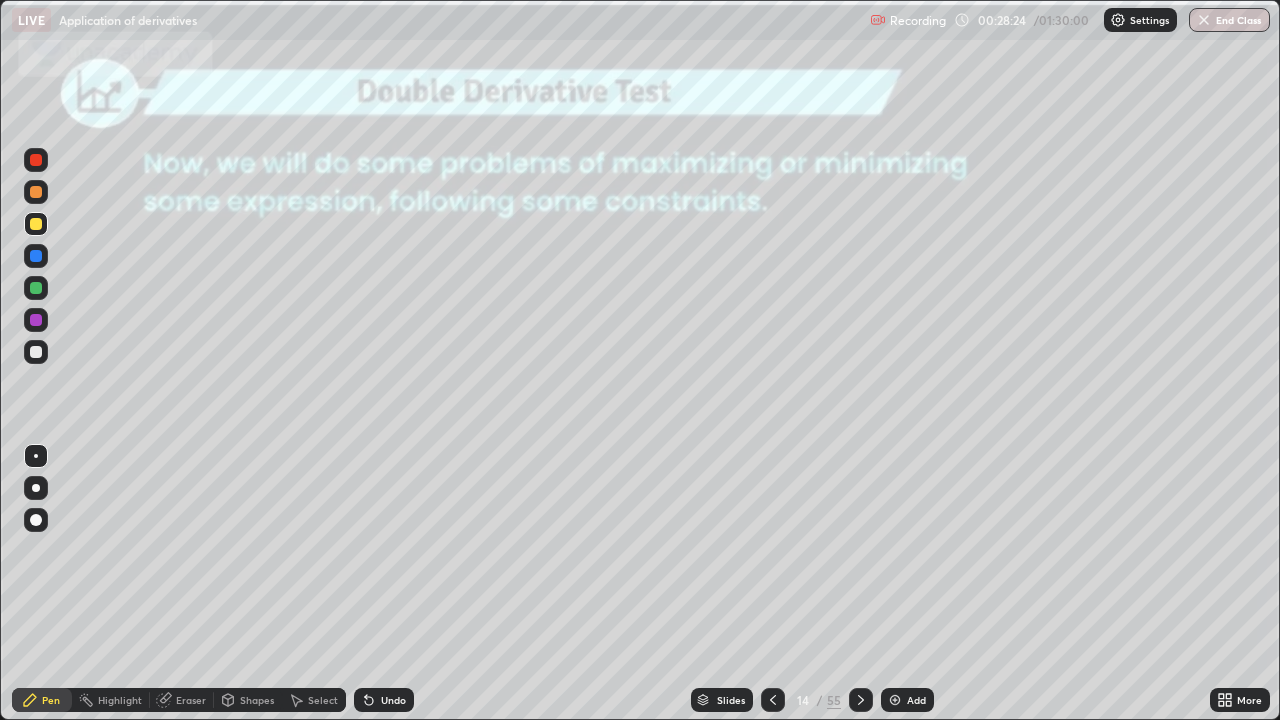 click 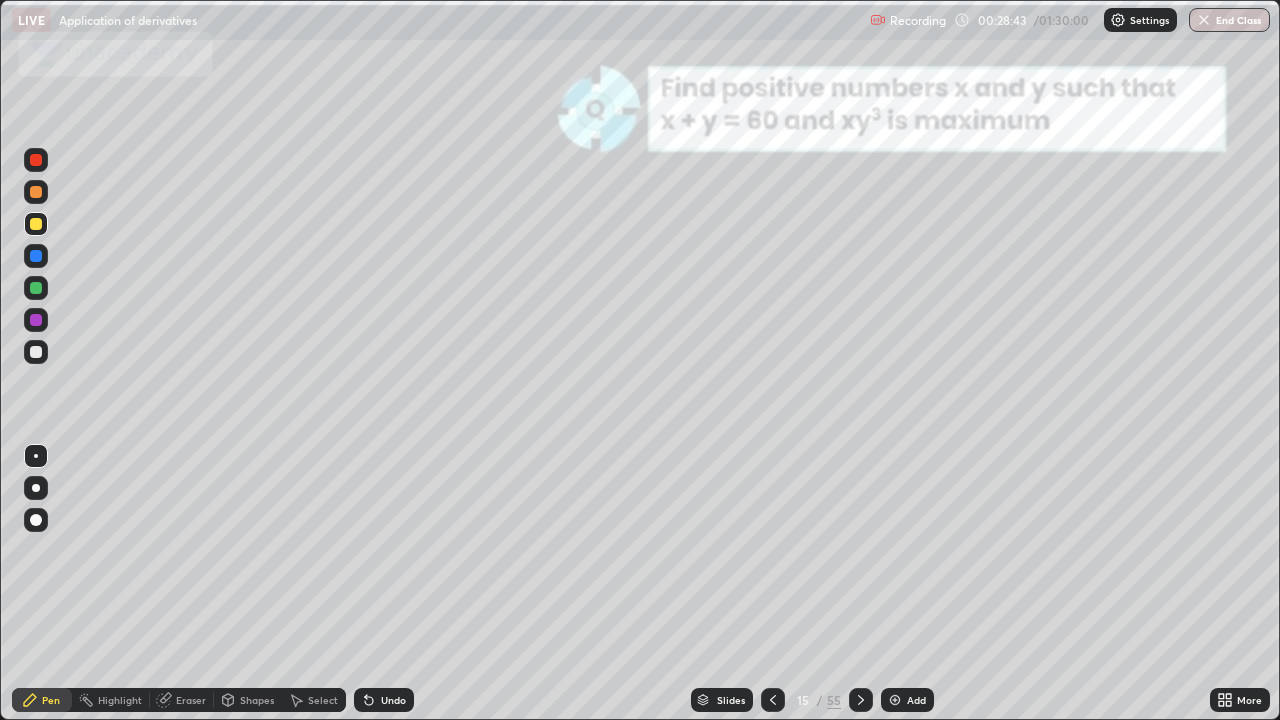 click at bounding box center (36, 224) 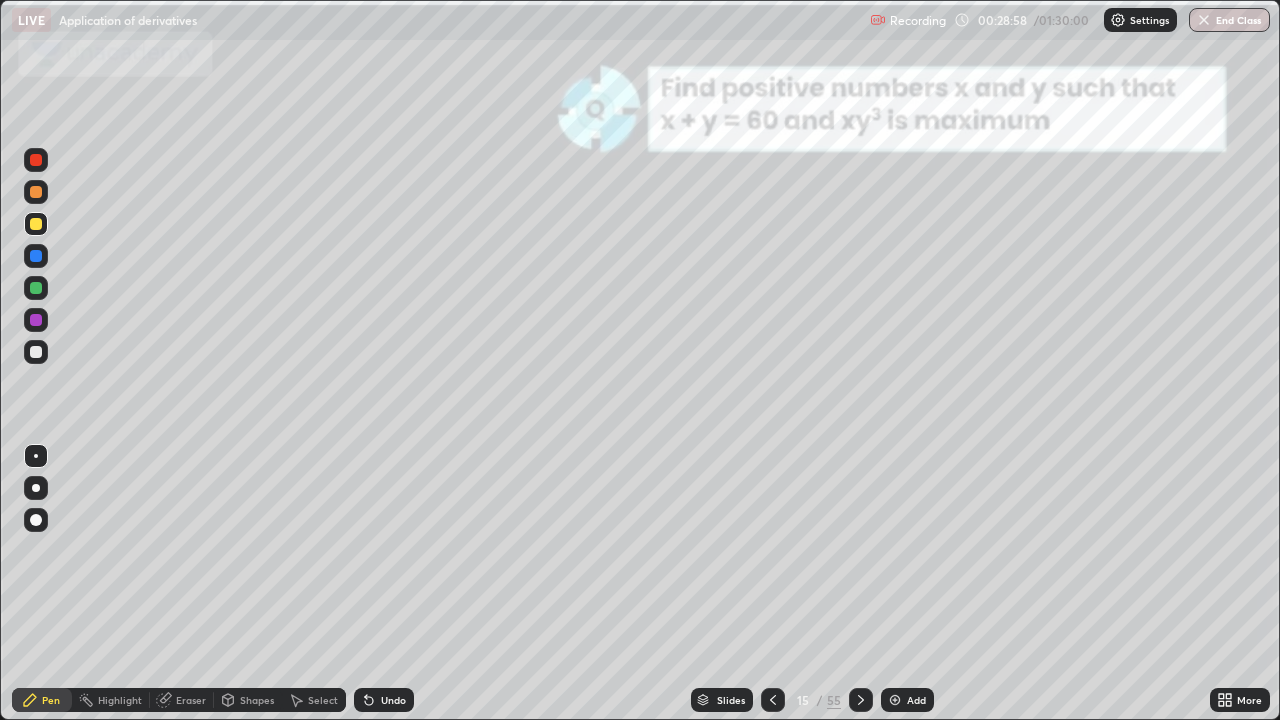 click 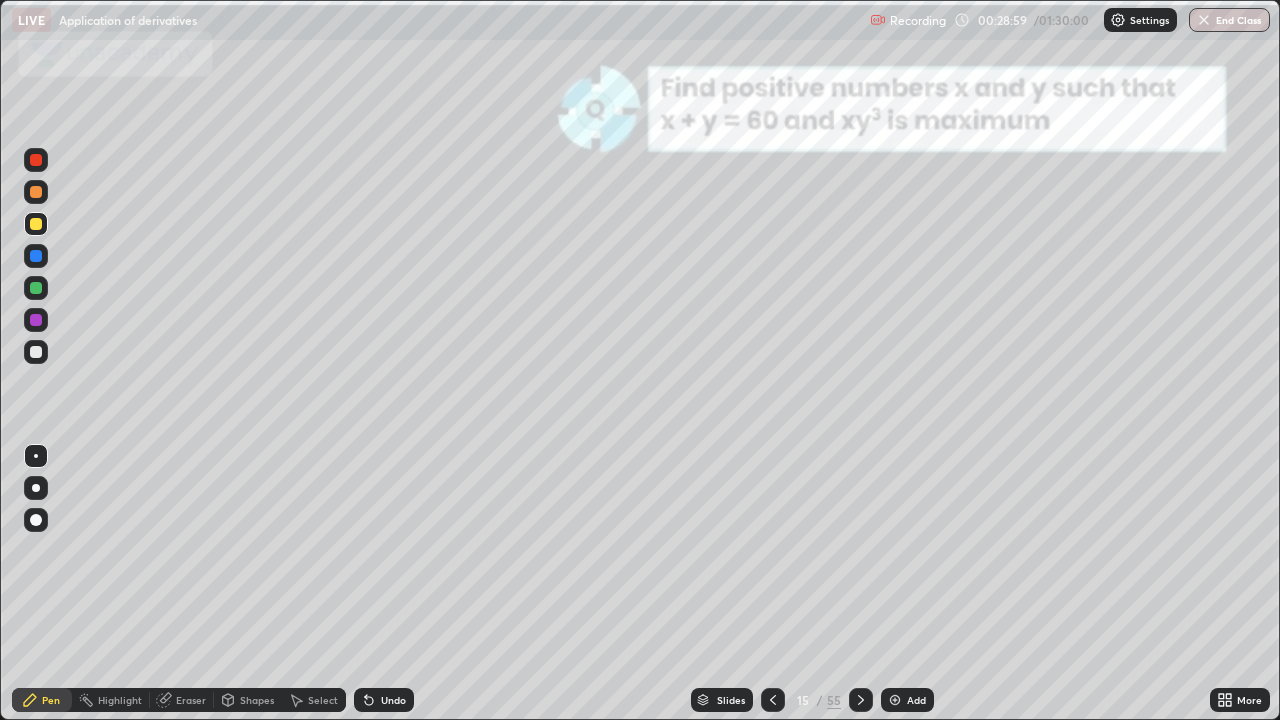 click on "Undo" at bounding box center (384, 700) 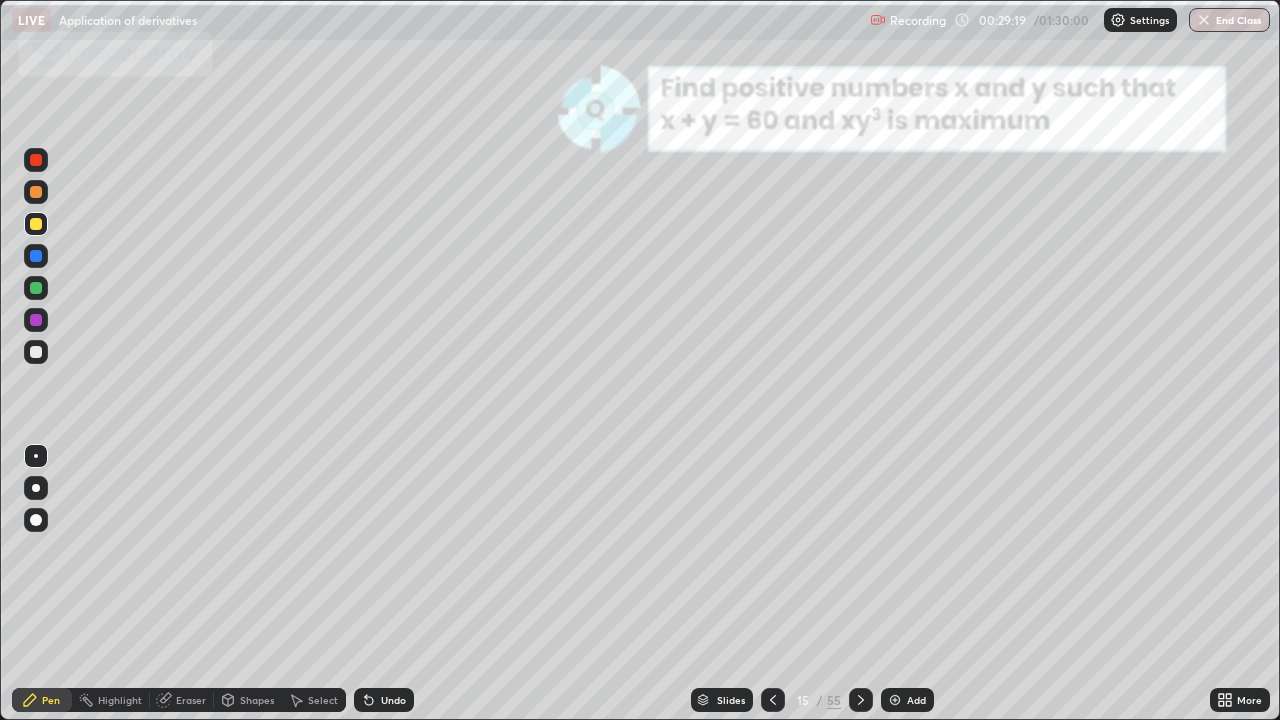click at bounding box center (36, 288) 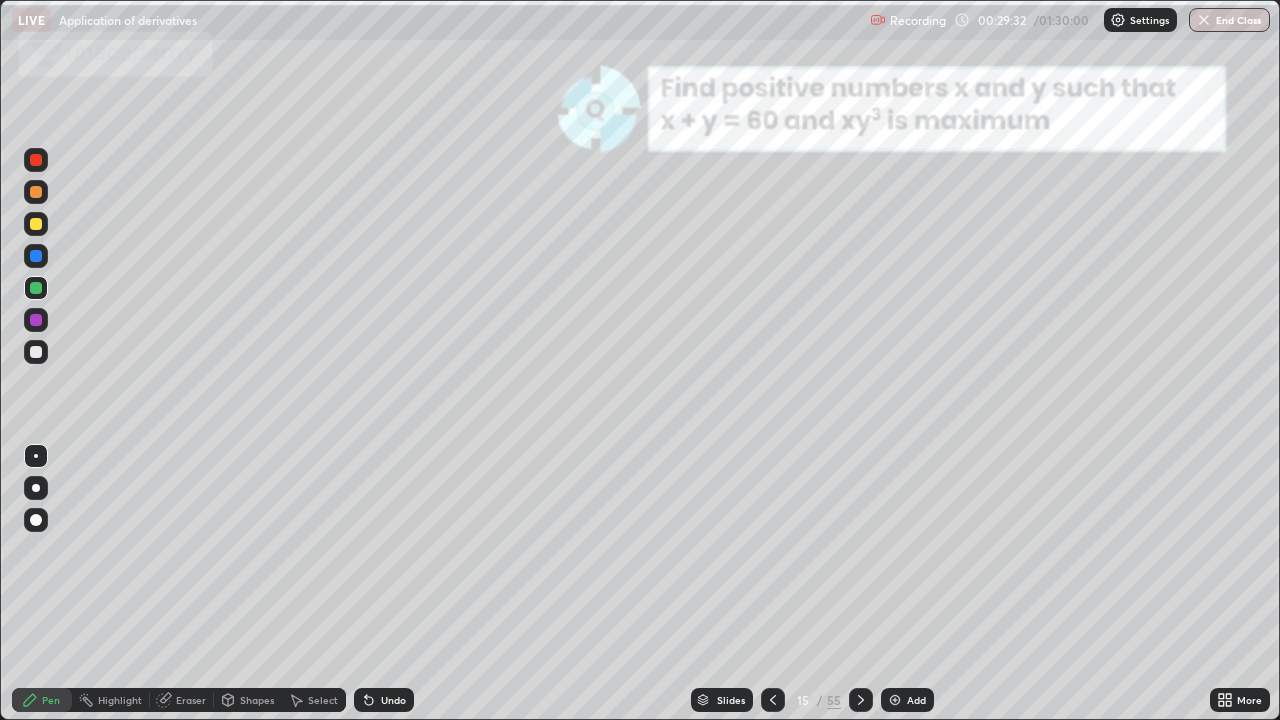 click at bounding box center (36, 320) 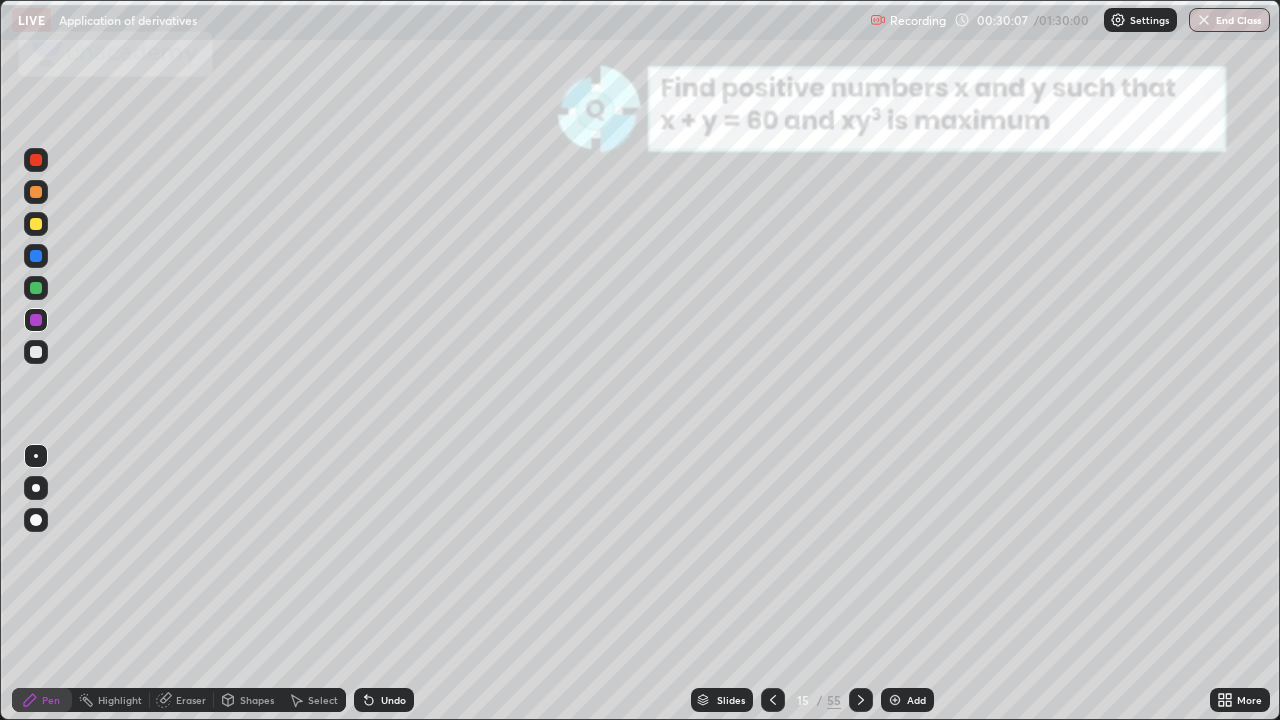 click at bounding box center [36, 352] 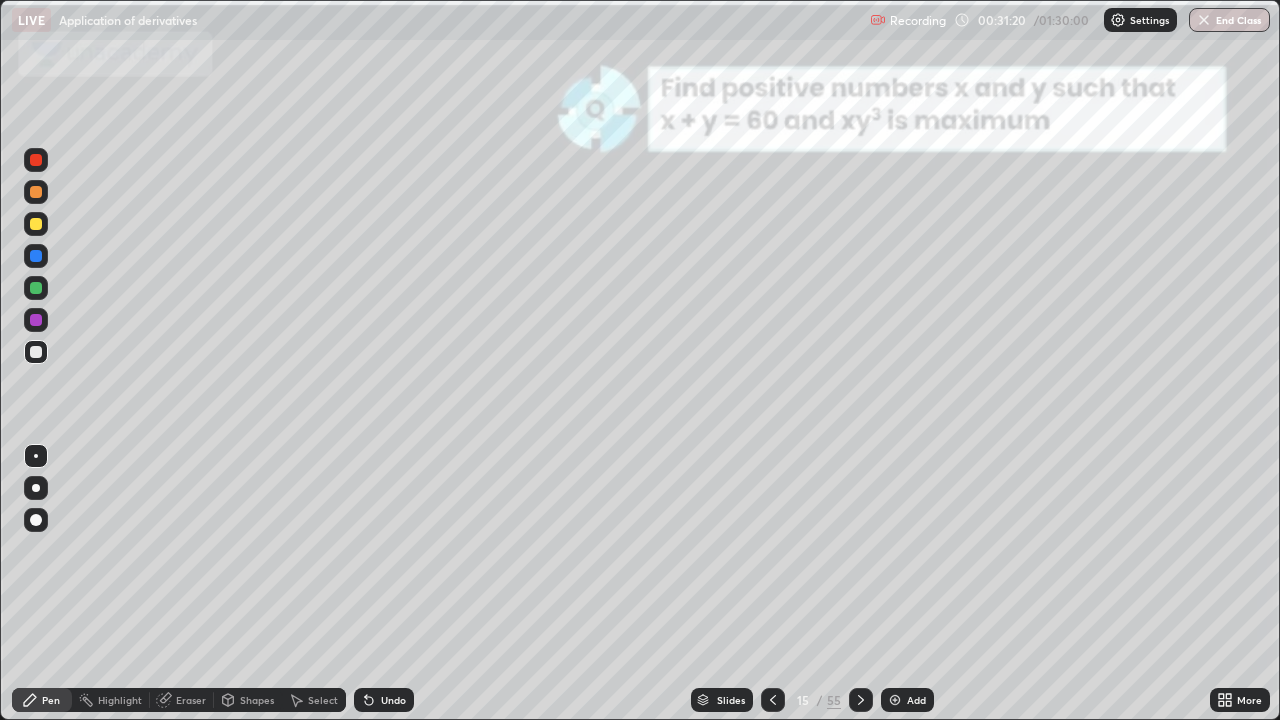 click on "Eraser" at bounding box center [191, 700] 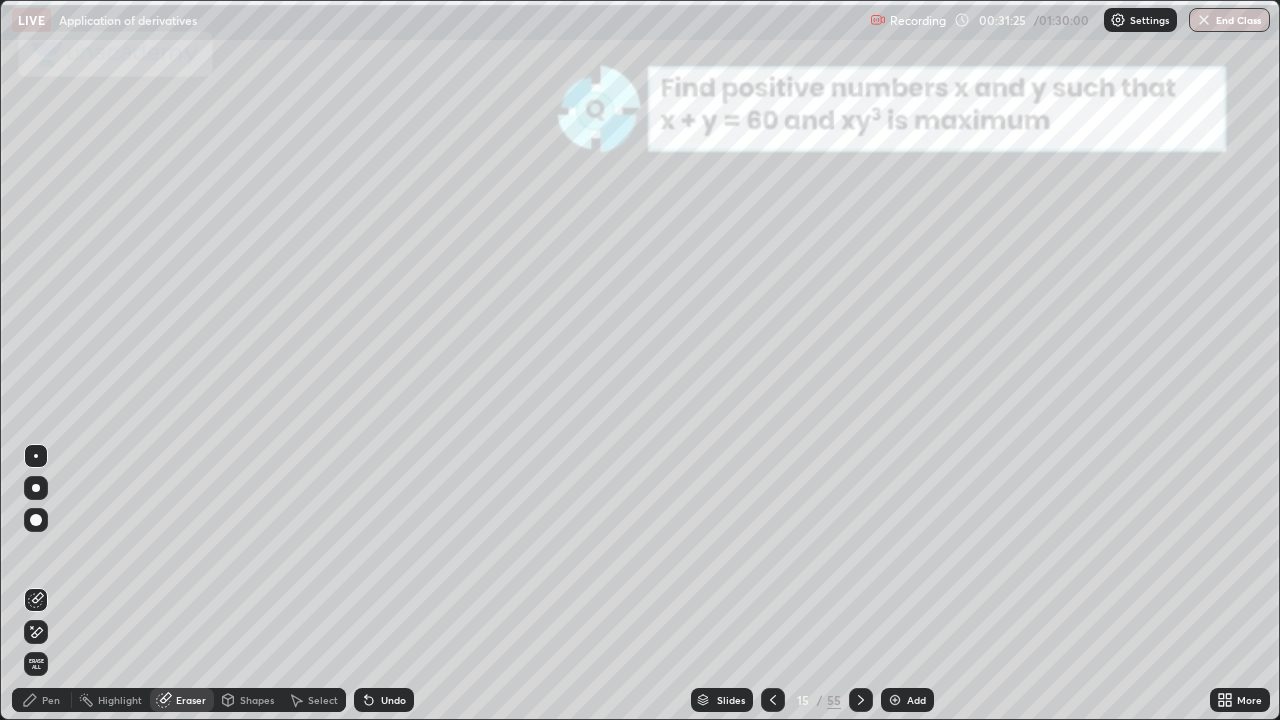 click on "Pen" at bounding box center [51, 700] 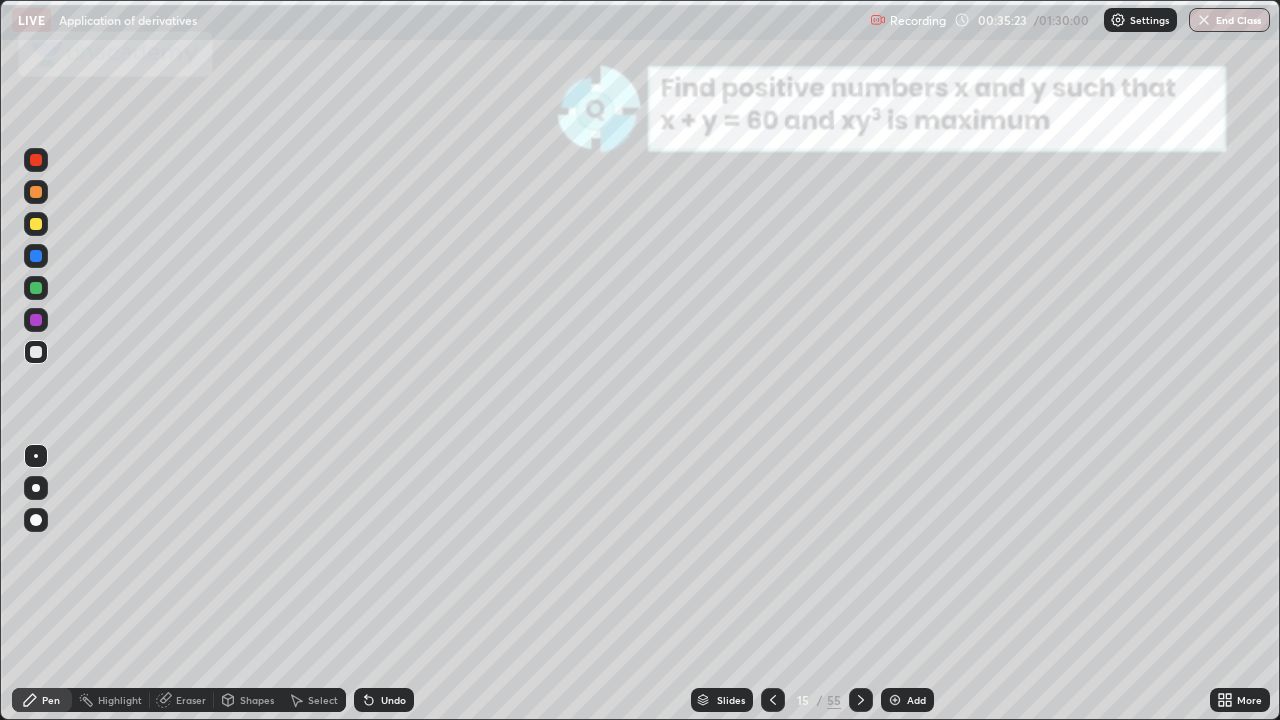 click at bounding box center (861, 700) 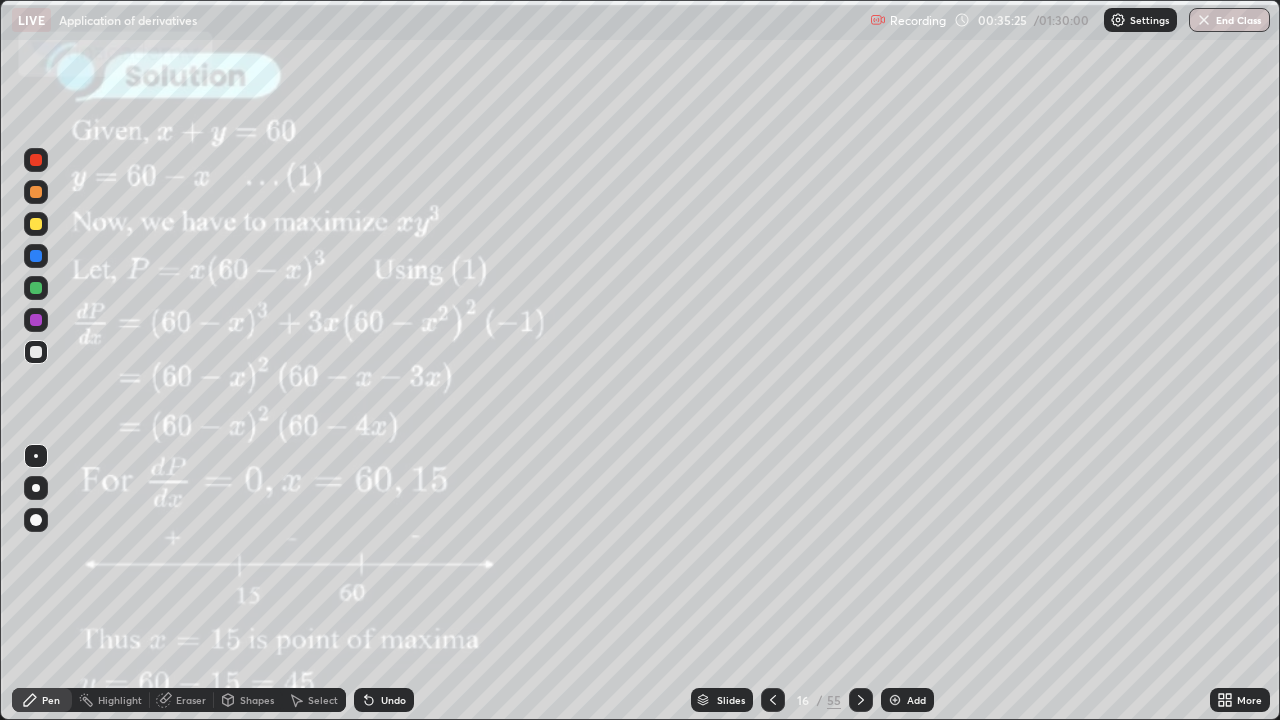 click 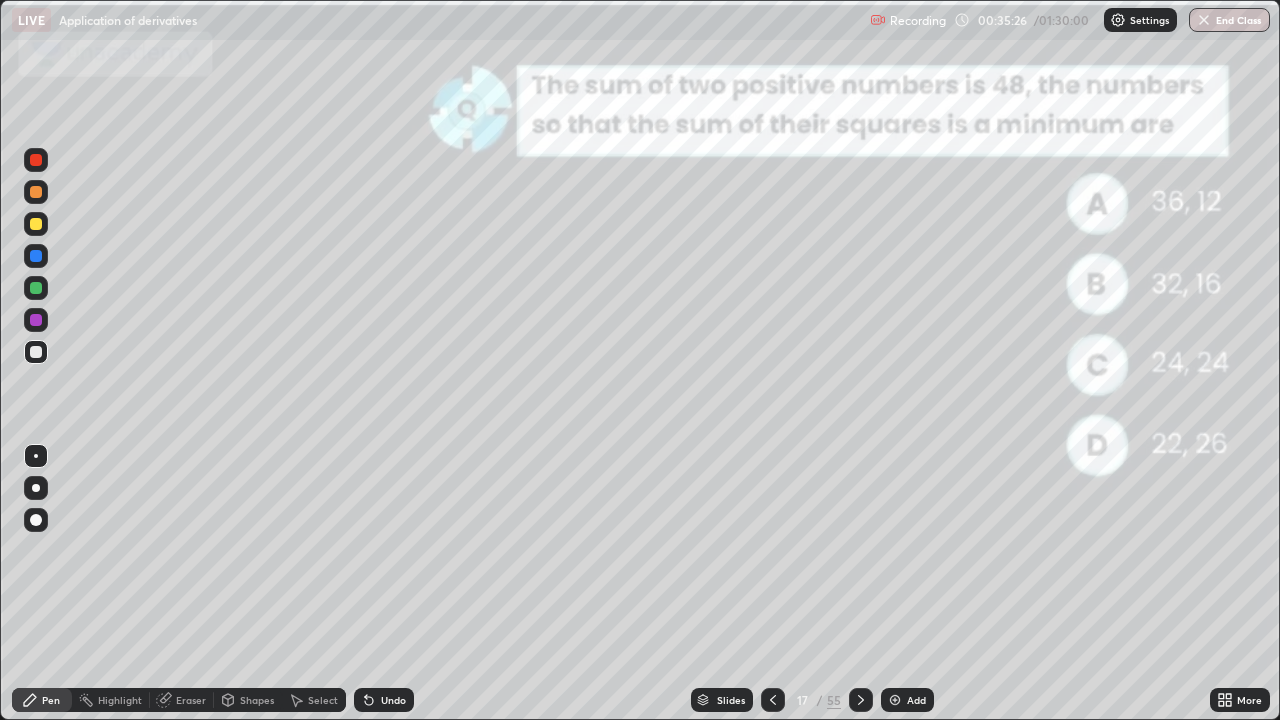 click 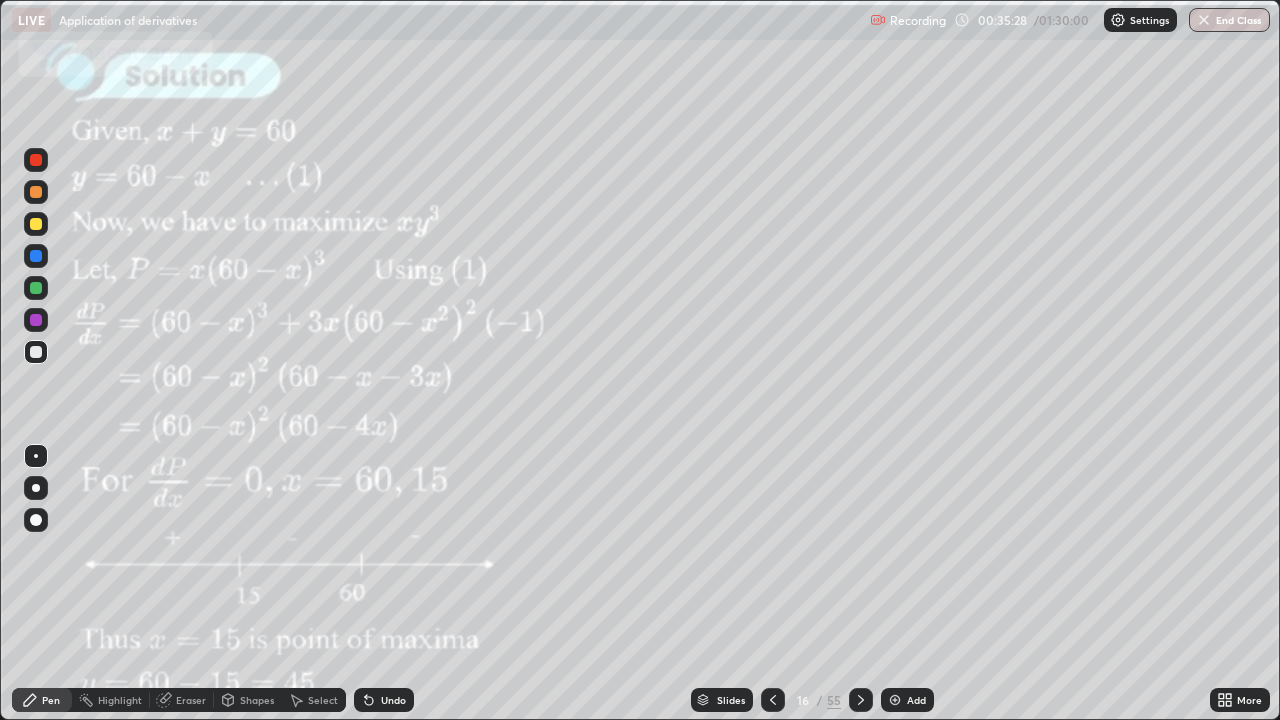 click 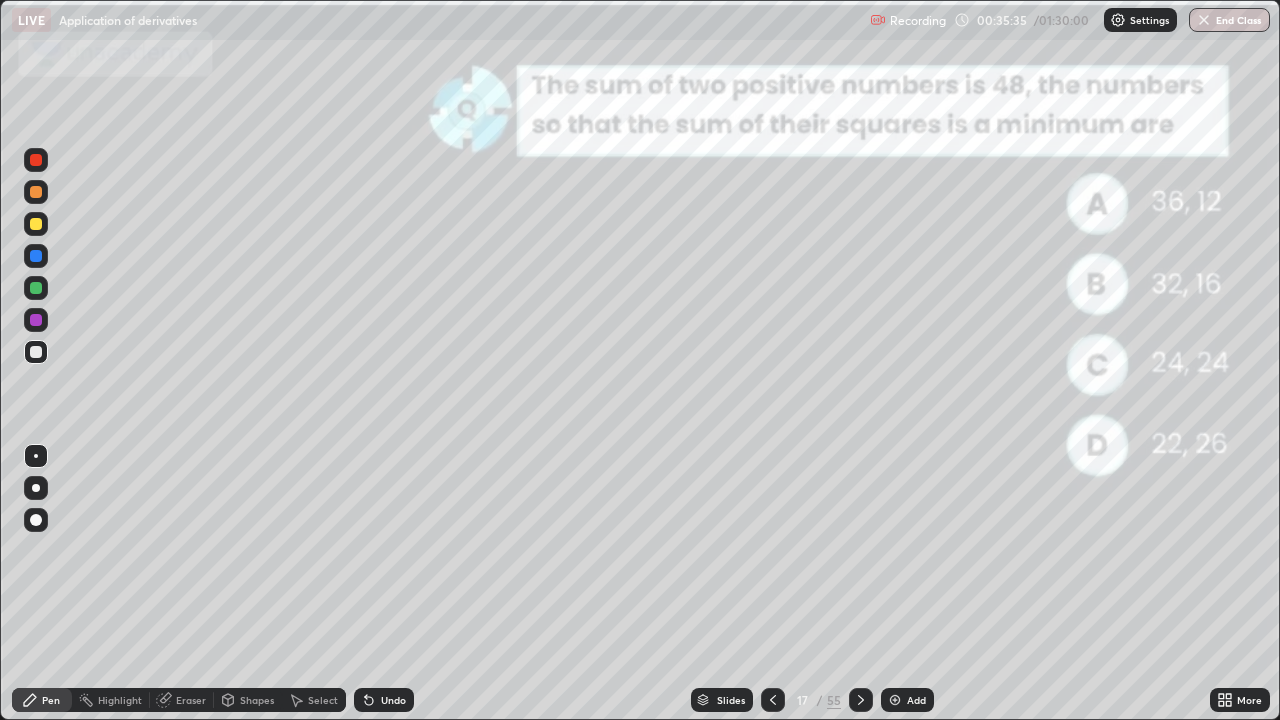 click 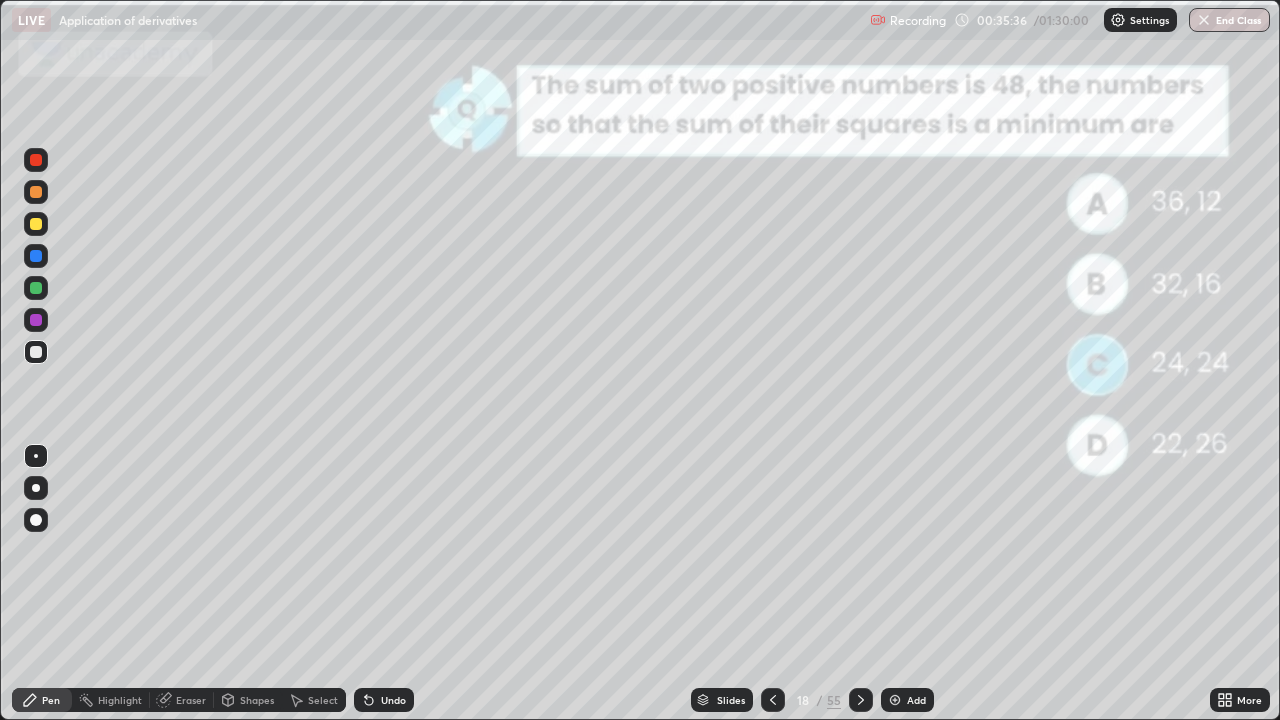 click 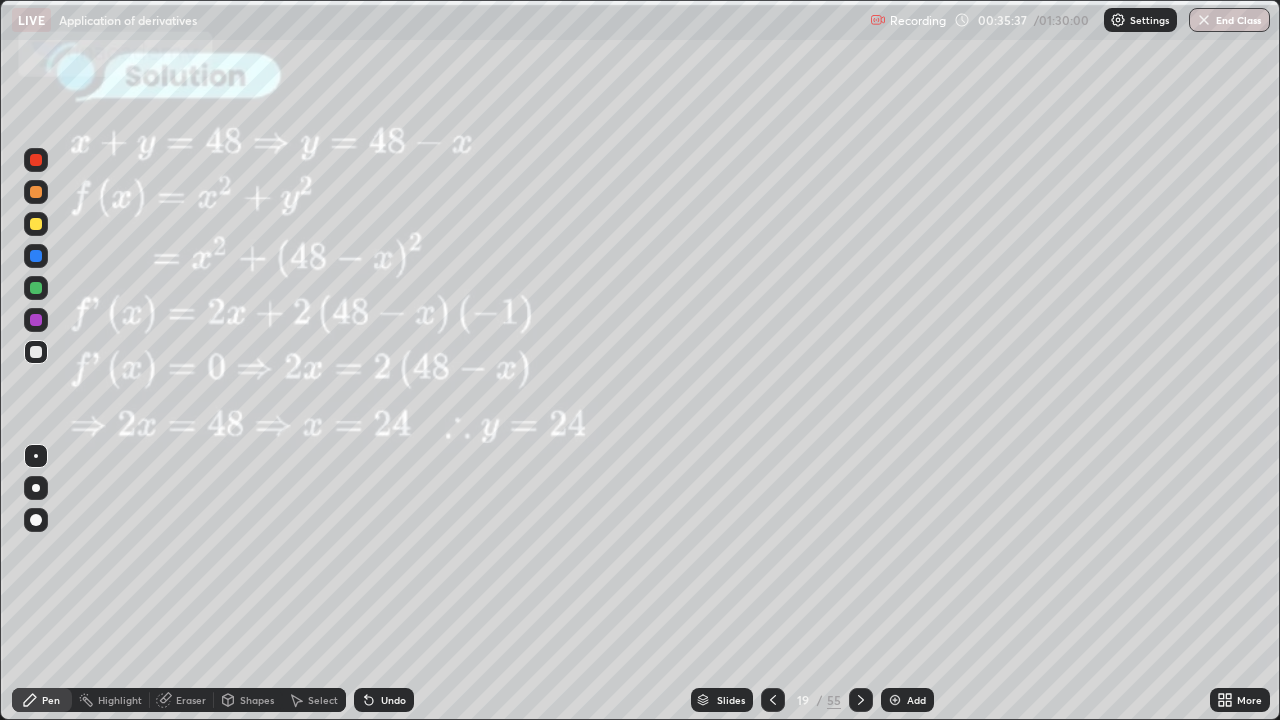 click 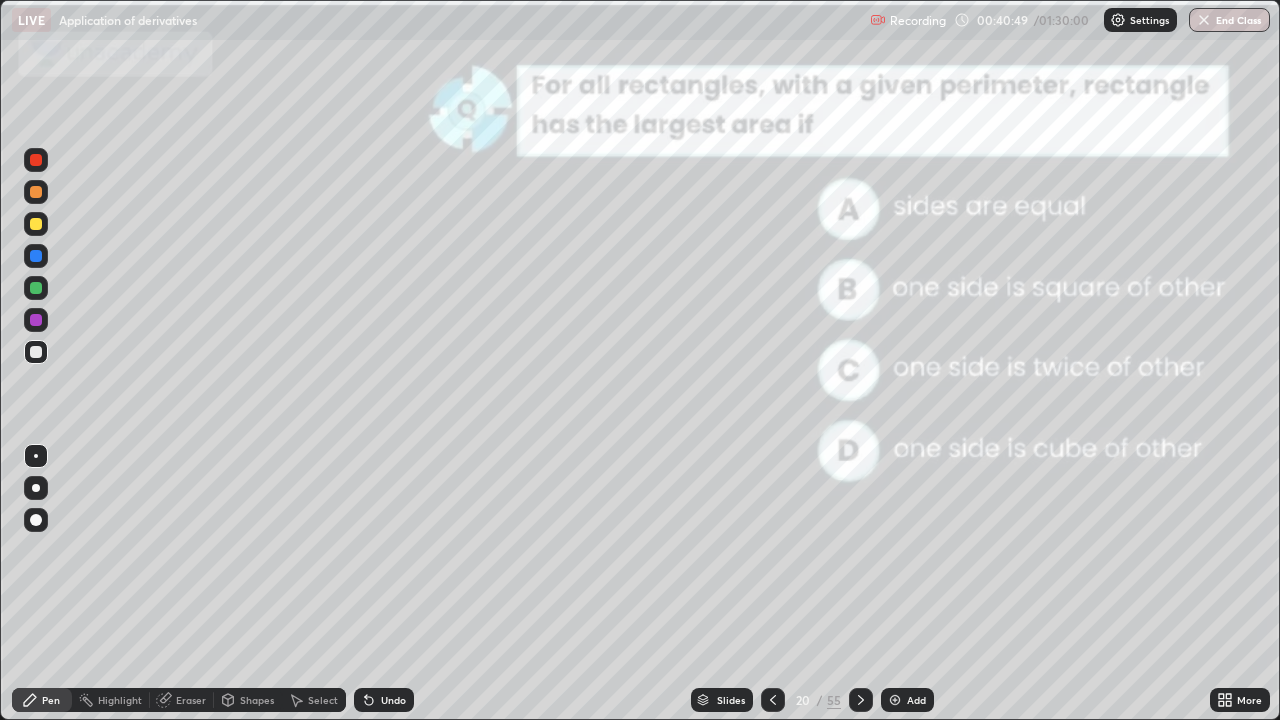 click at bounding box center (36, 224) 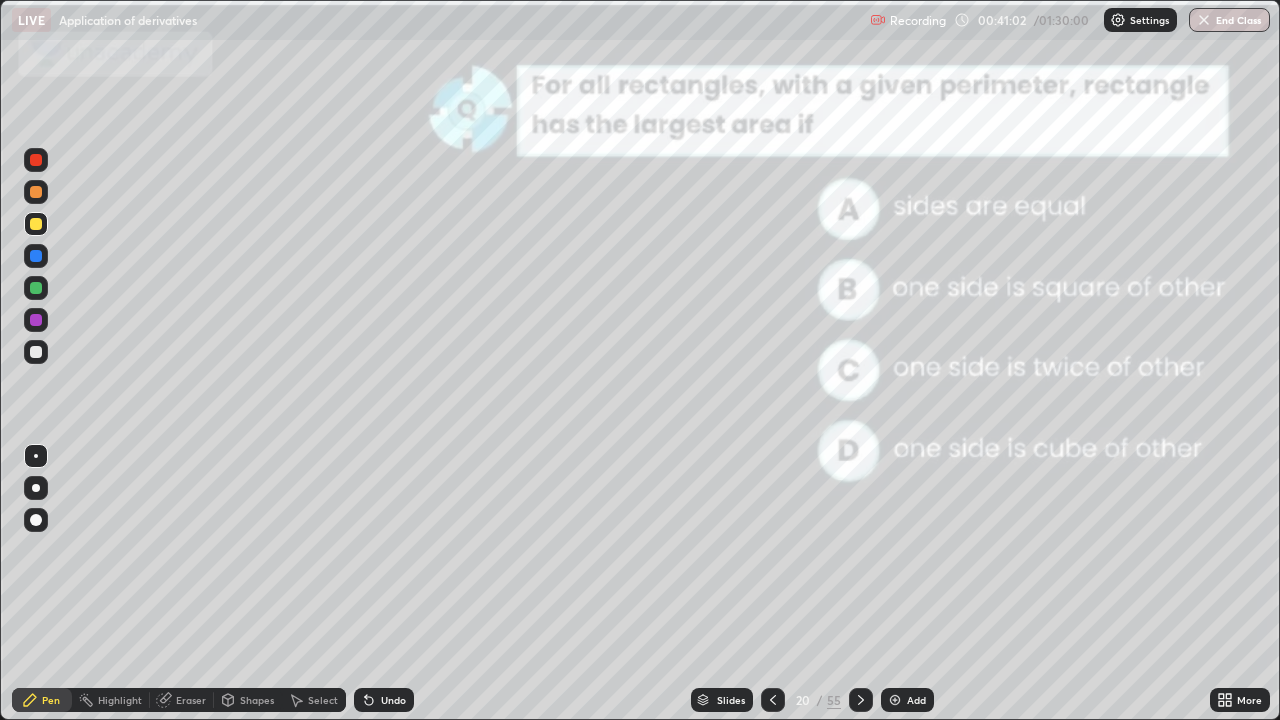 click at bounding box center [36, 352] 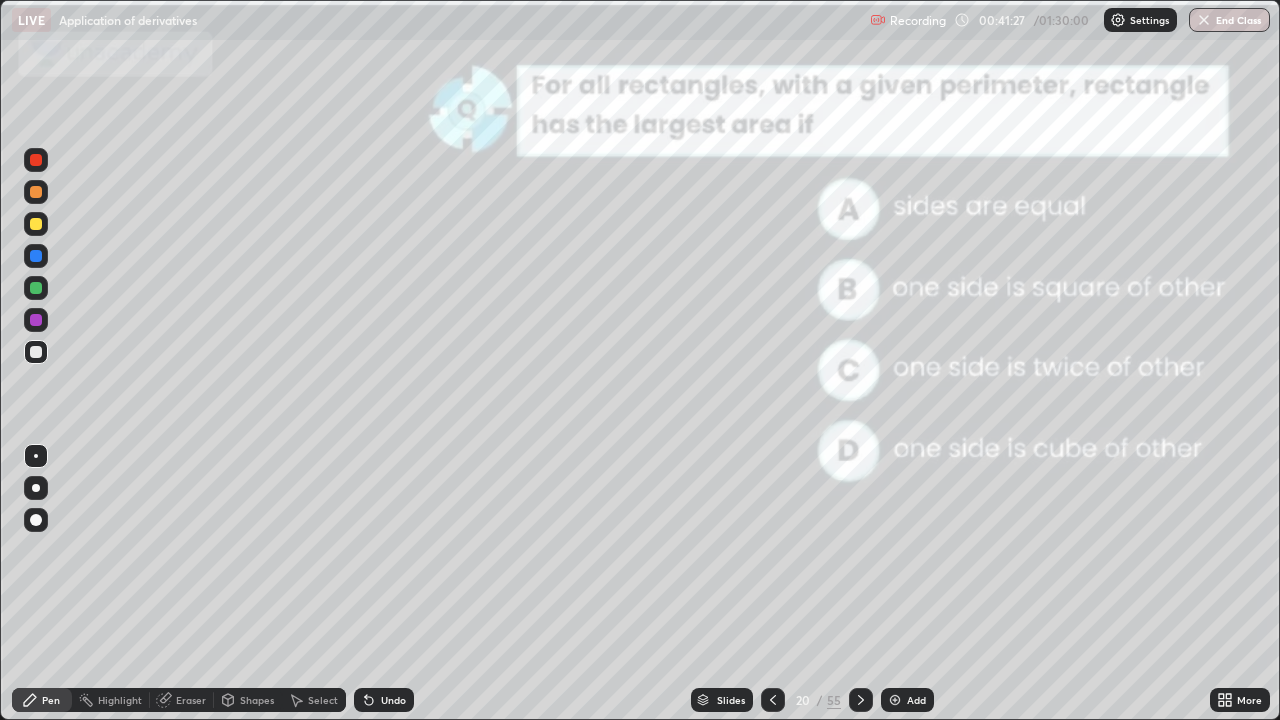 click at bounding box center (36, 288) 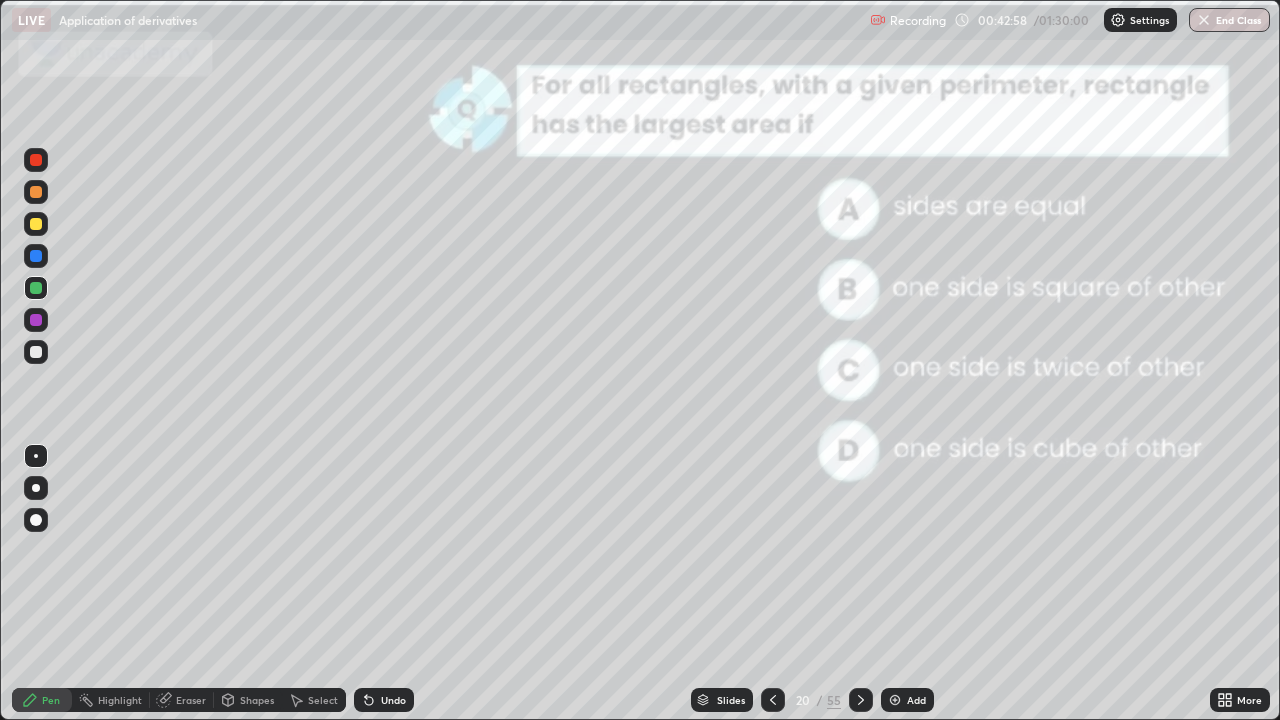 click at bounding box center (36, 256) 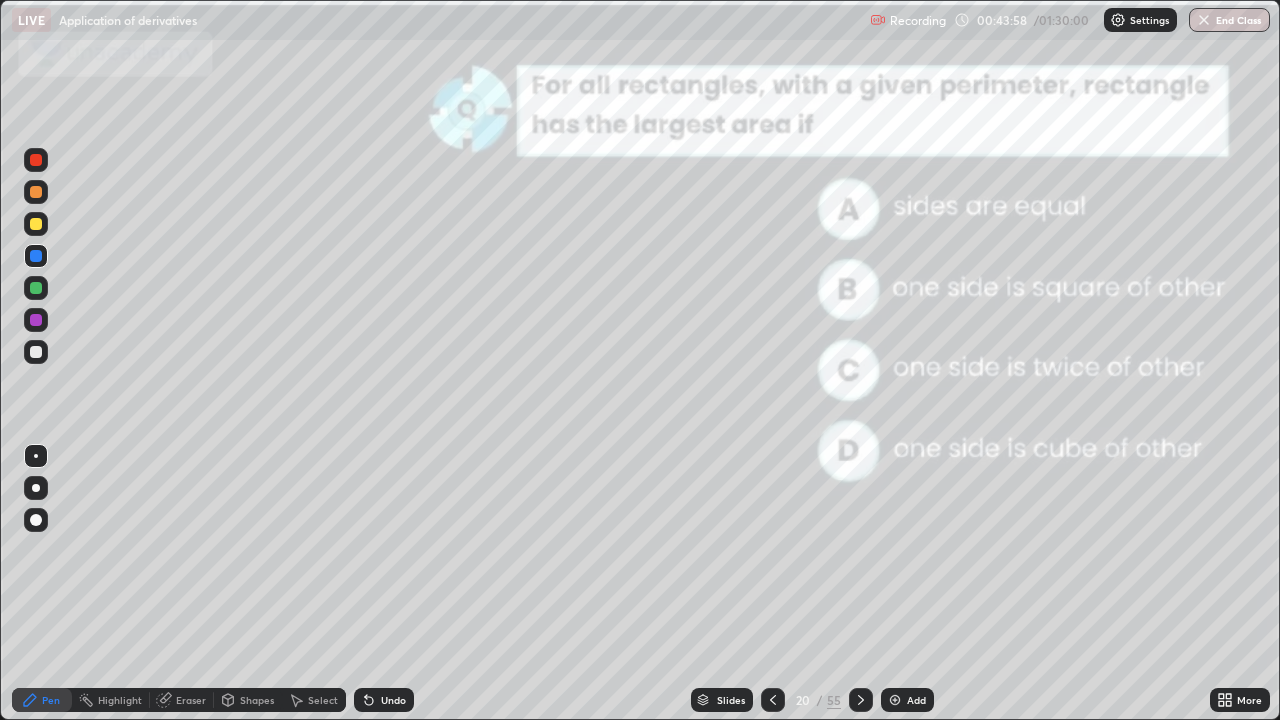click at bounding box center [36, 320] 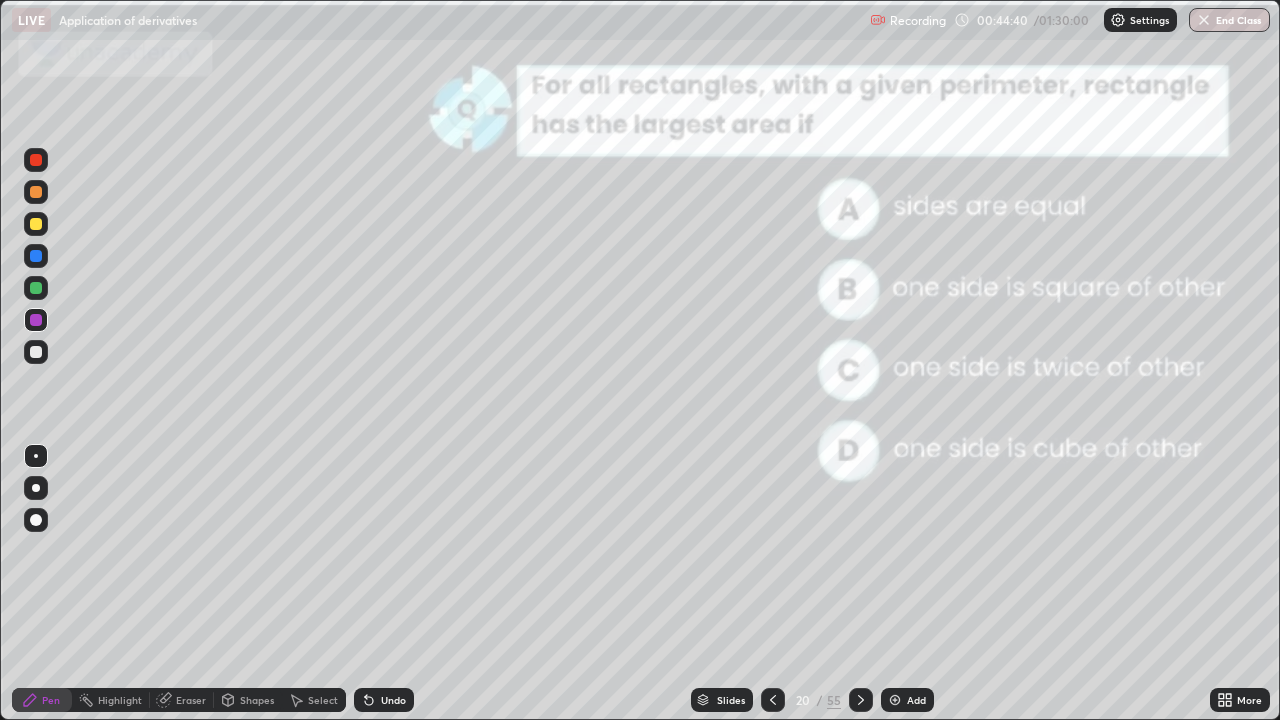 click at bounding box center [36, 352] 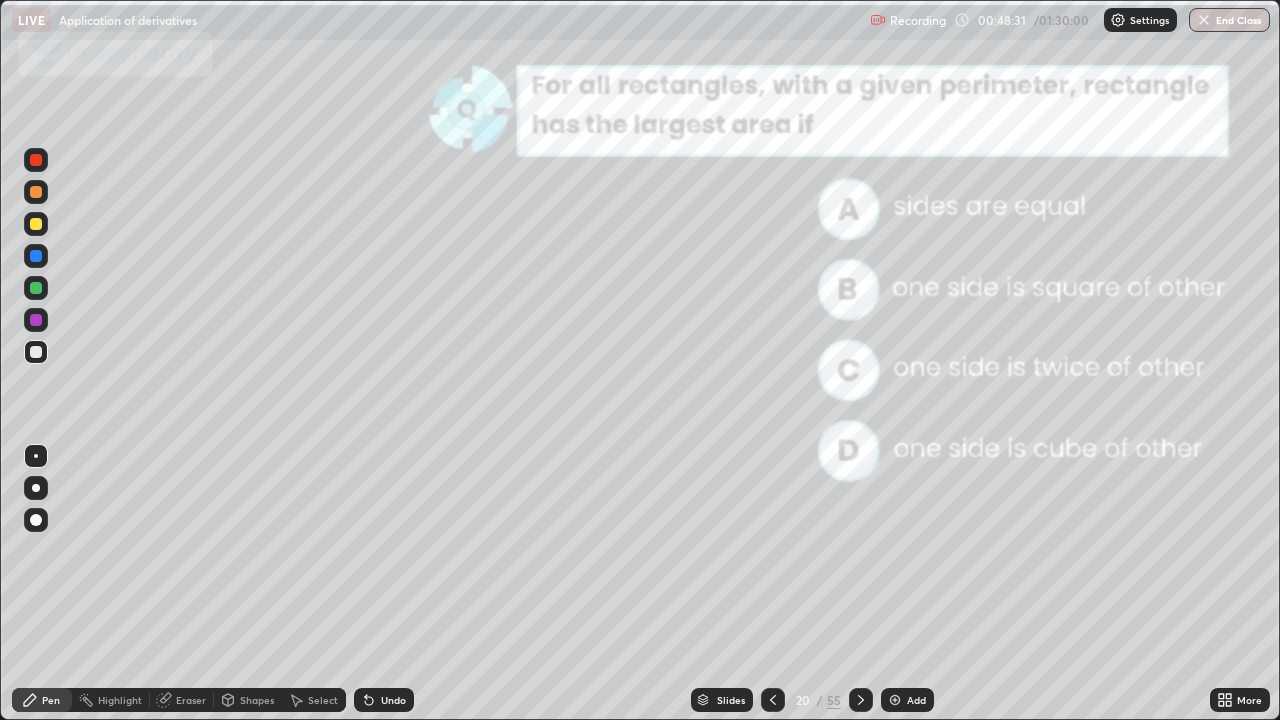click 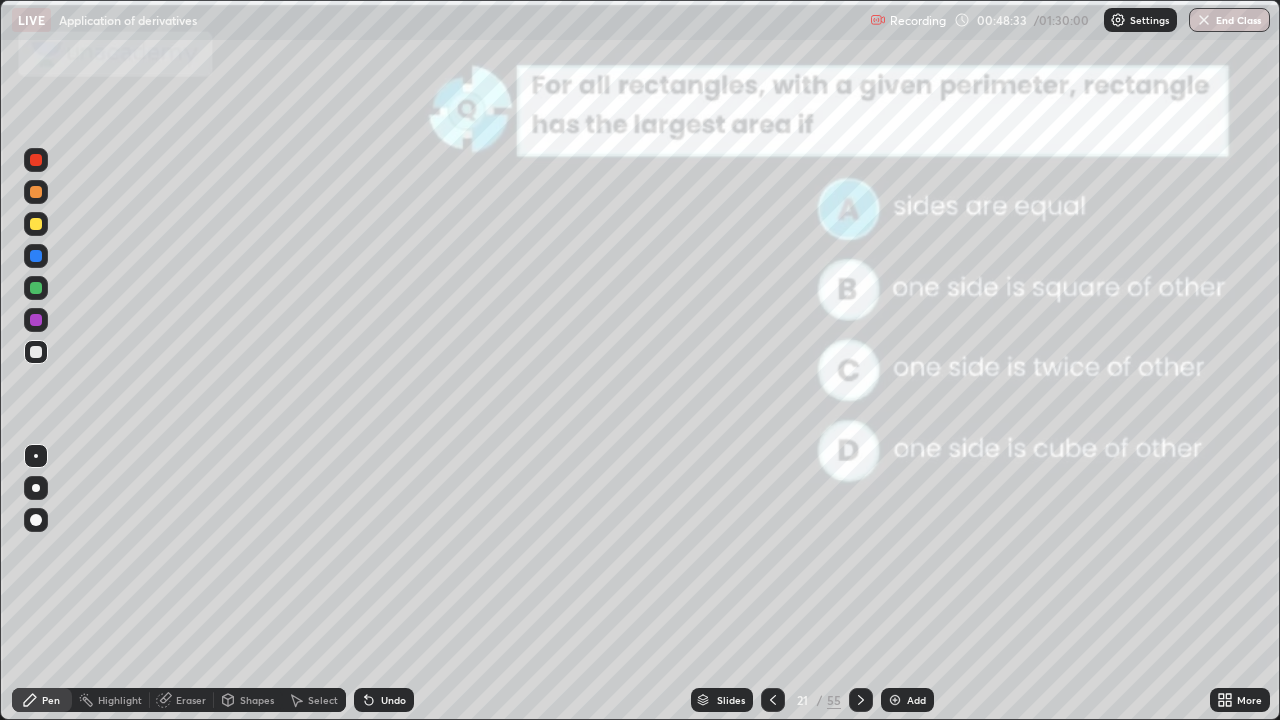 click 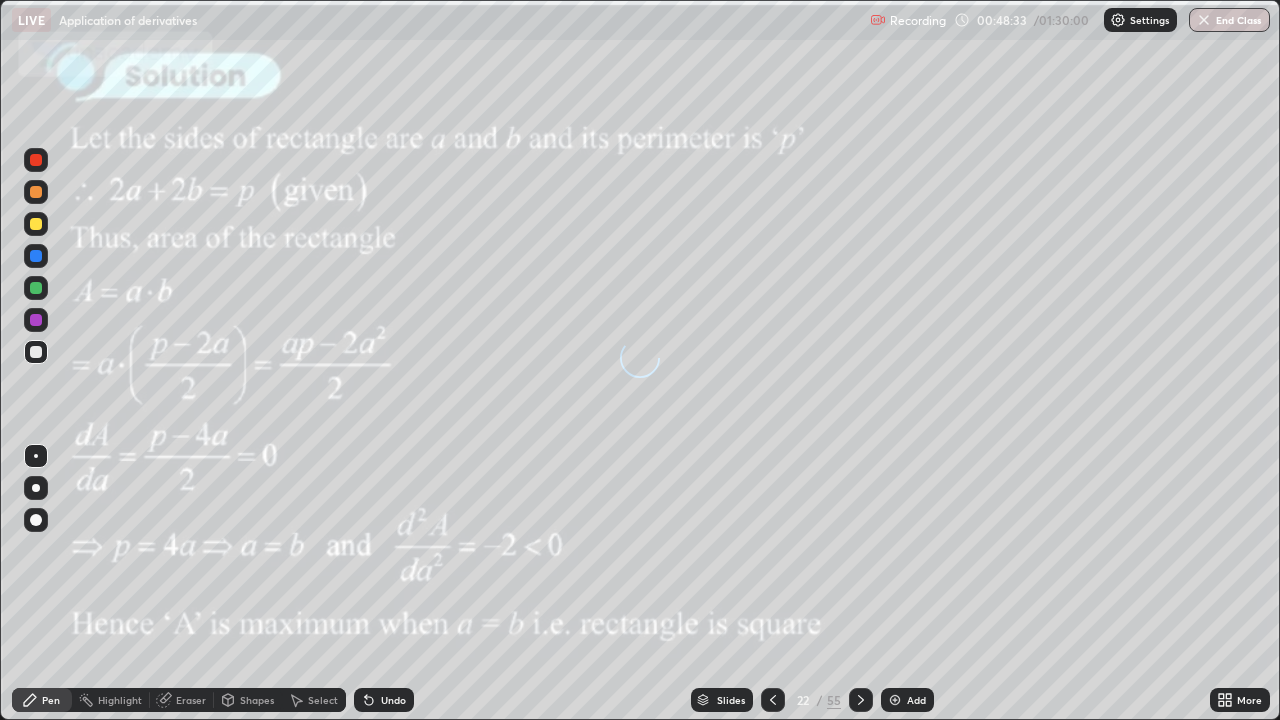click 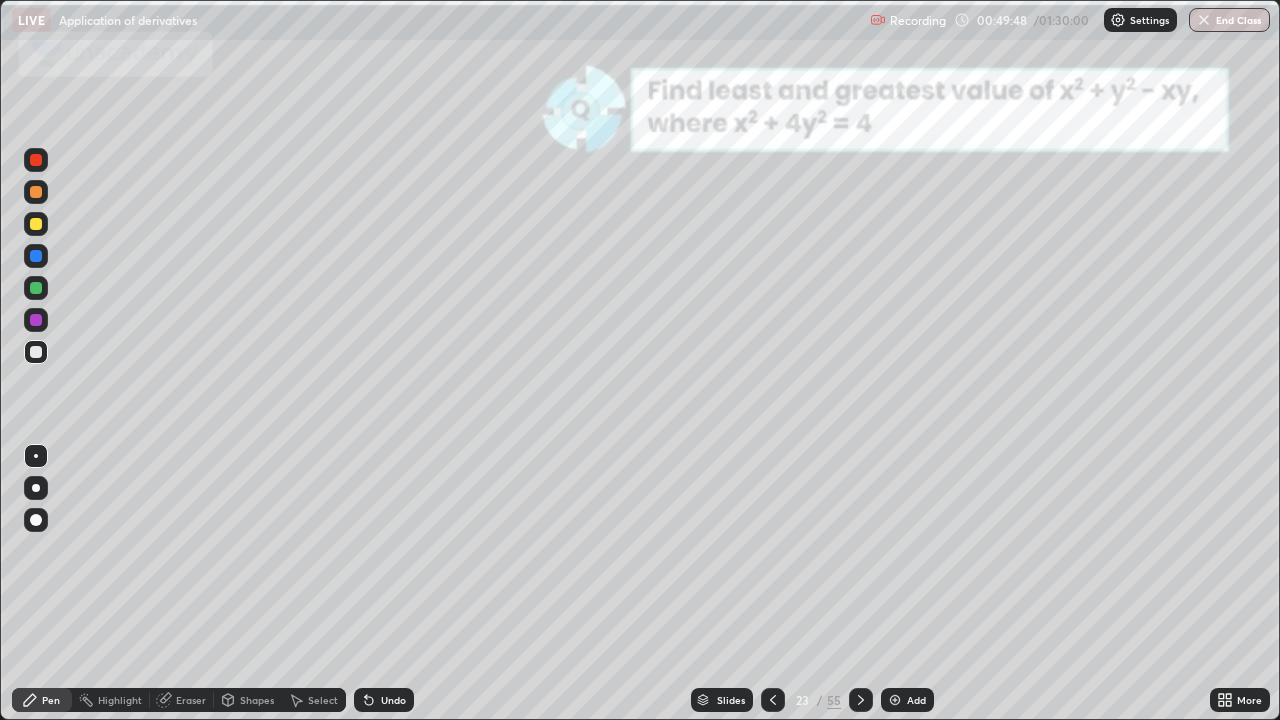 click 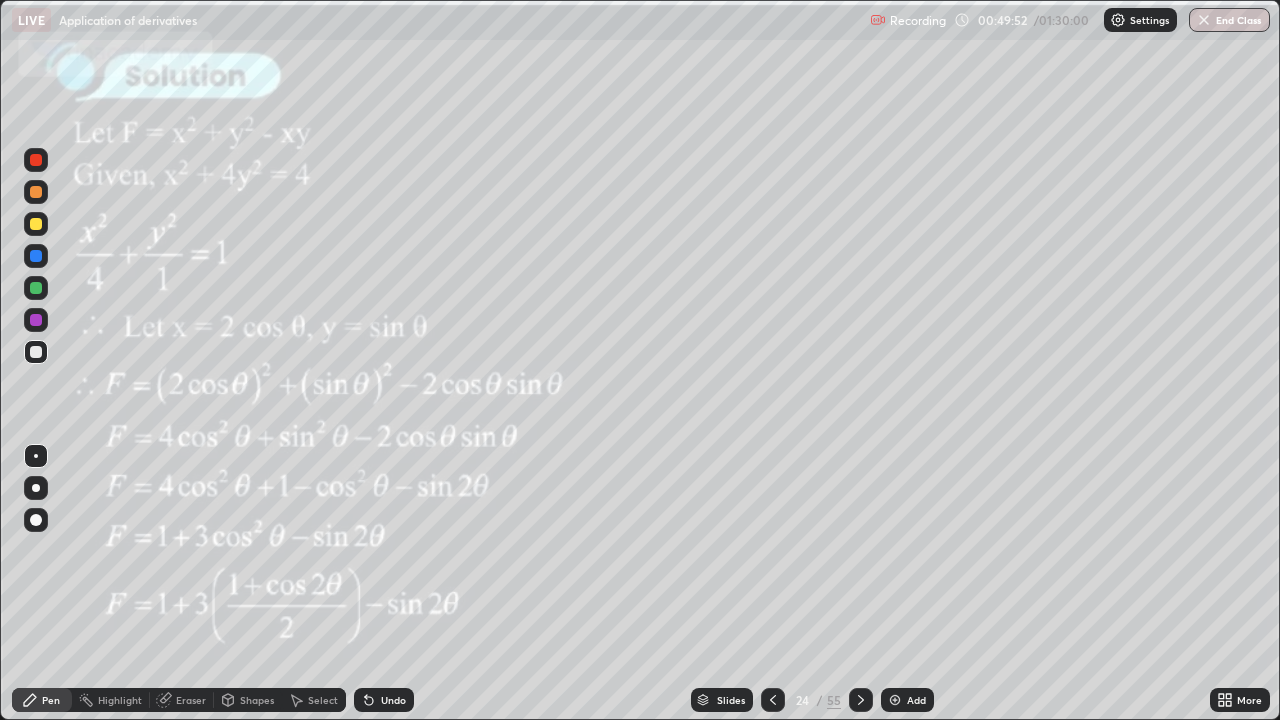 click 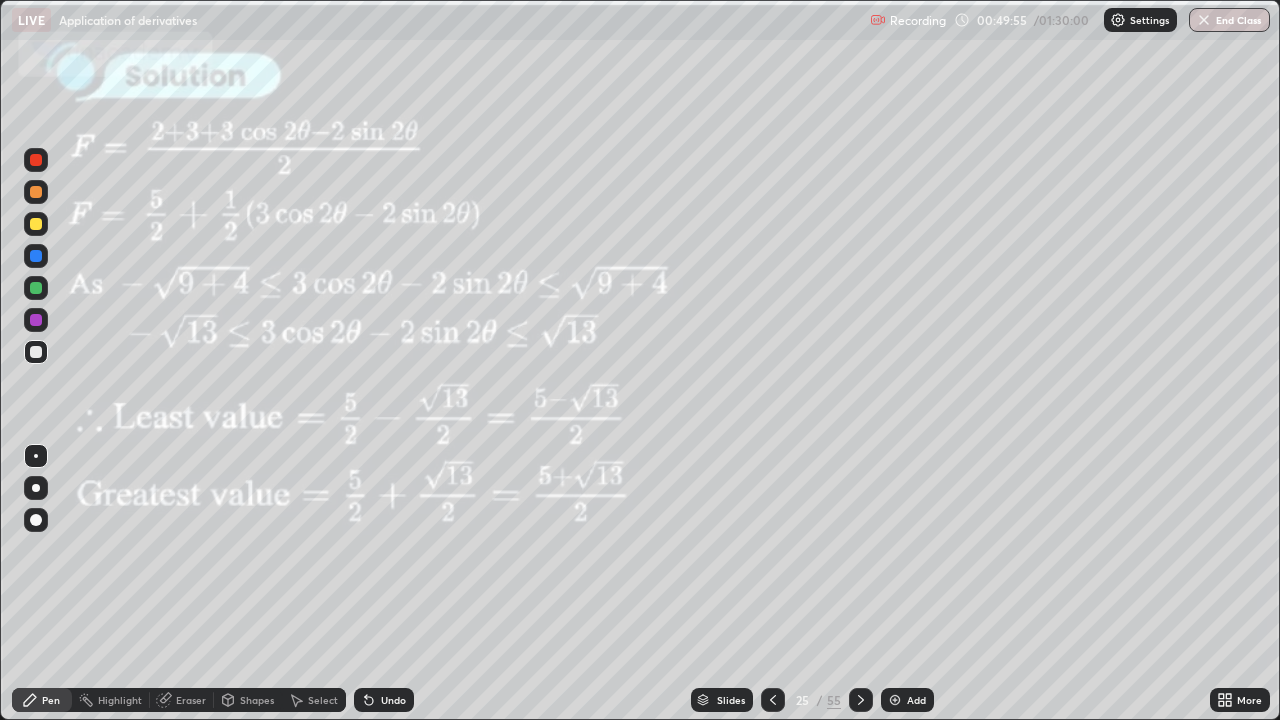click 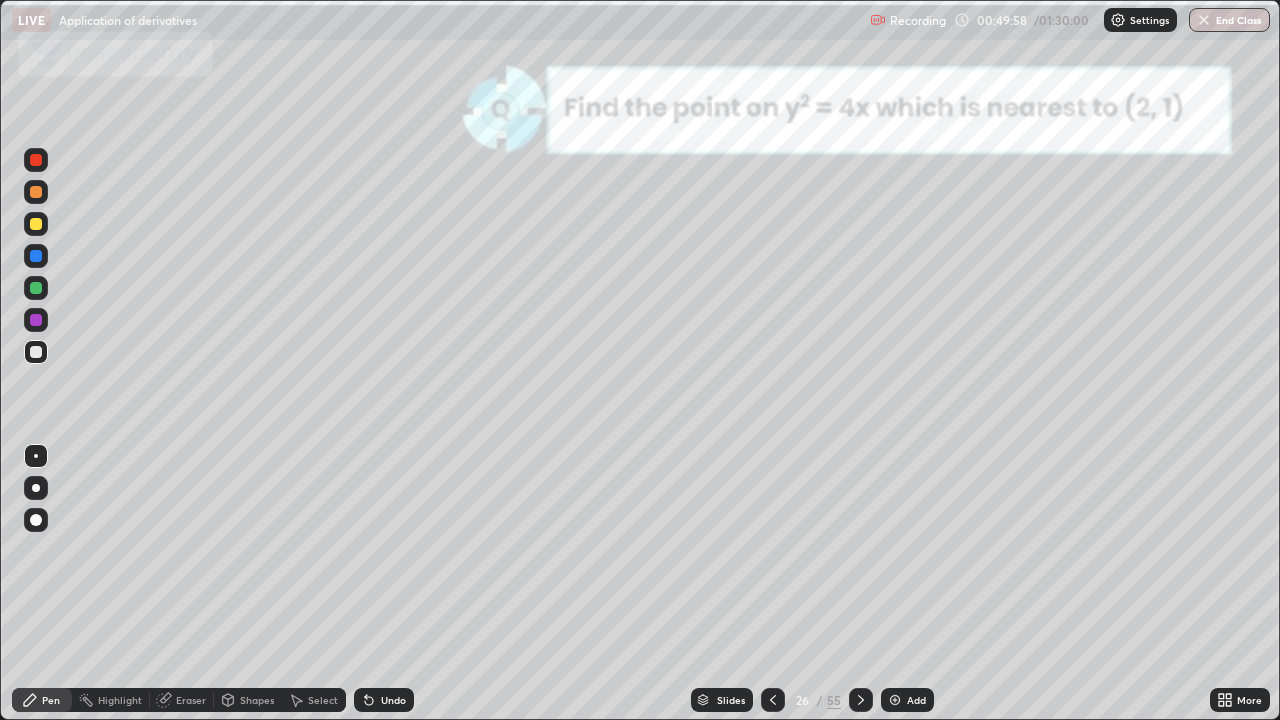 click on "Slides" at bounding box center [731, 700] 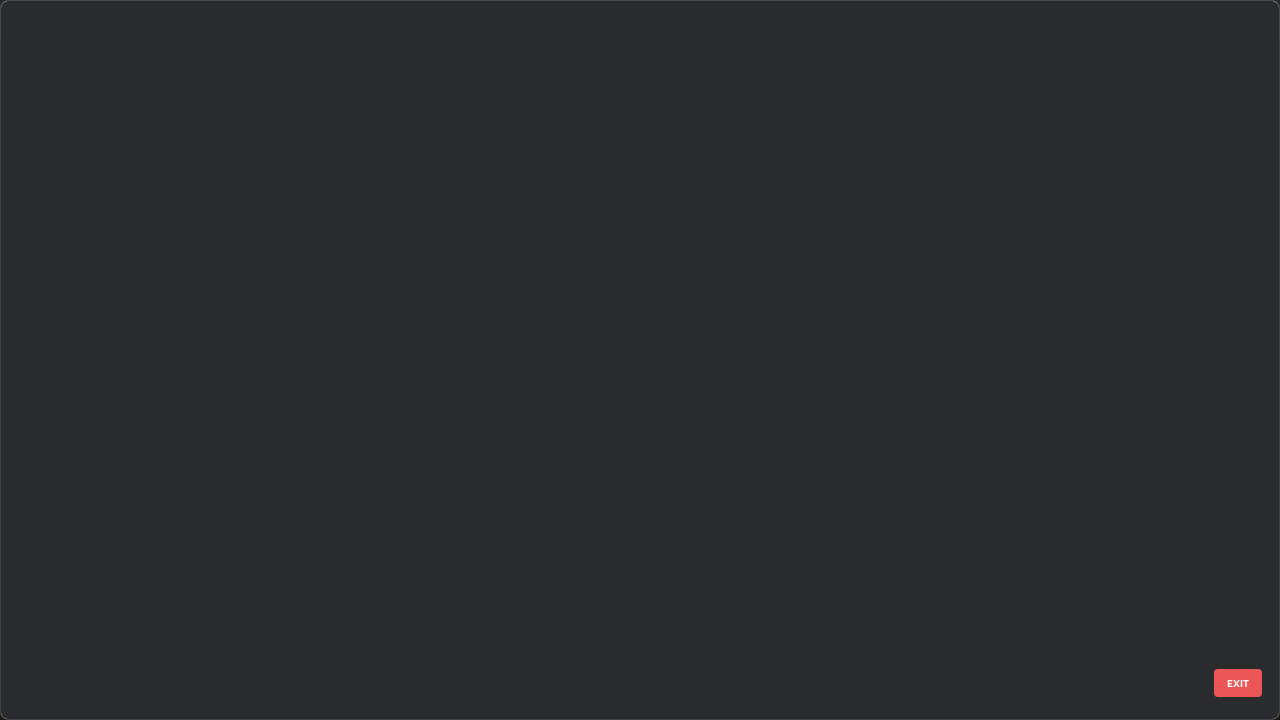 scroll, scrollTop: 1303, scrollLeft: 0, axis: vertical 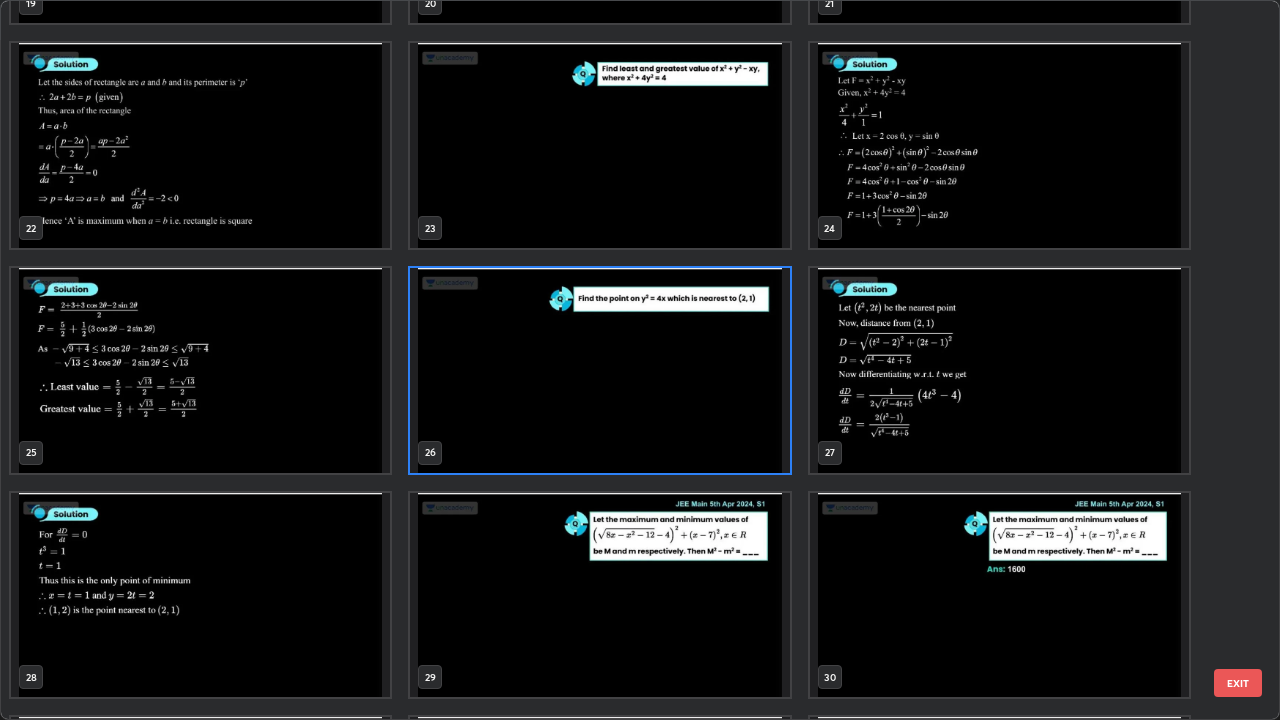 click at bounding box center [599, 595] 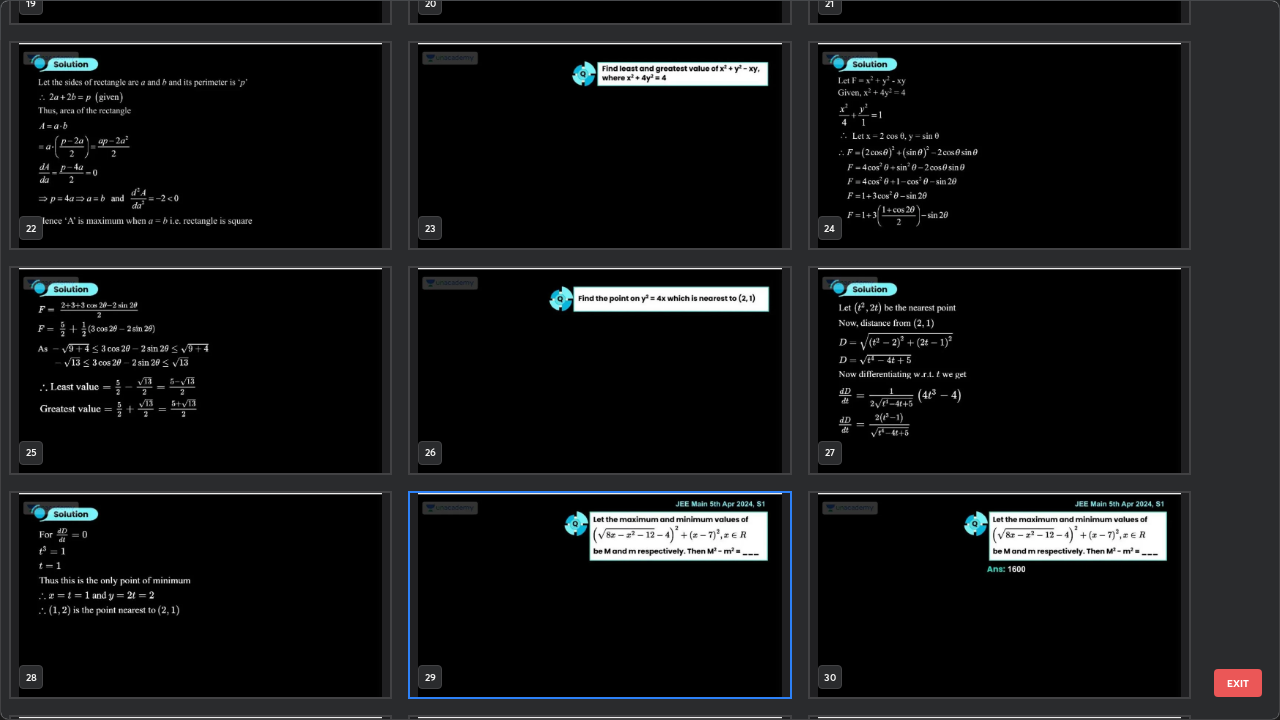 click at bounding box center [599, 595] 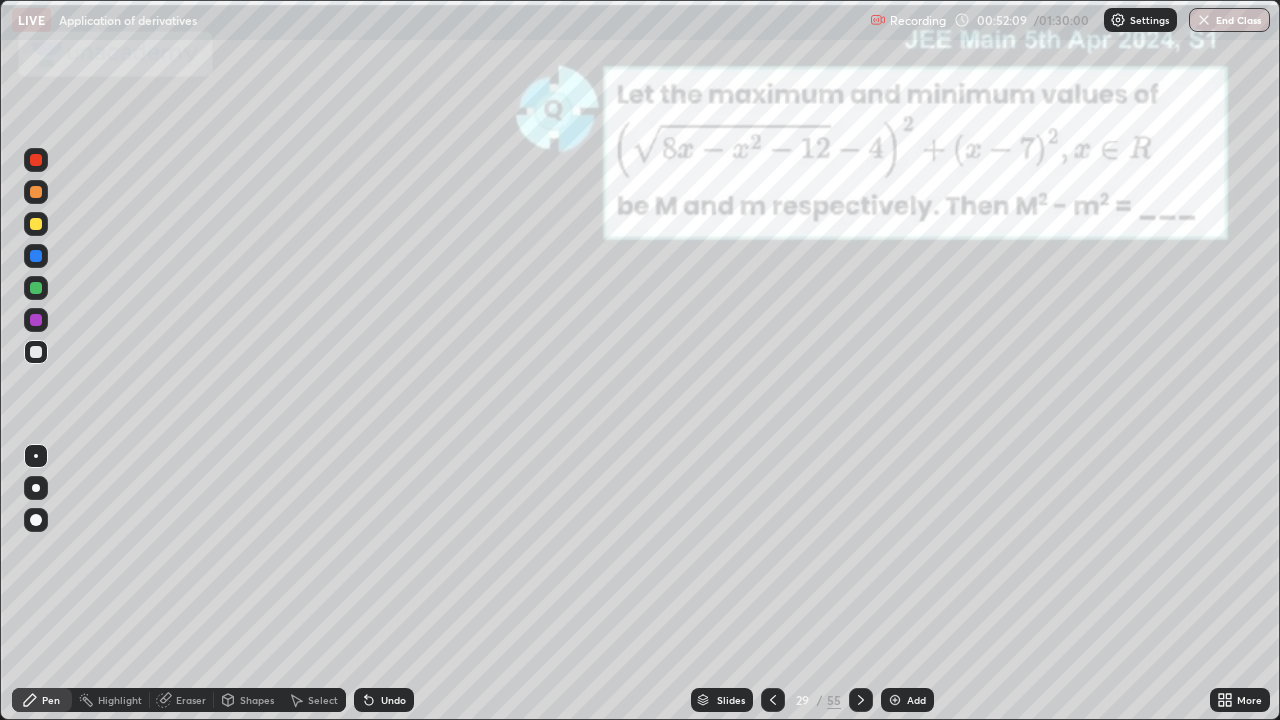 click at bounding box center (36, 256) 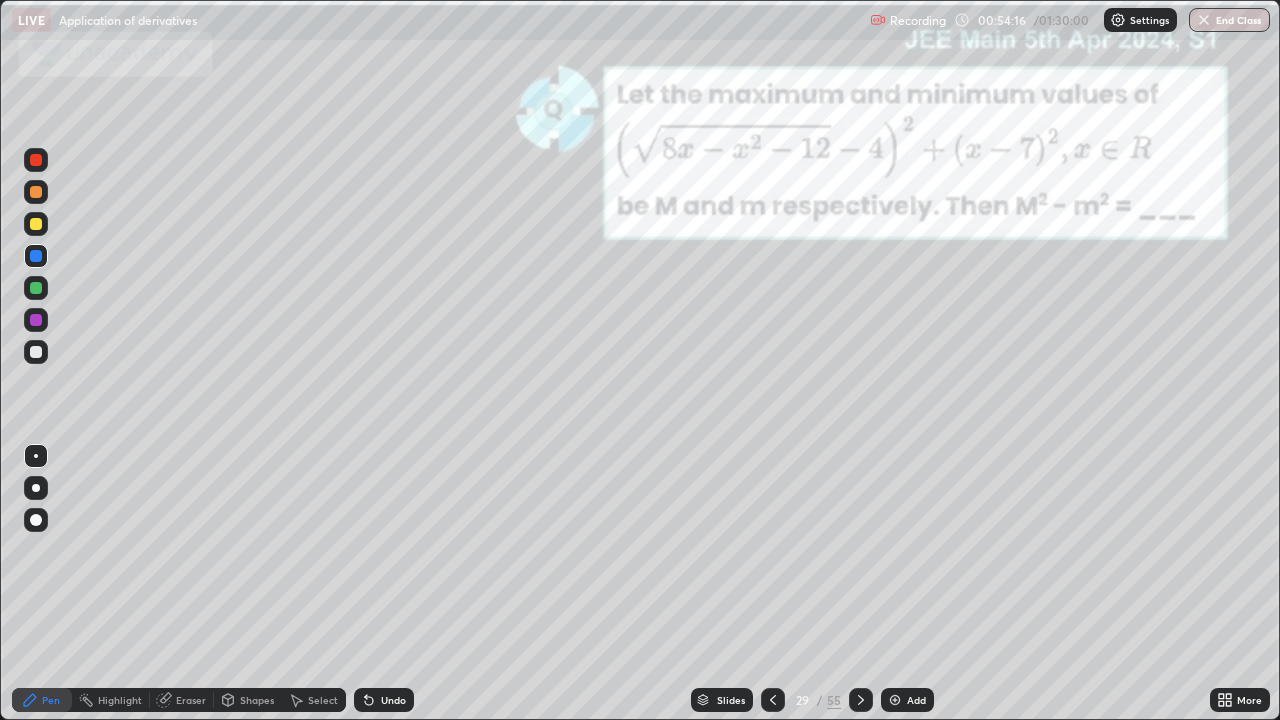 click 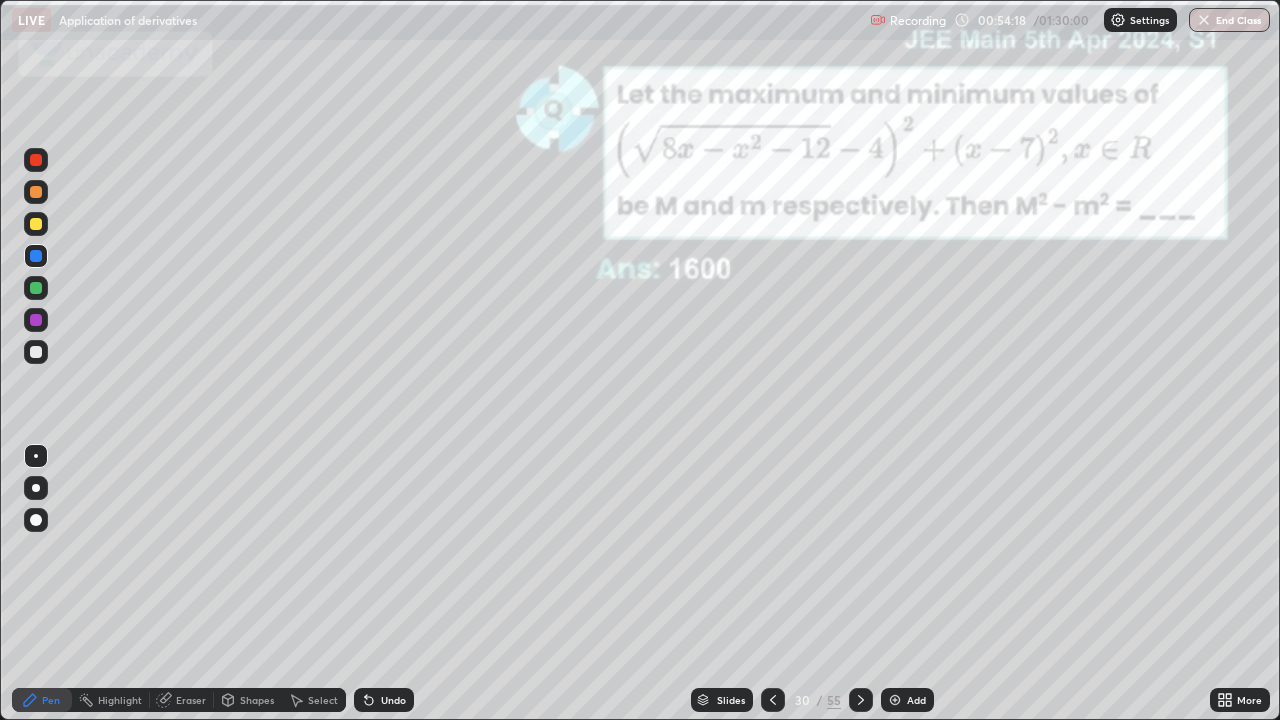 click 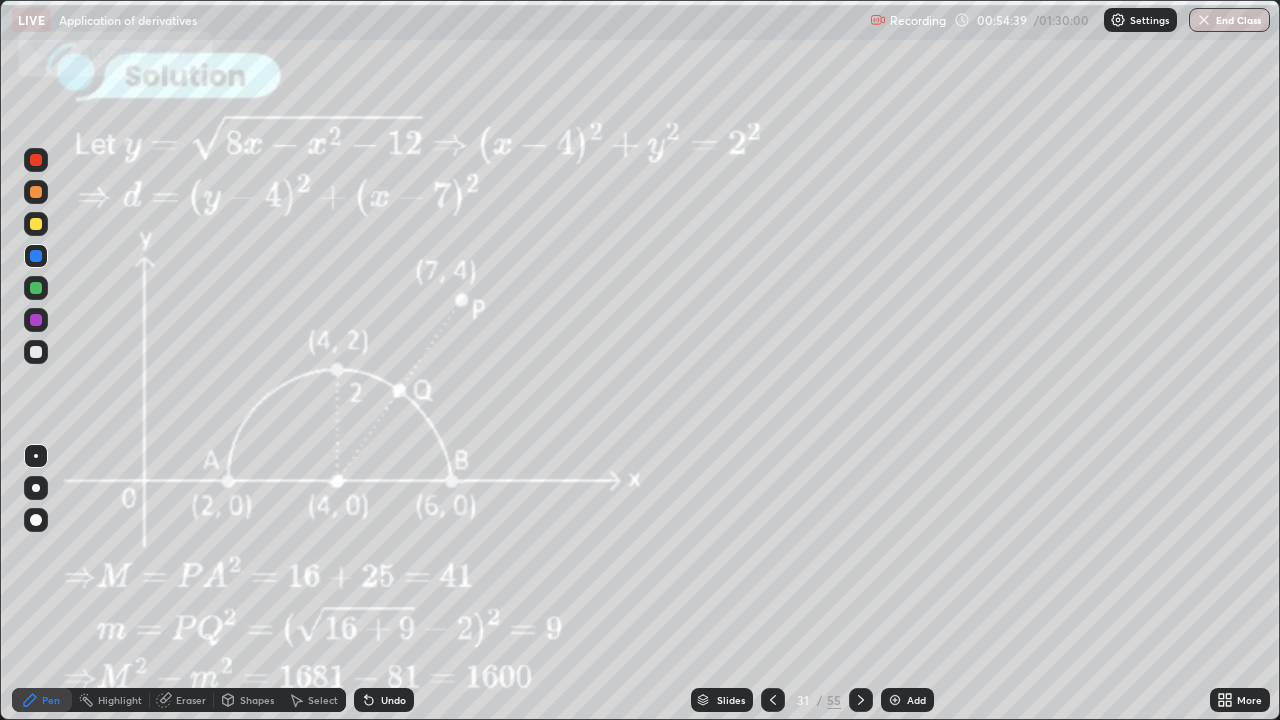 click 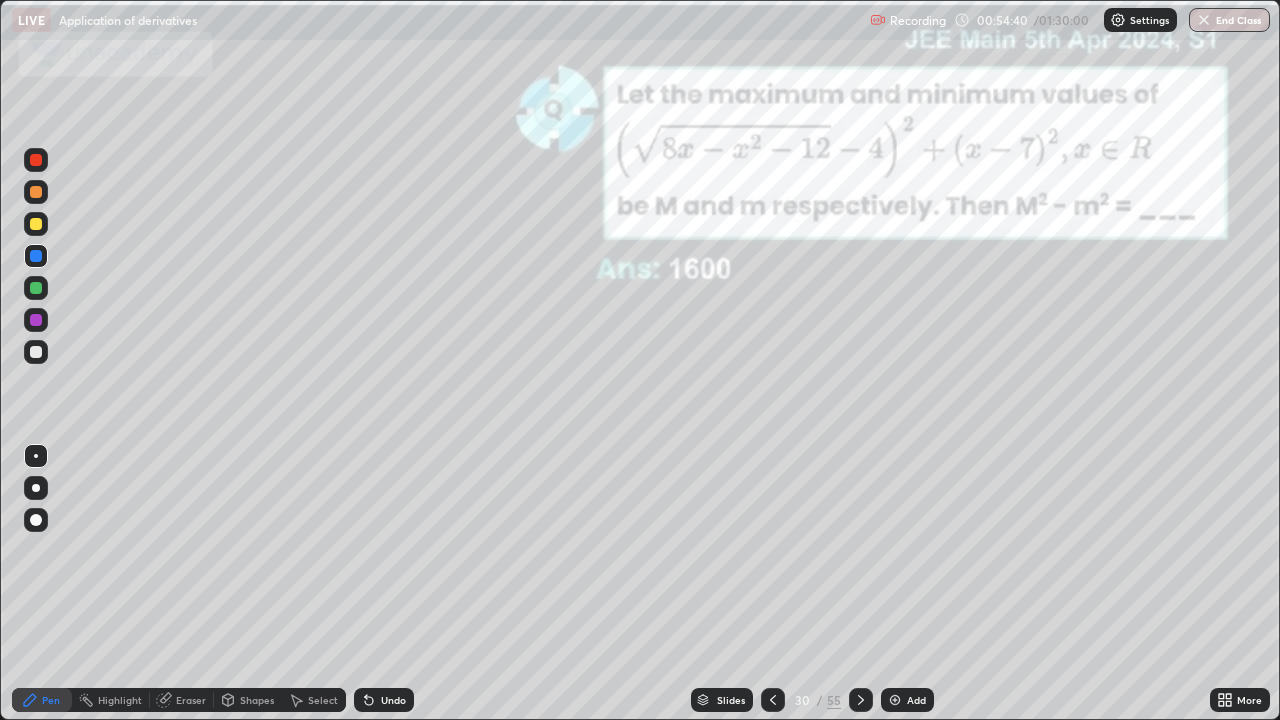 click 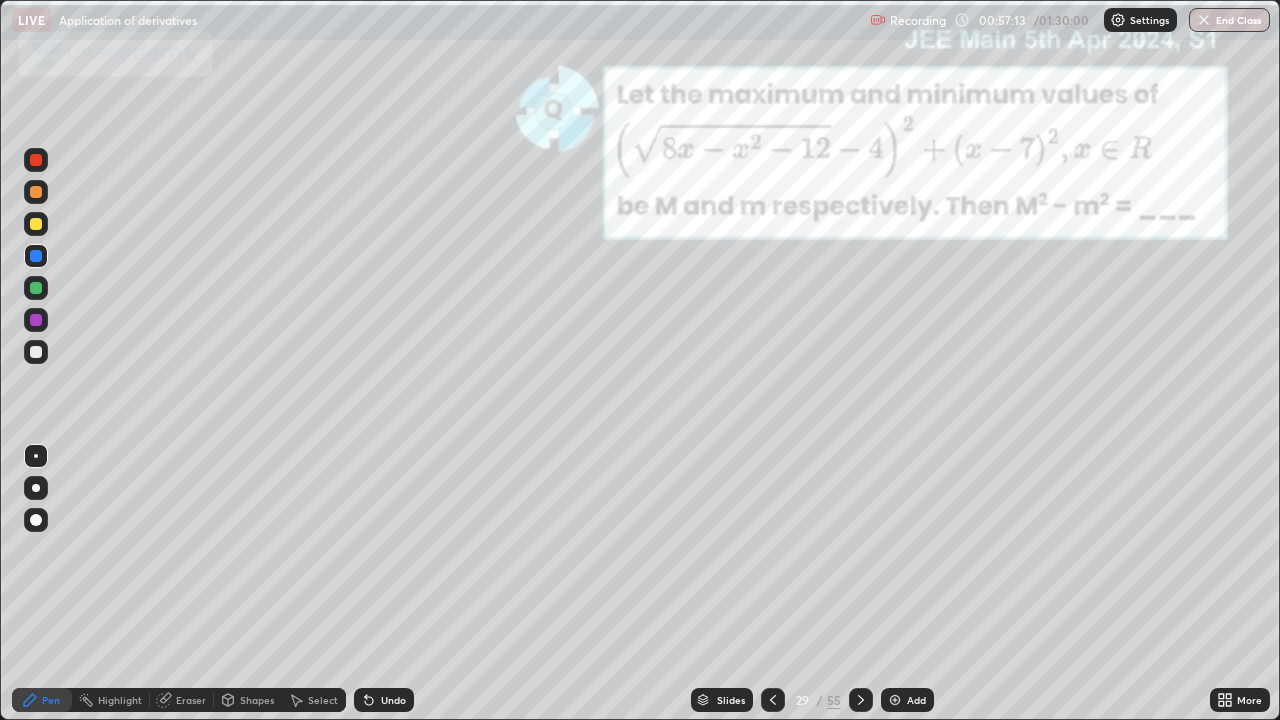 click on "Shapes" at bounding box center (248, 700) 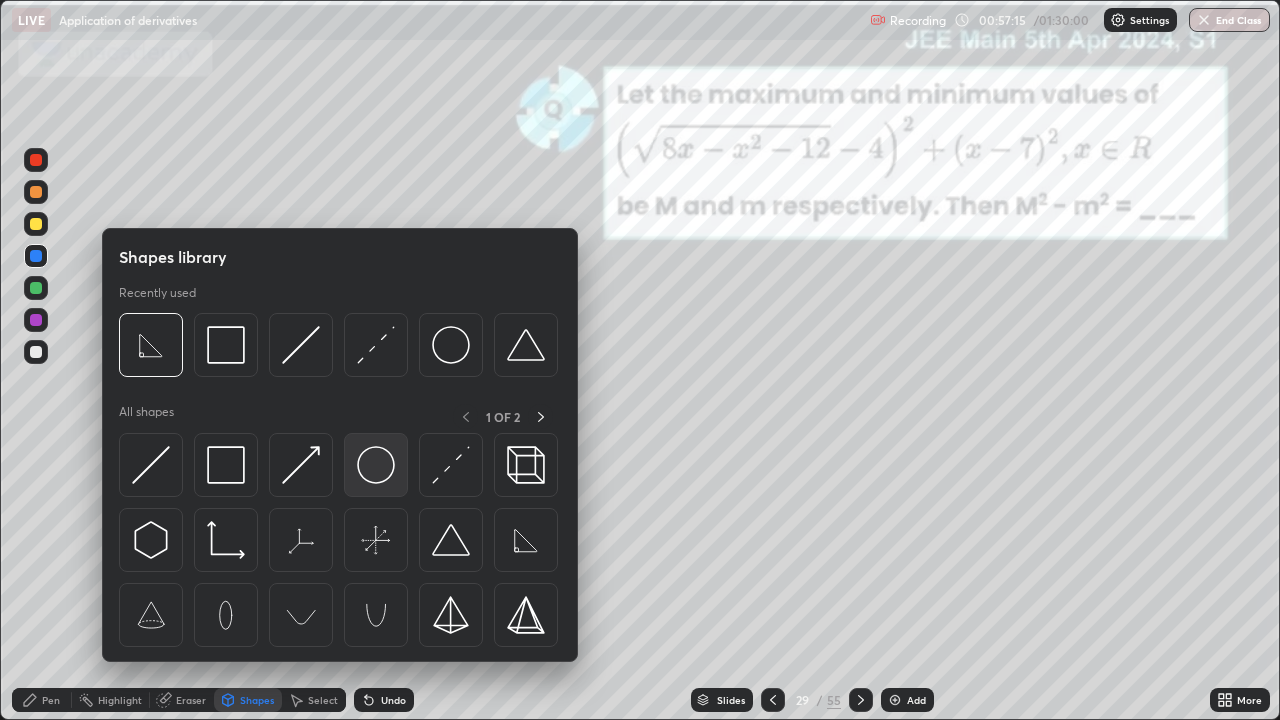 click at bounding box center [376, 465] 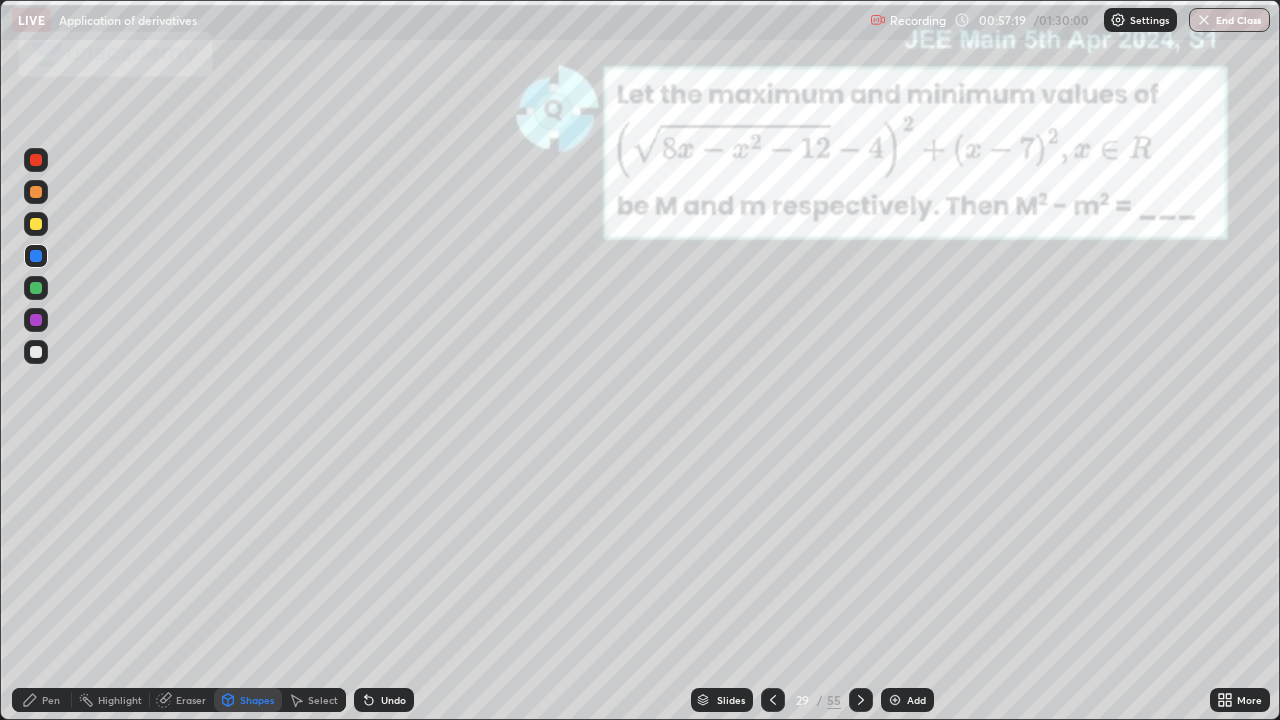 click at bounding box center (36, 352) 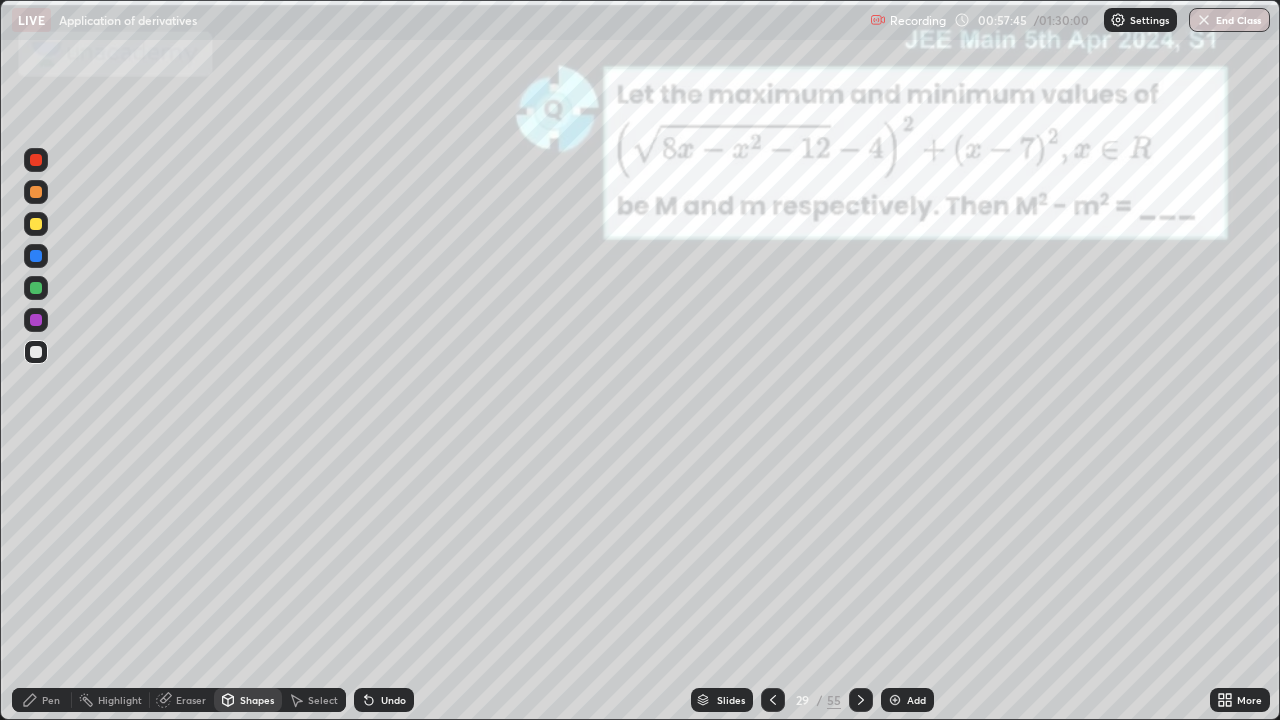 click on "Pen" at bounding box center [51, 700] 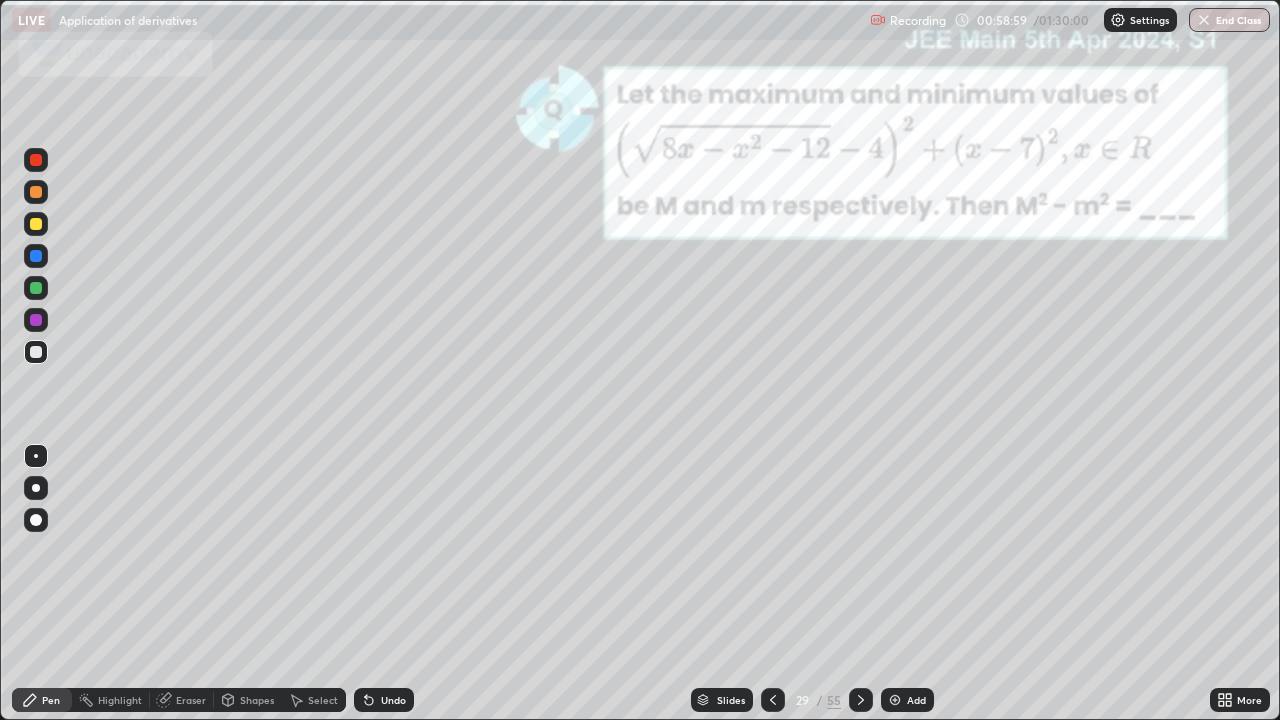 click at bounding box center (36, 320) 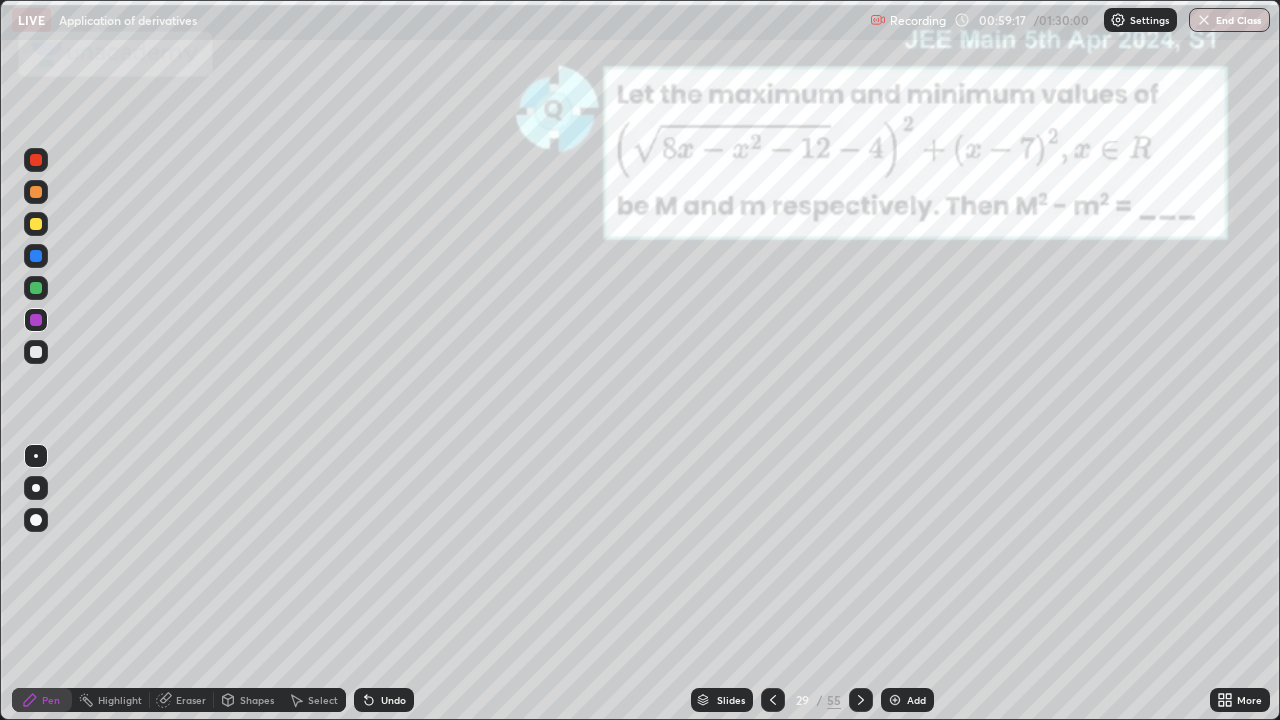 click at bounding box center [861, 700] 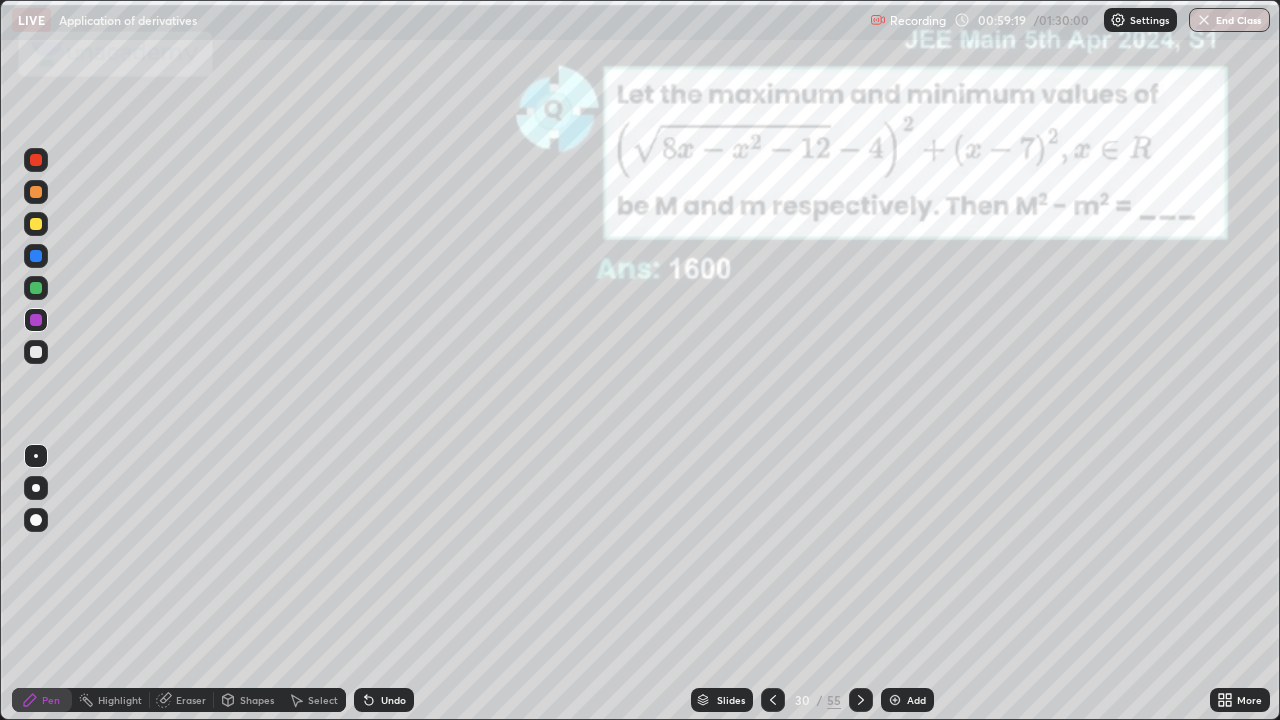 click 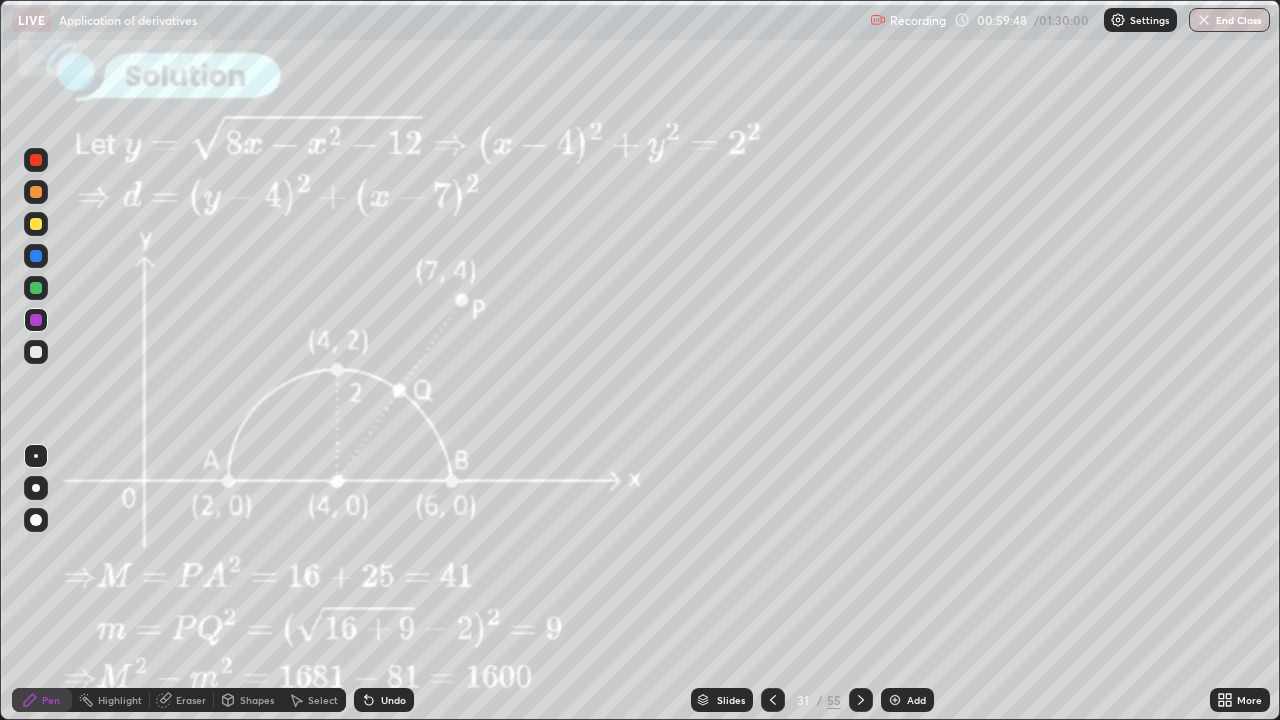 click 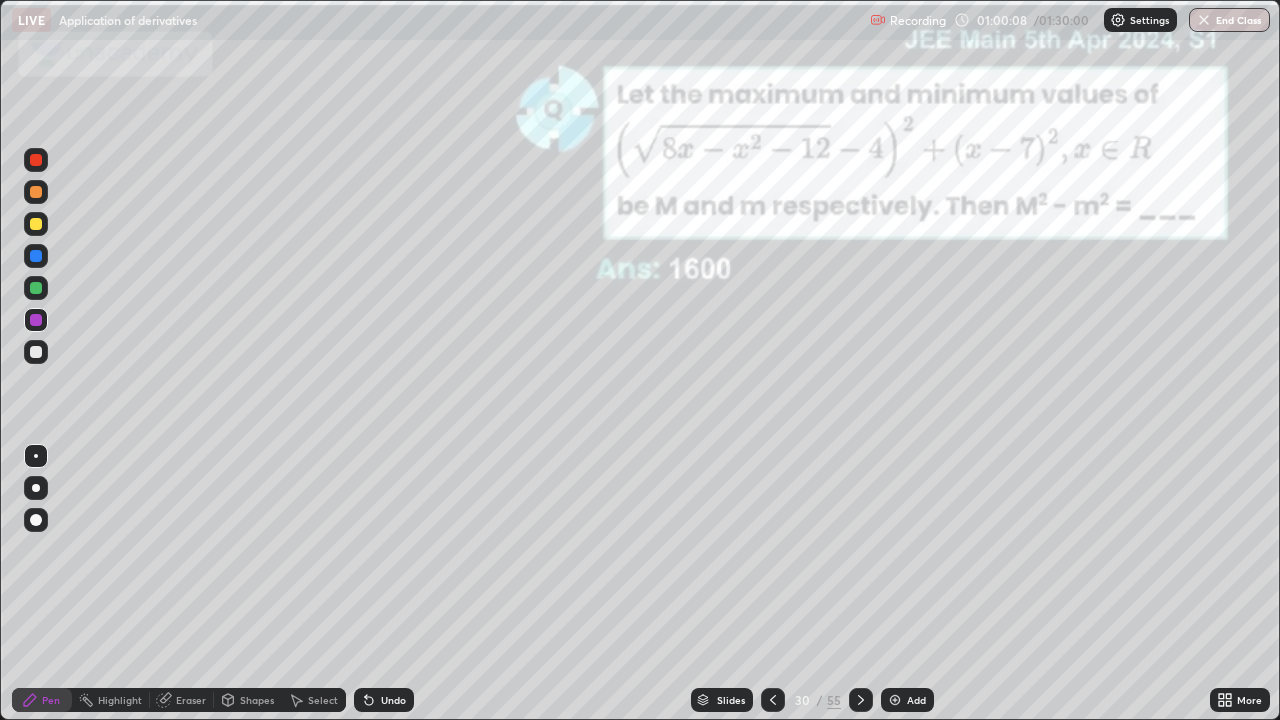 click 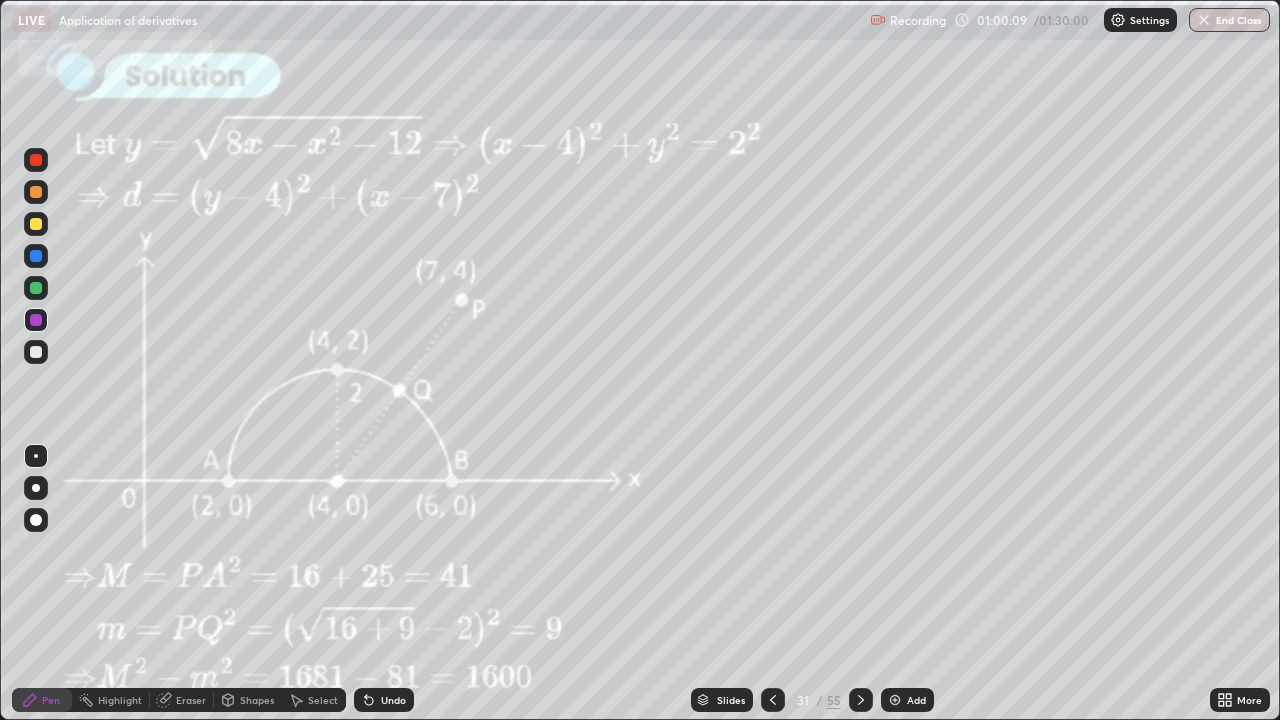 click 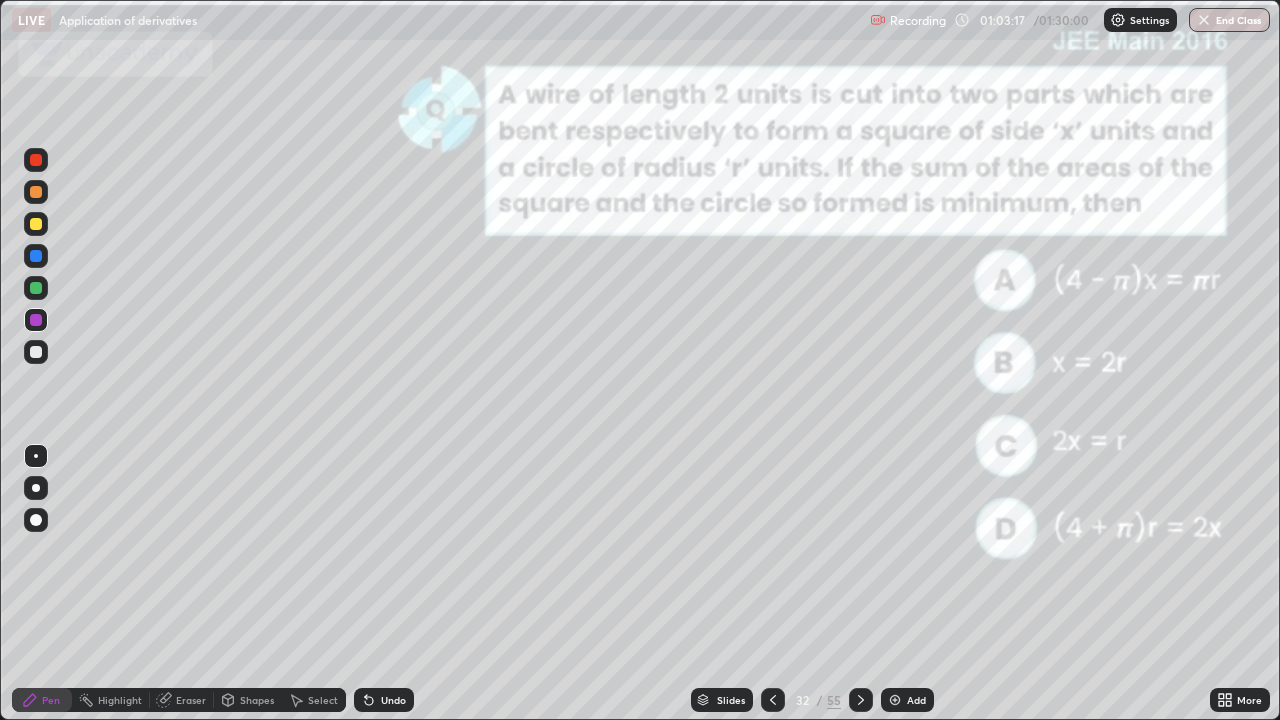 click on "Shapes" at bounding box center (257, 700) 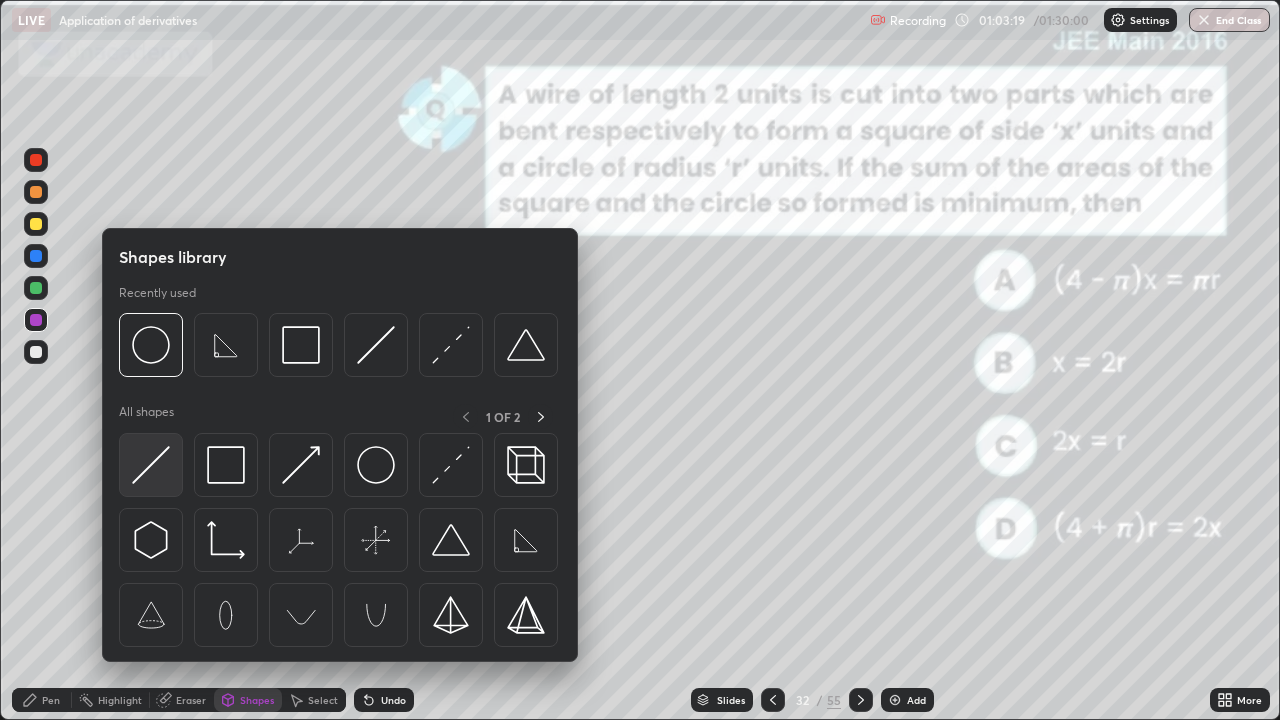 click at bounding box center (151, 465) 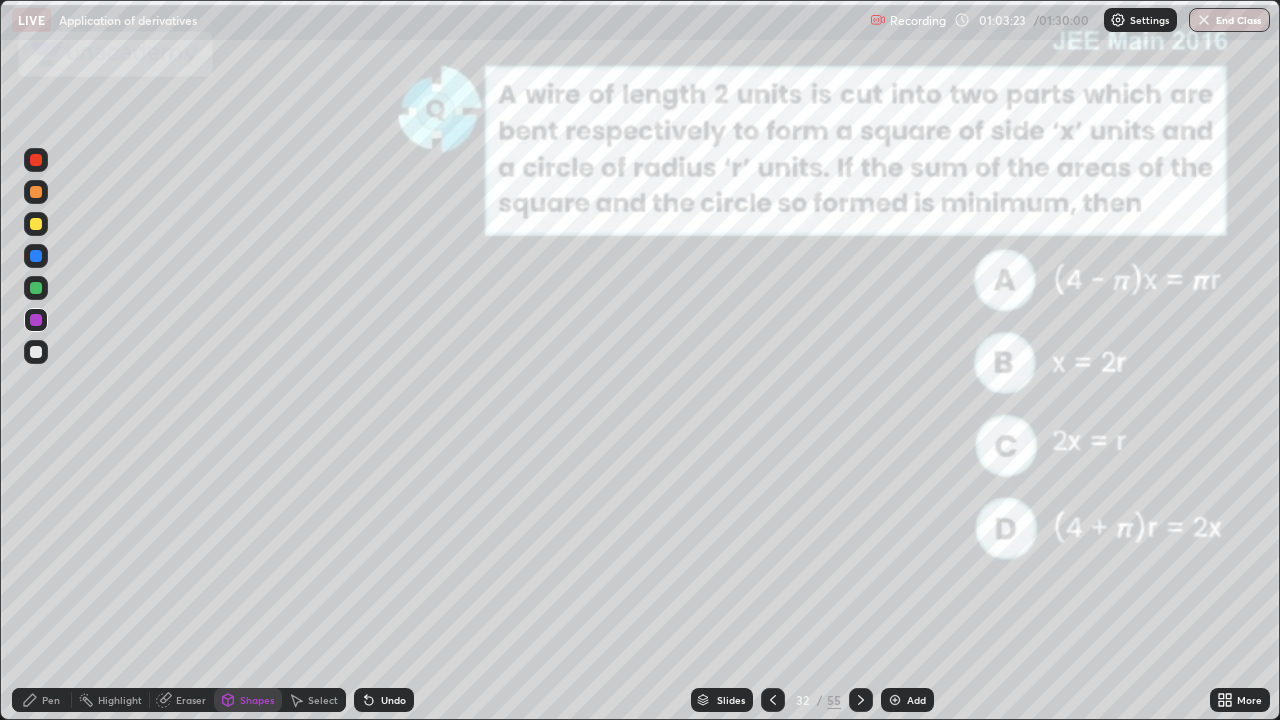 click on "Pen" at bounding box center [51, 700] 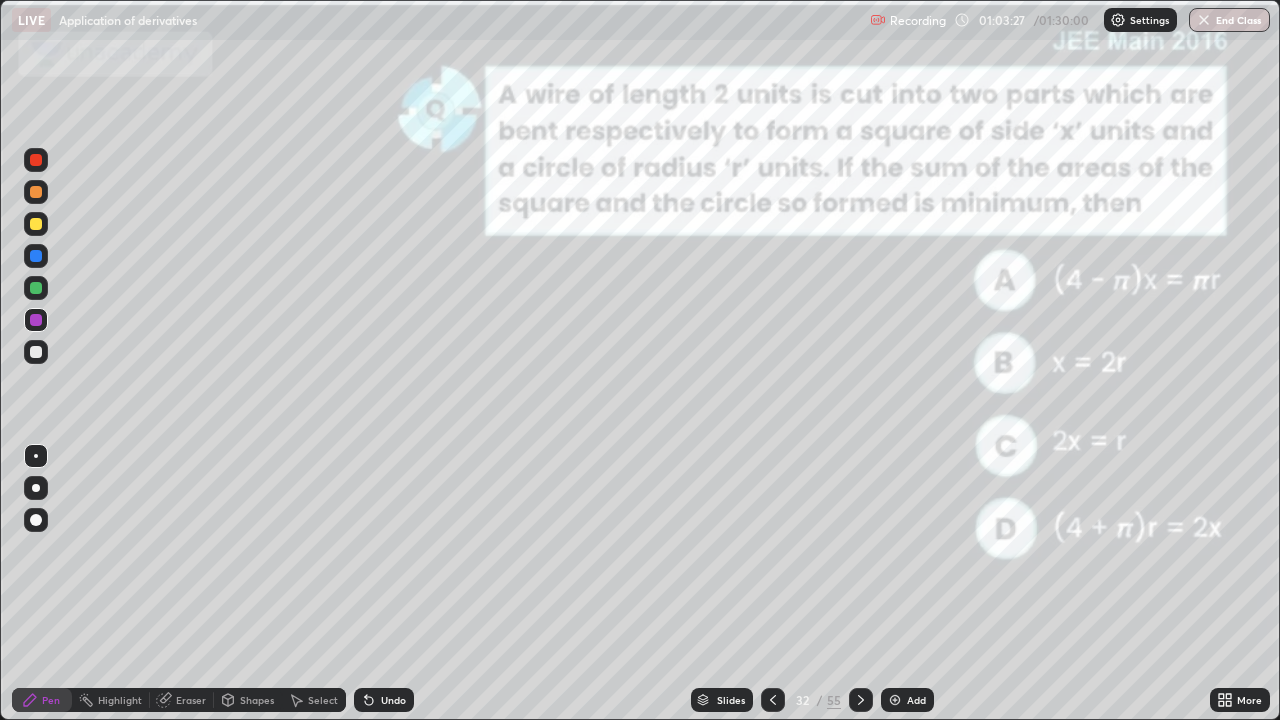 click on "Shapes" at bounding box center (257, 700) 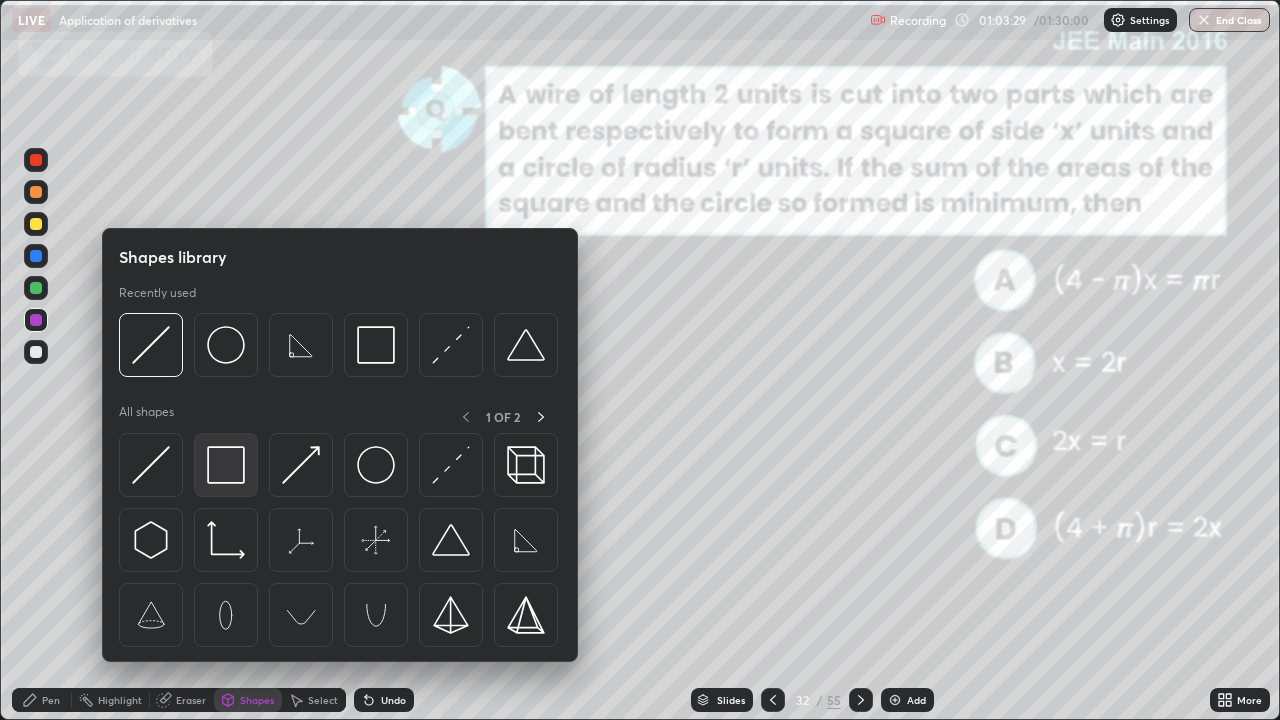 click at bounding box center [226, 465] 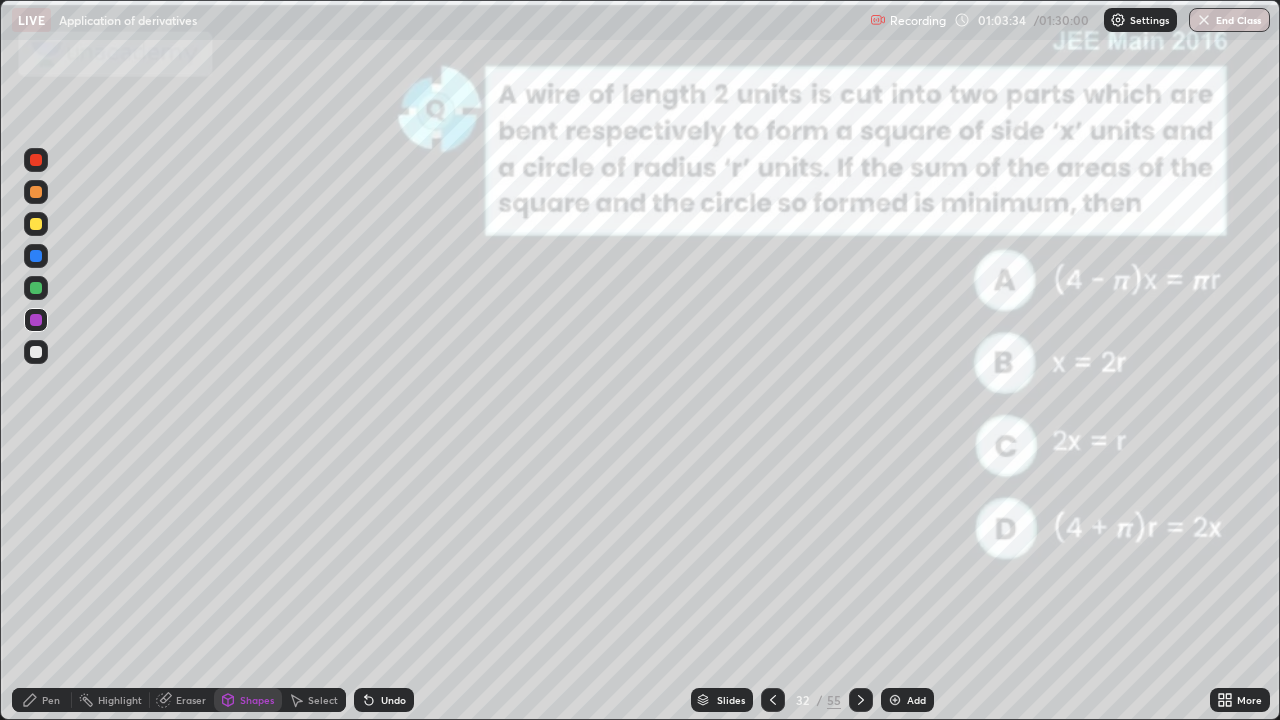 click on "Shapes" at bounding box center [257, 700] 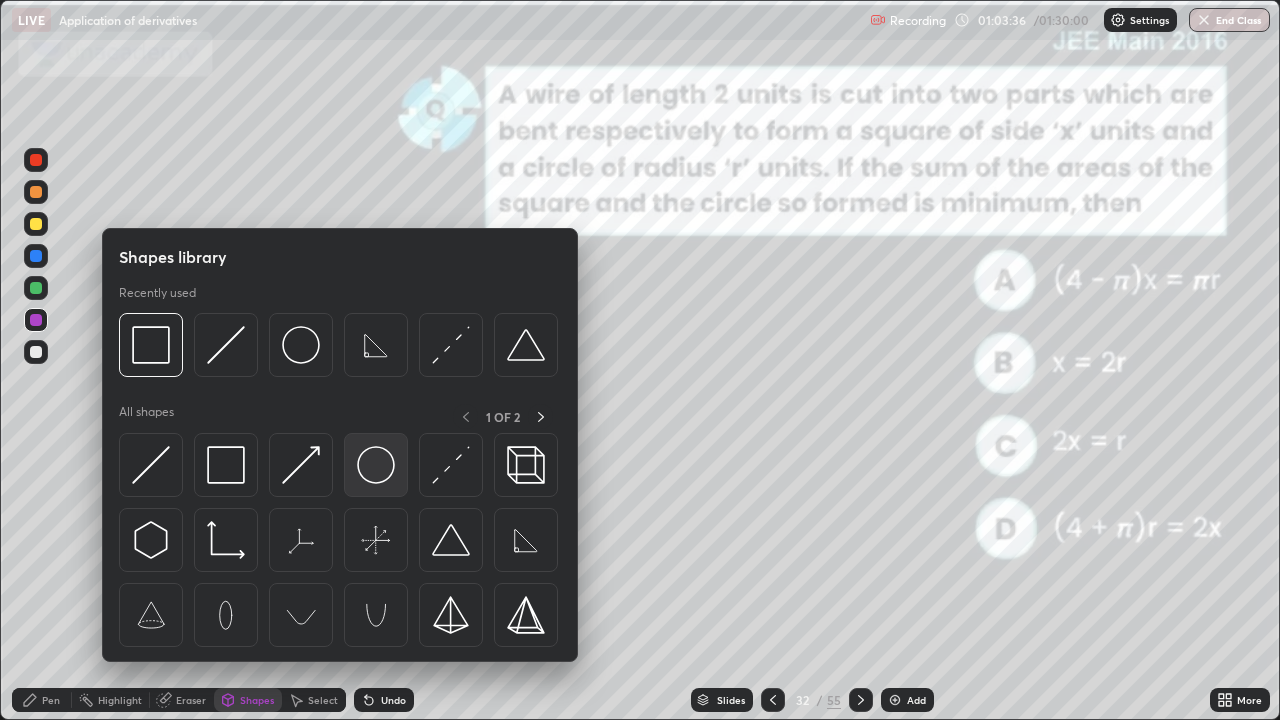click at bounding box center (376, 465) 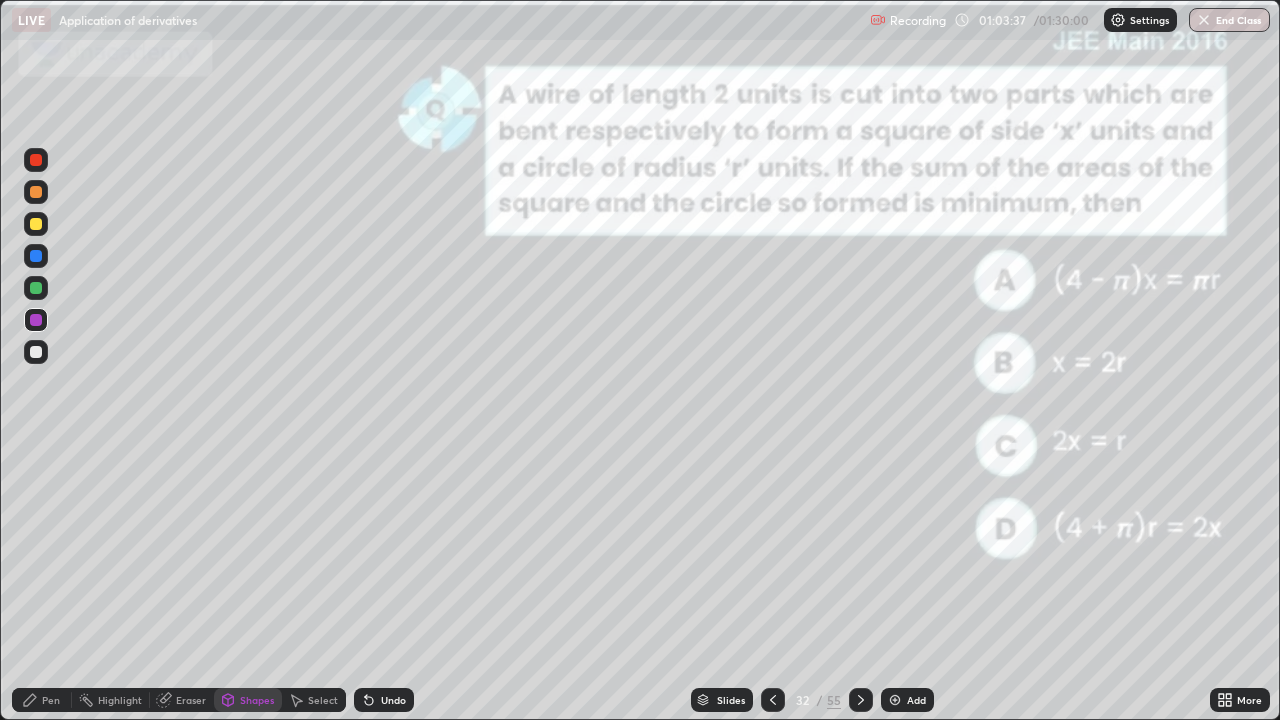 click at bounding box center (36, 288) 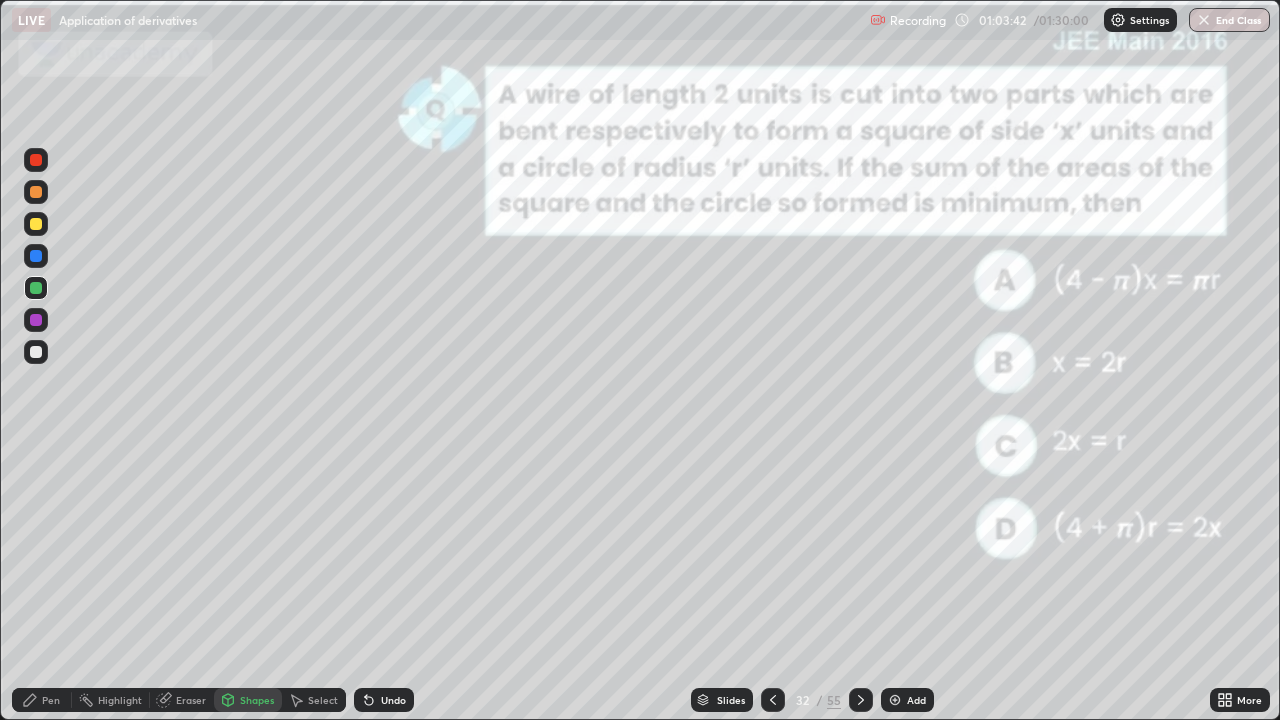 click on "Pen" at bounding box center (51, 700) 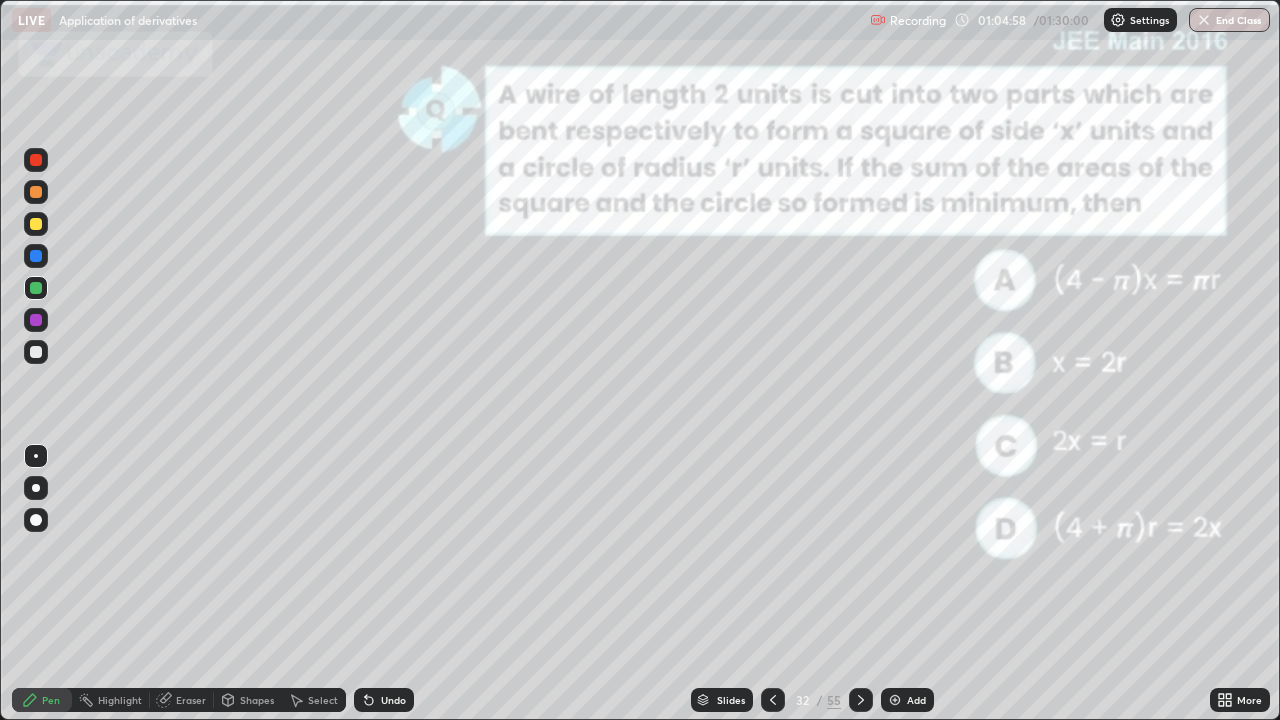 click at bounding box center (36, 320) 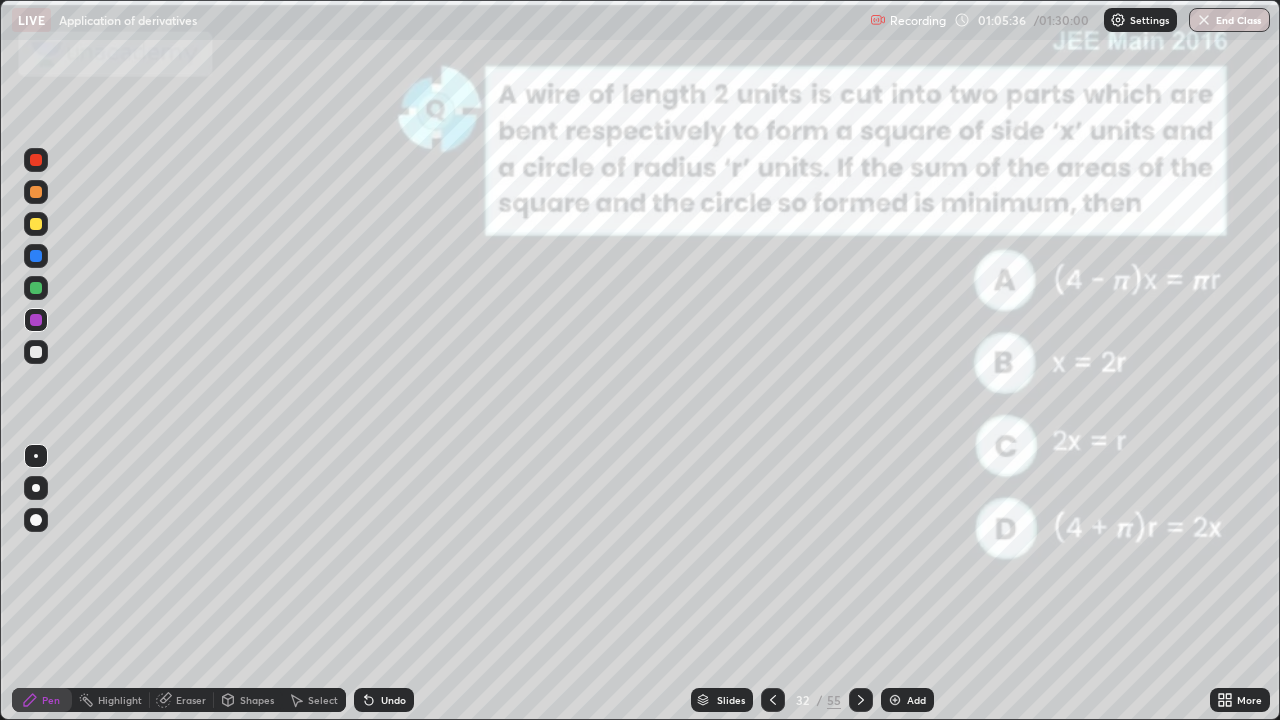 click 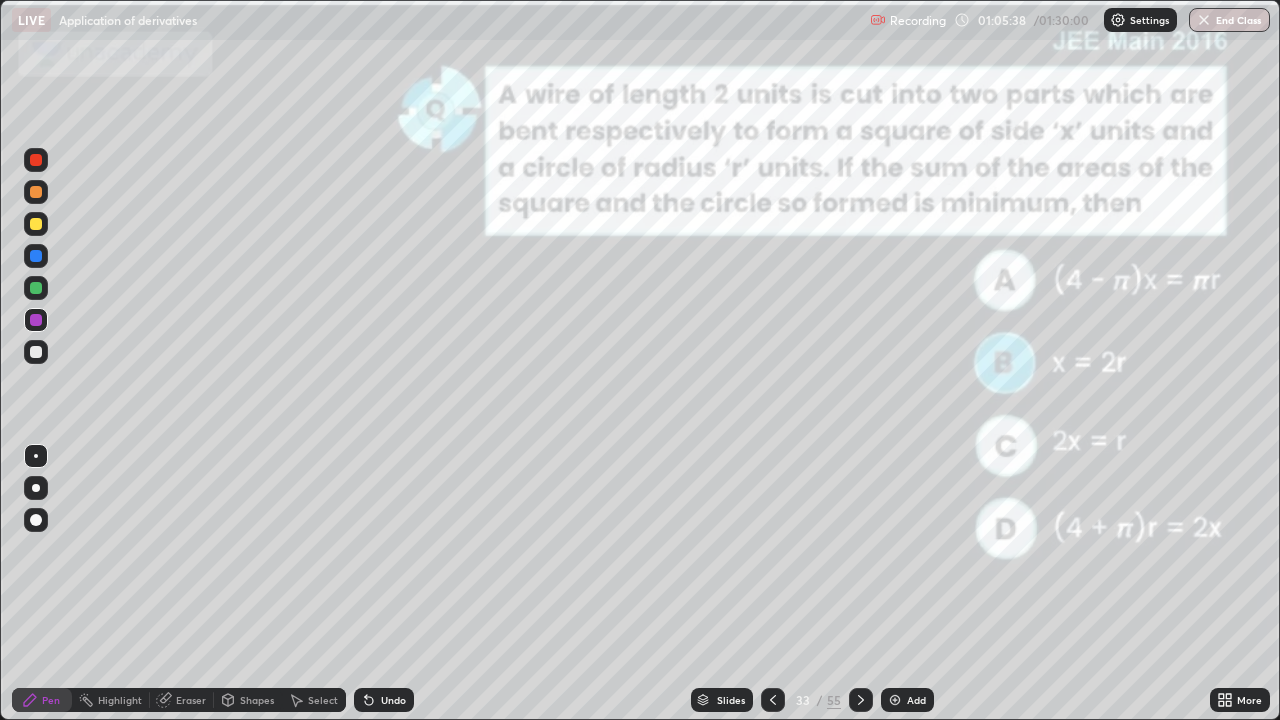 click at bounding box center [861, 700] 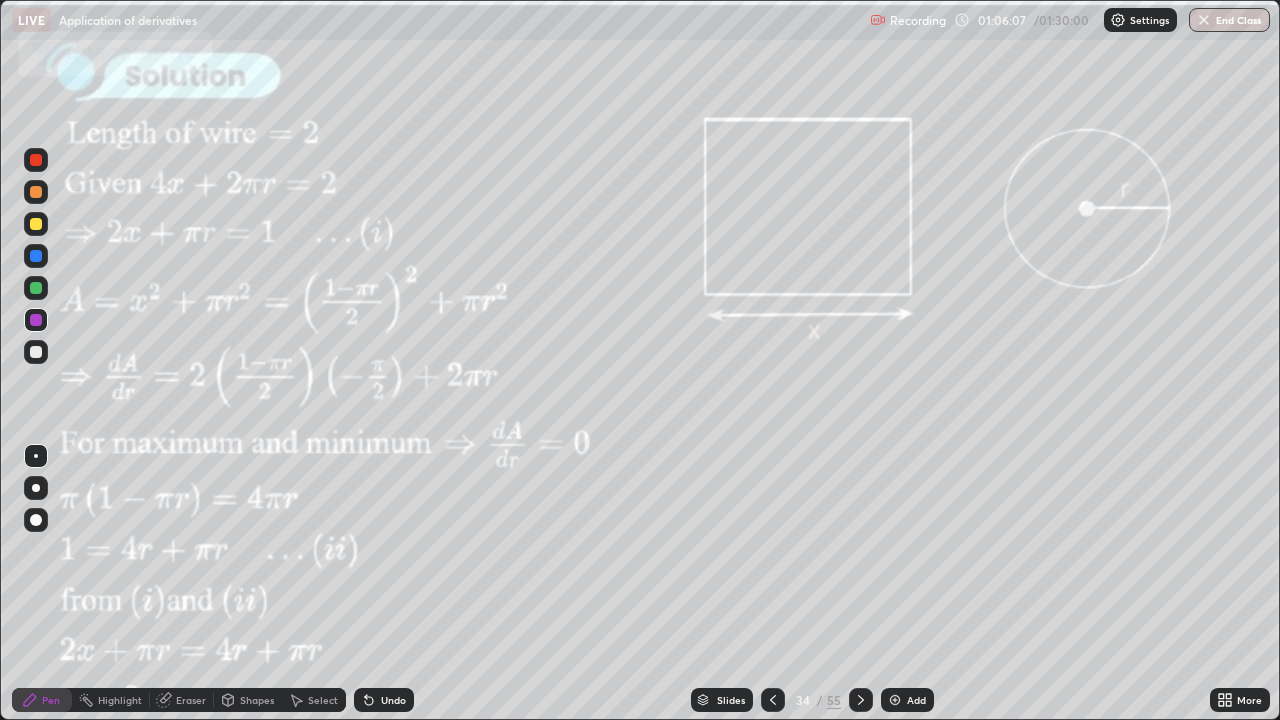 click 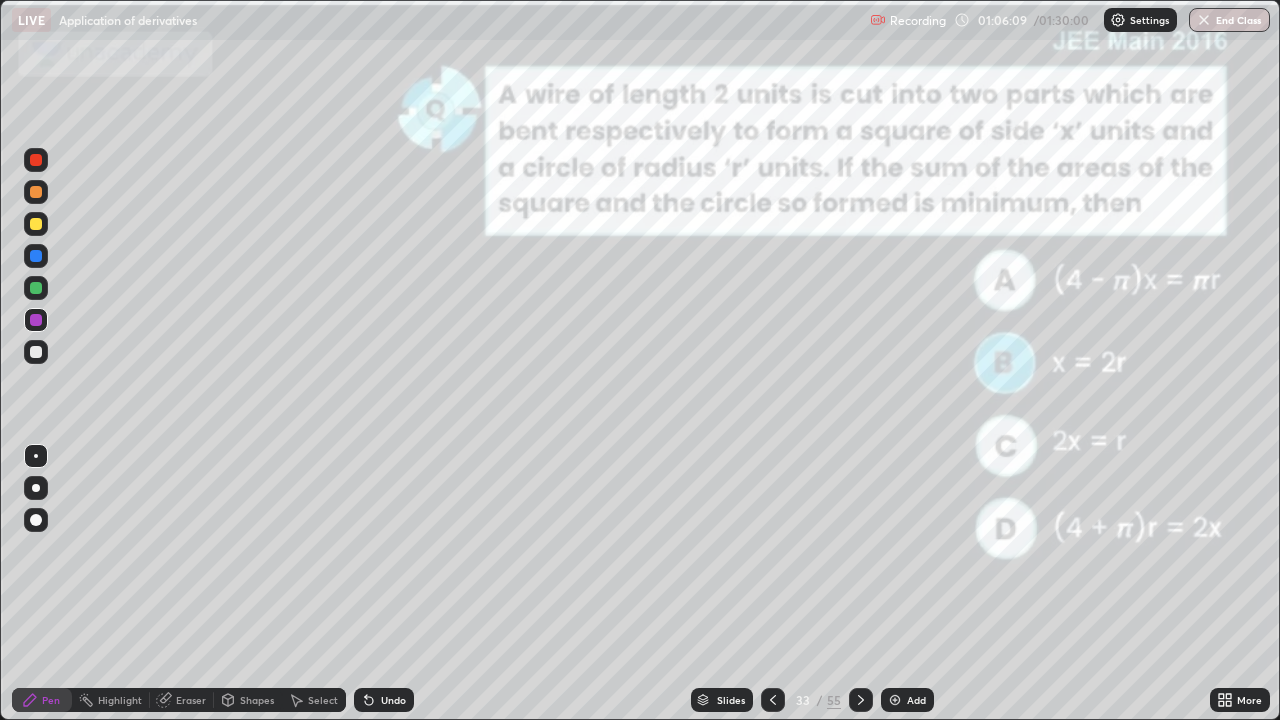 click 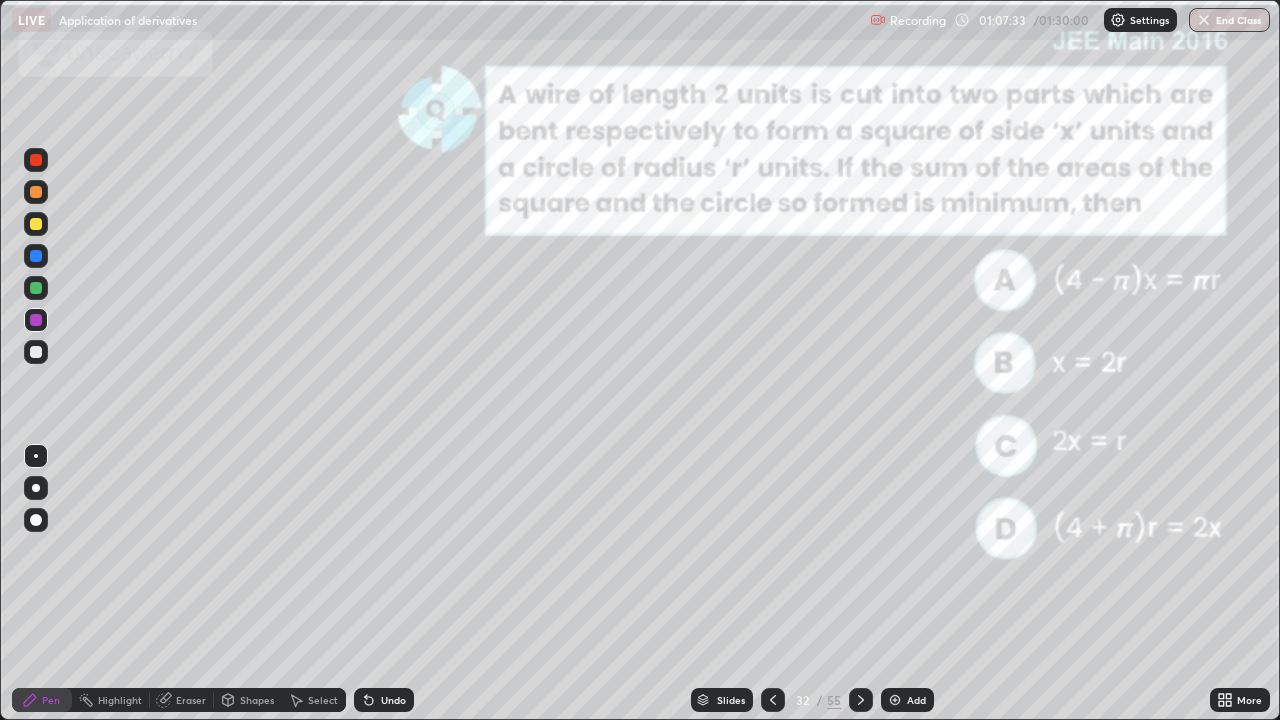 click at bounding box center (36, 256) 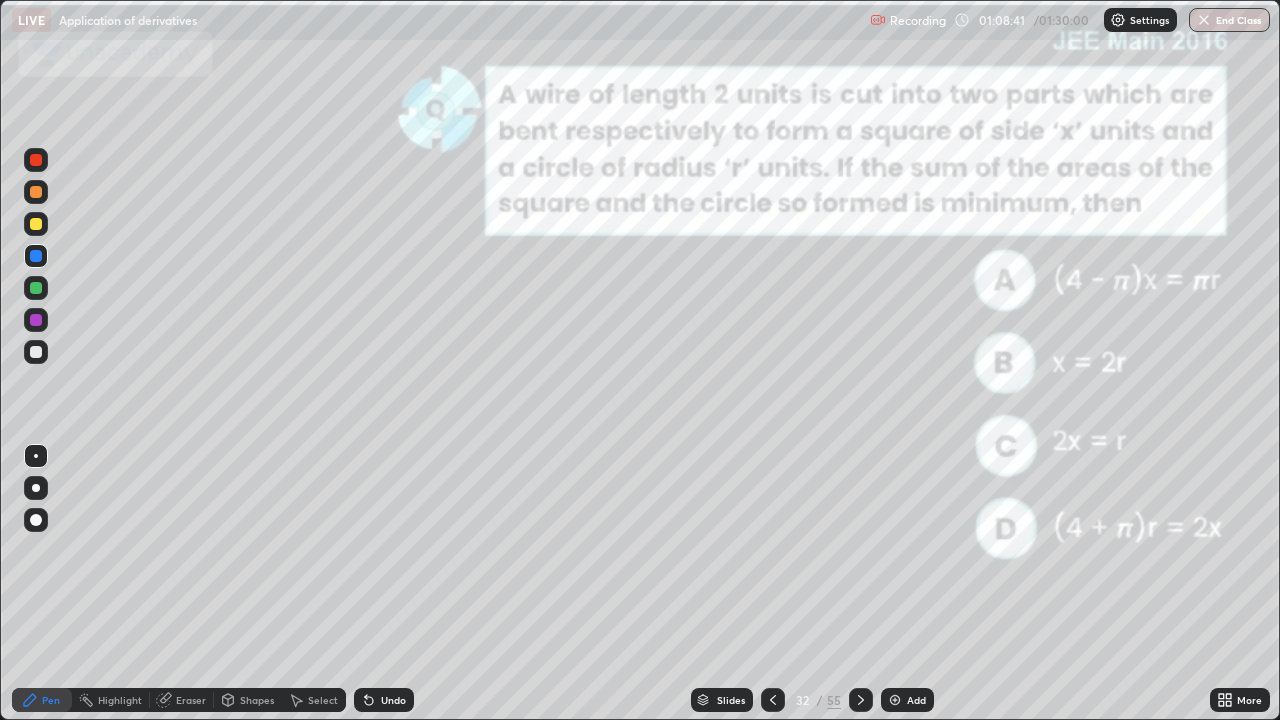 click on "Eraser" at bounding box center (182, 700) 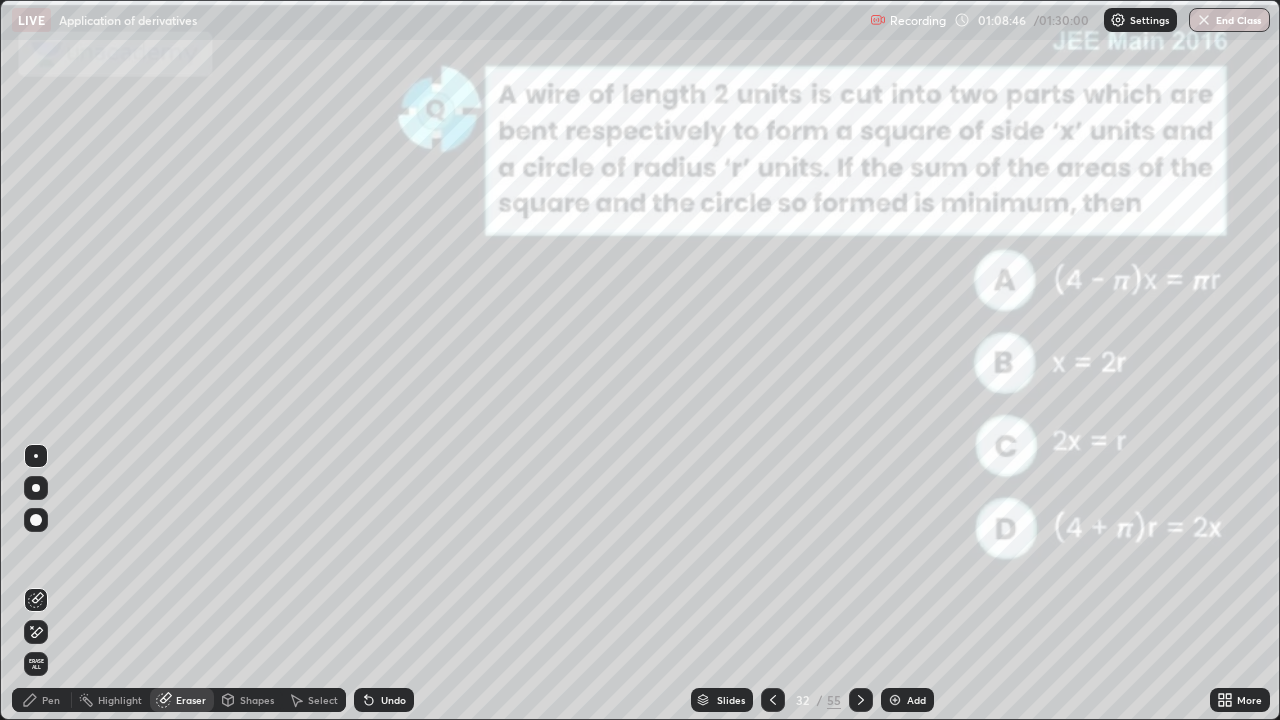 click on "Pen" at bounding box center (51, 700) 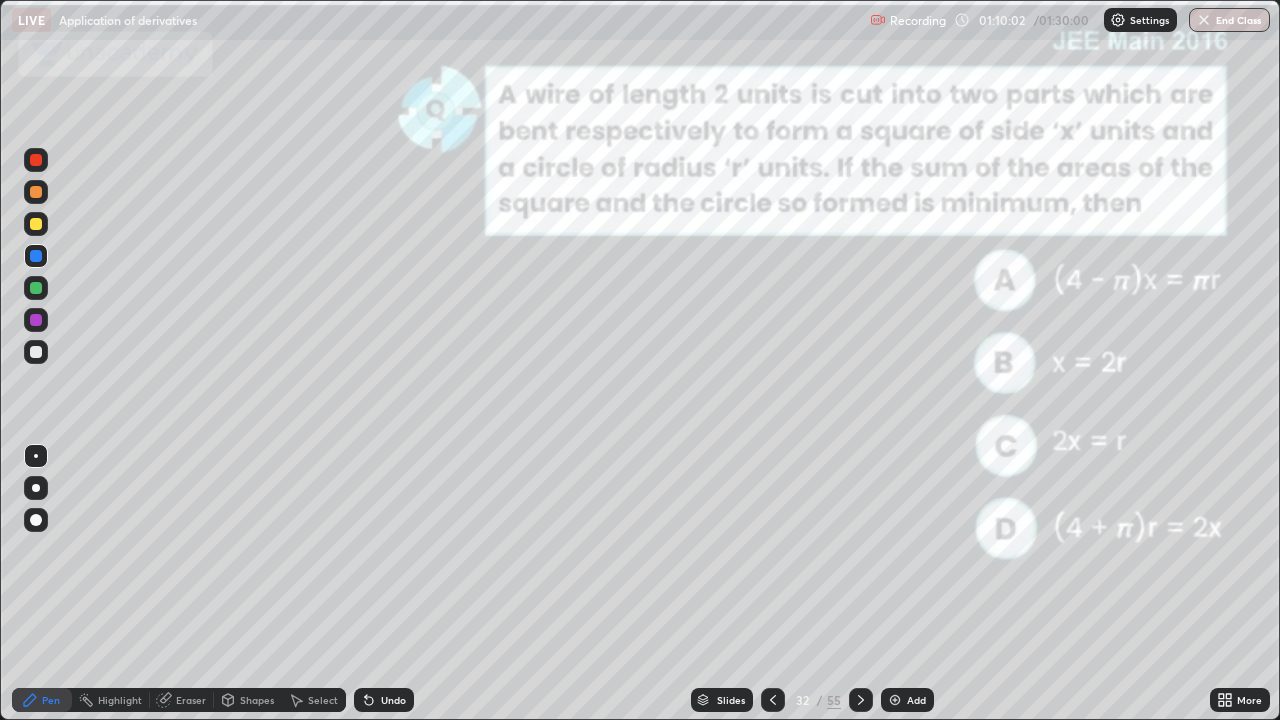 click 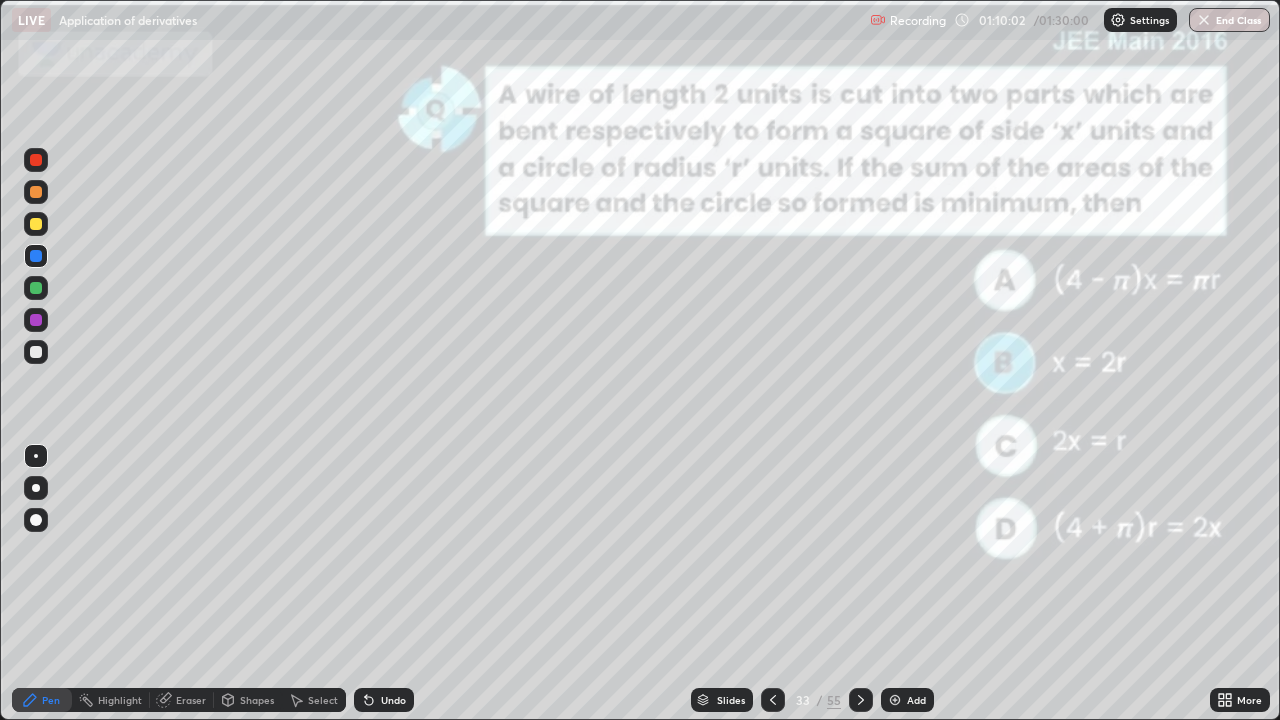 click 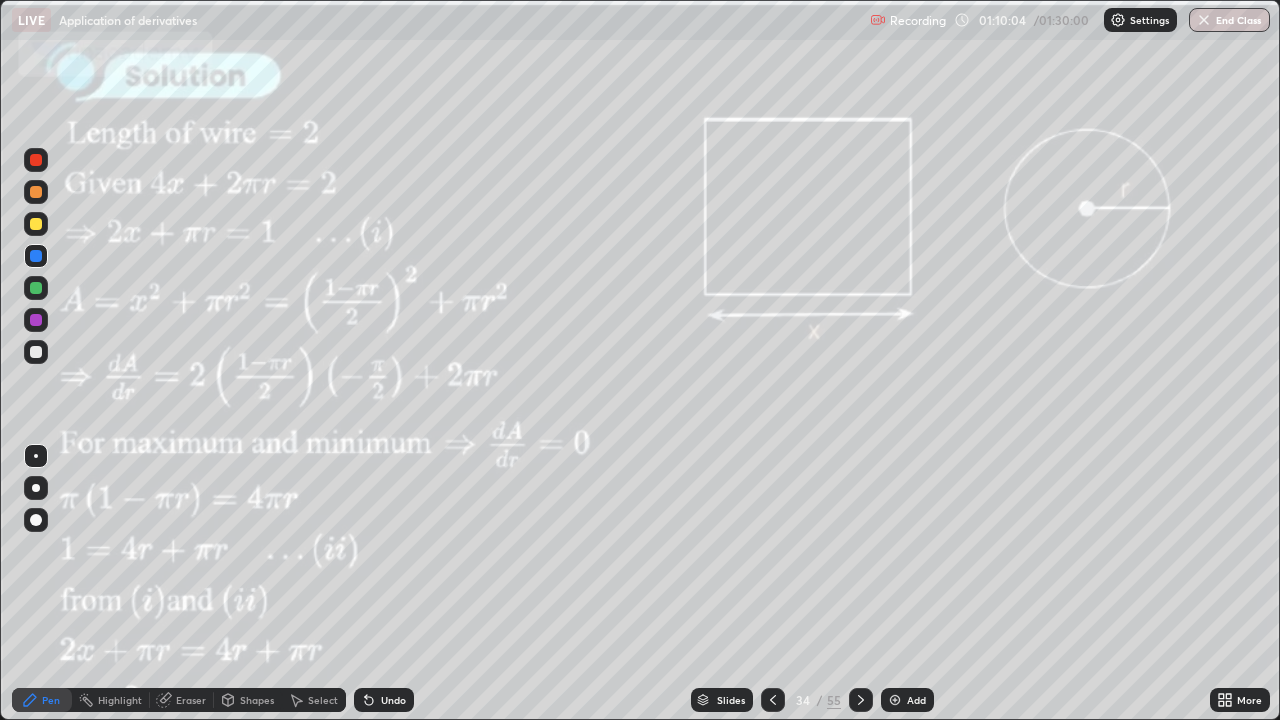 click 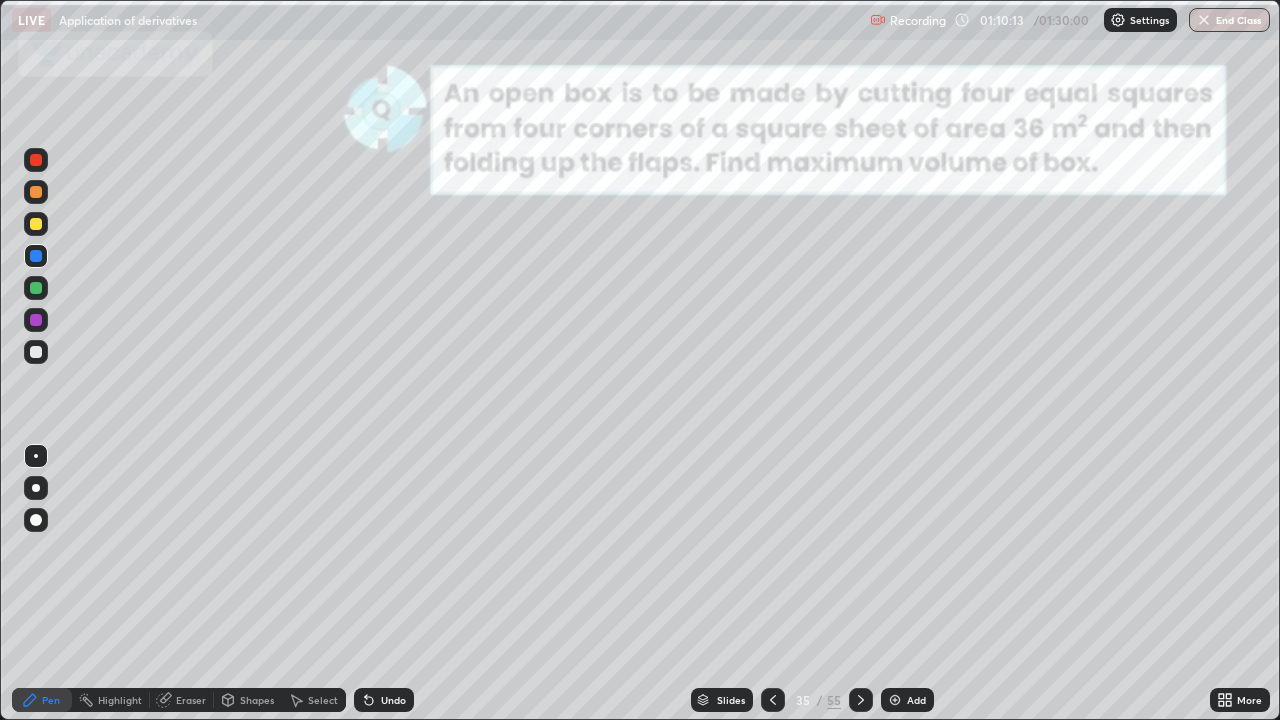 click on "Slides" at bounding box center (731, 700) 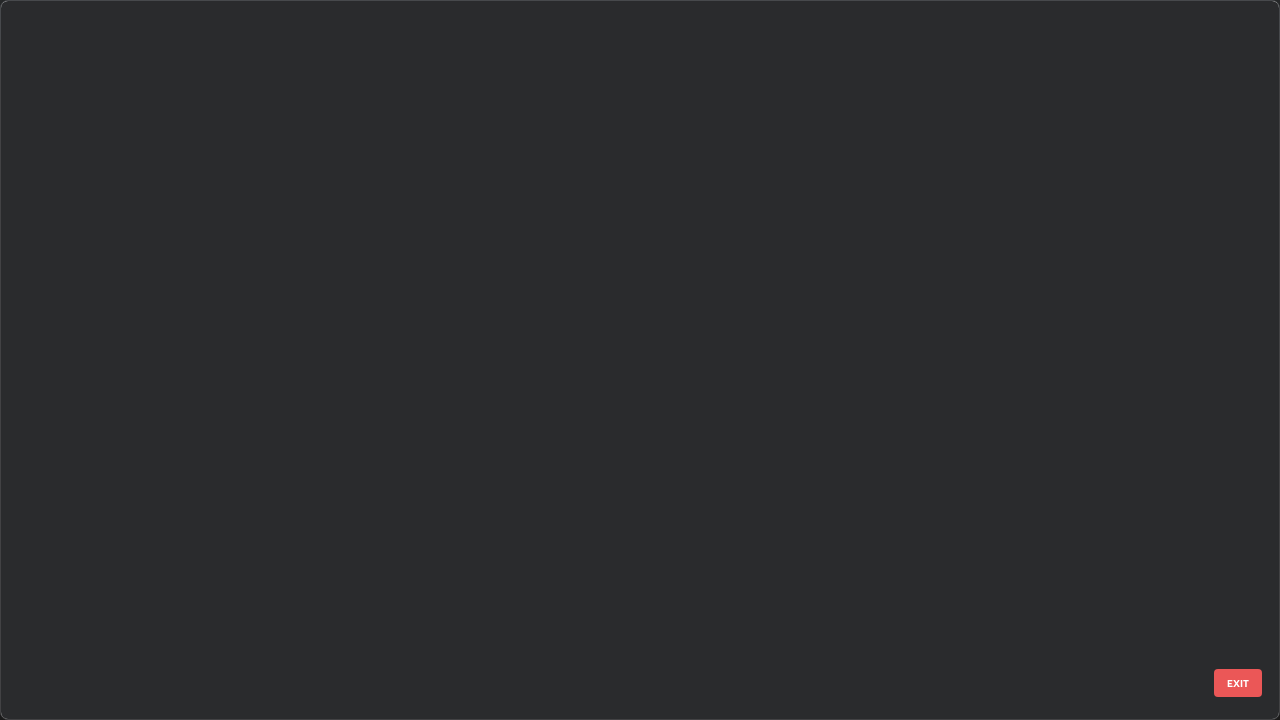 scroll, scrollTop: 1977, scrollLeft: 0, axis: vertical 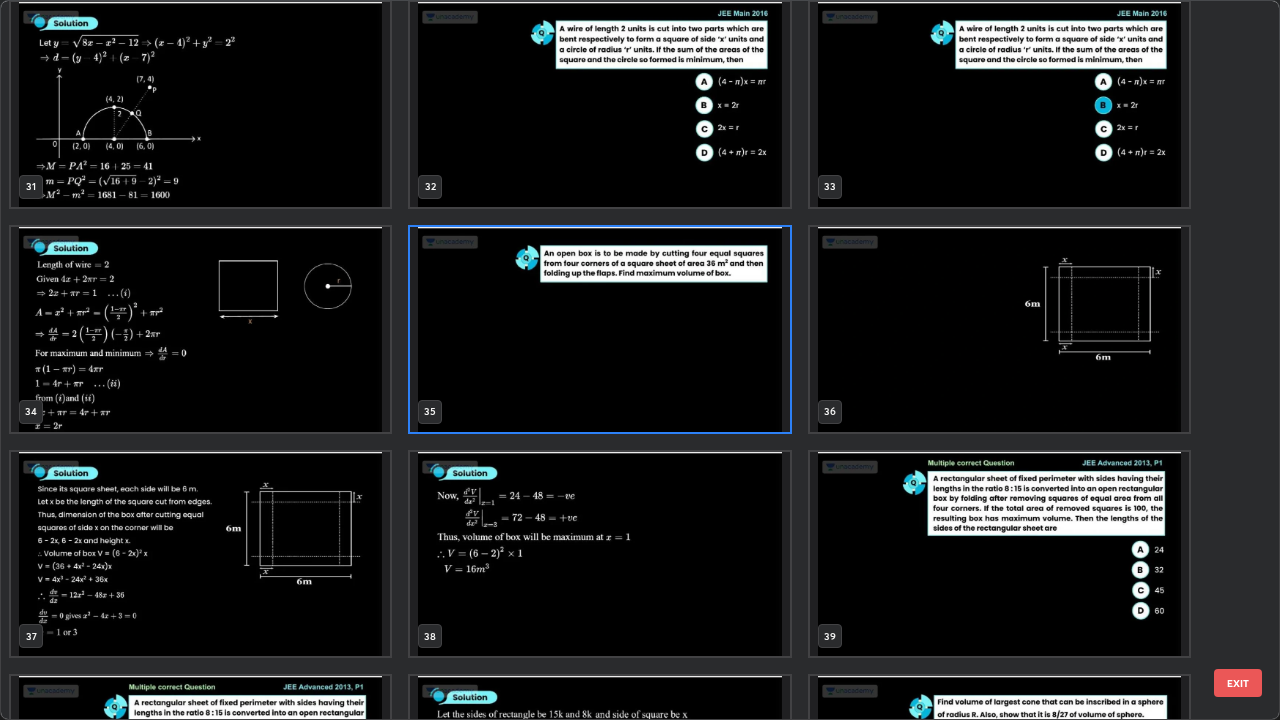 click at bounding box center [999, 554] 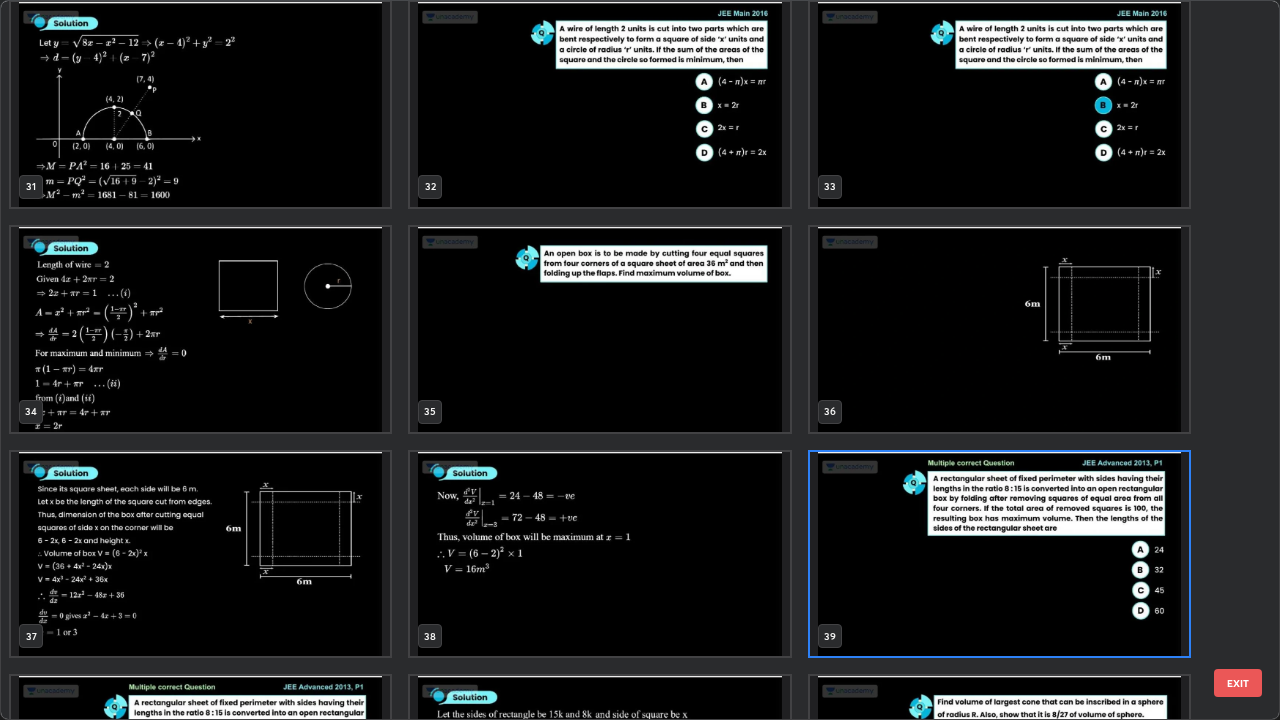 click at bounding box center (999, 554) 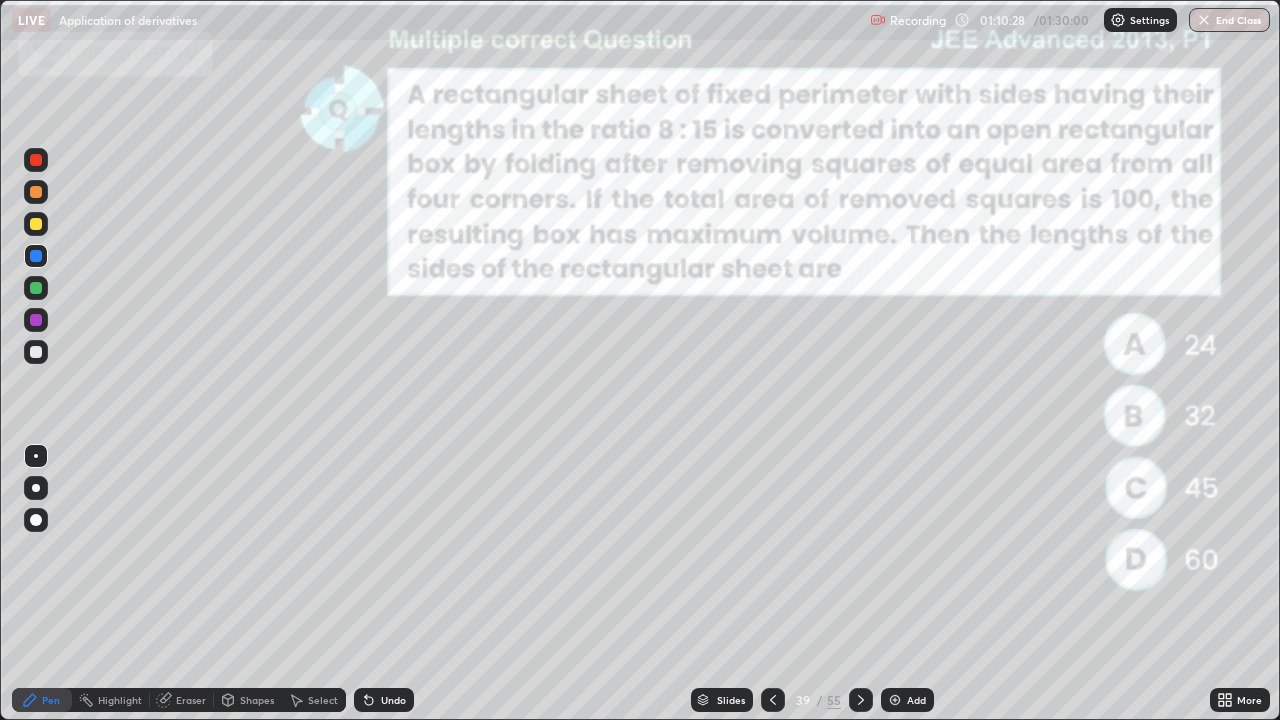click 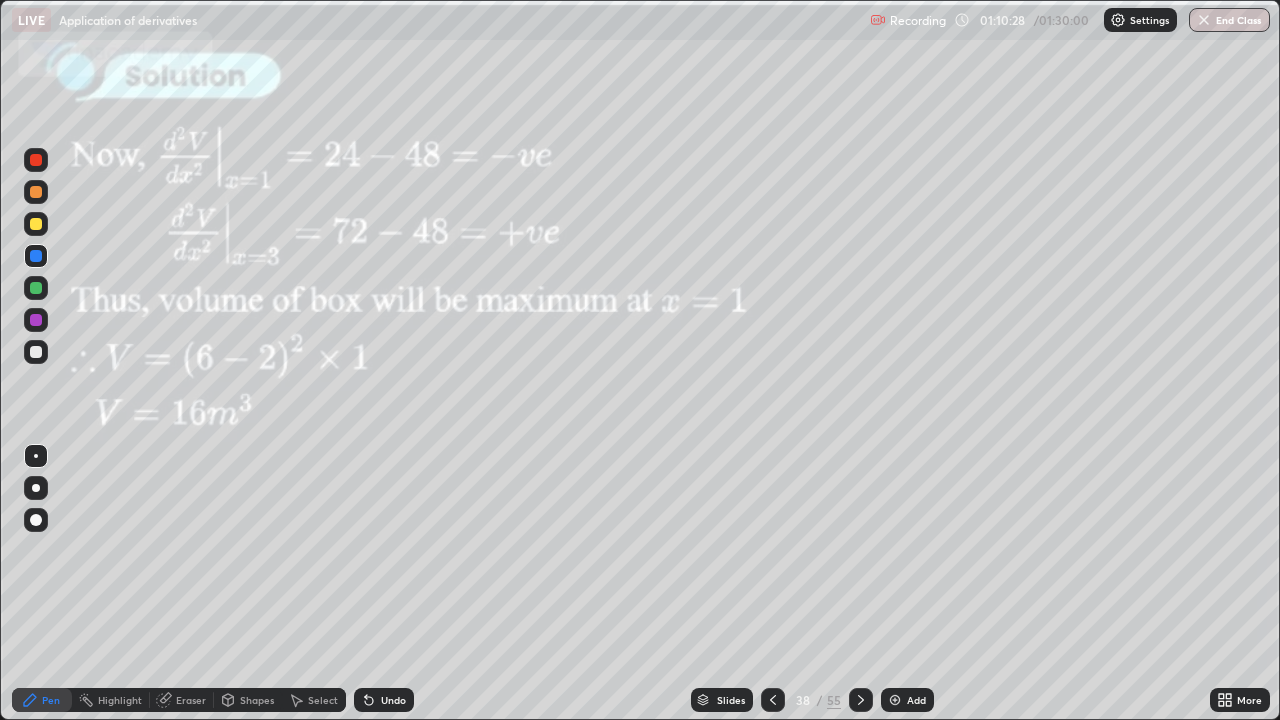 click 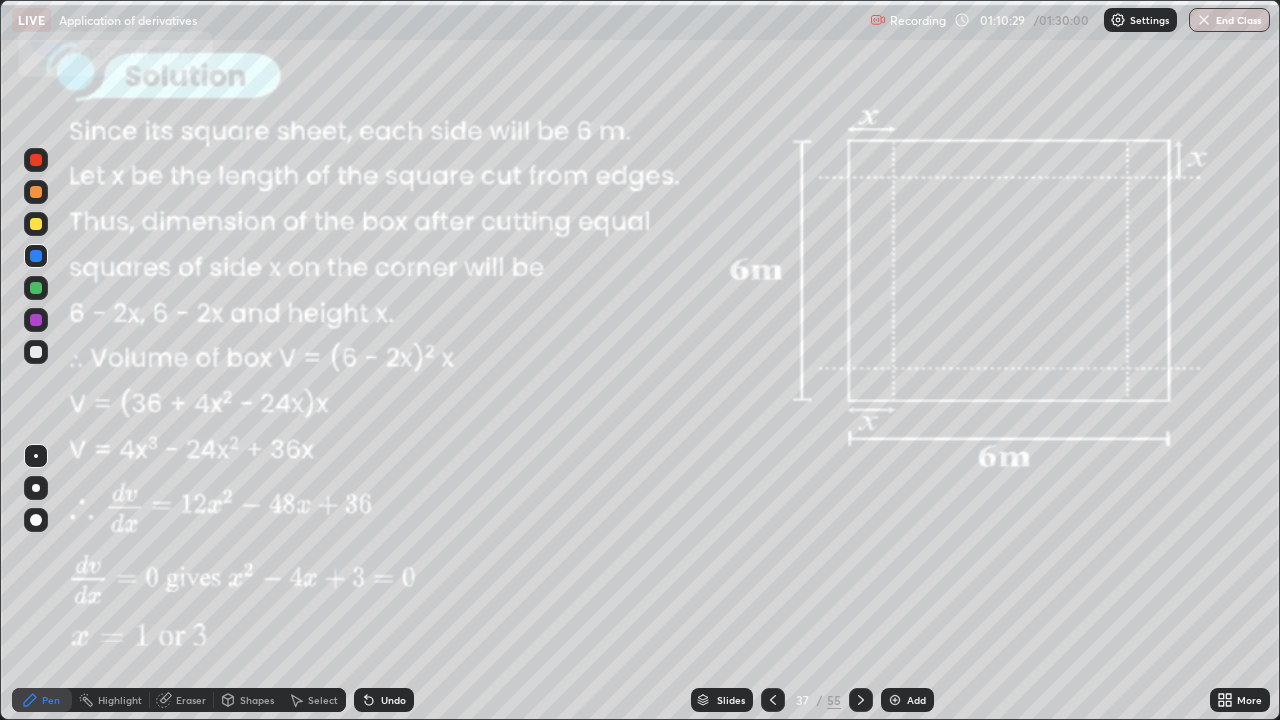 click at bounding box center [773, 700] 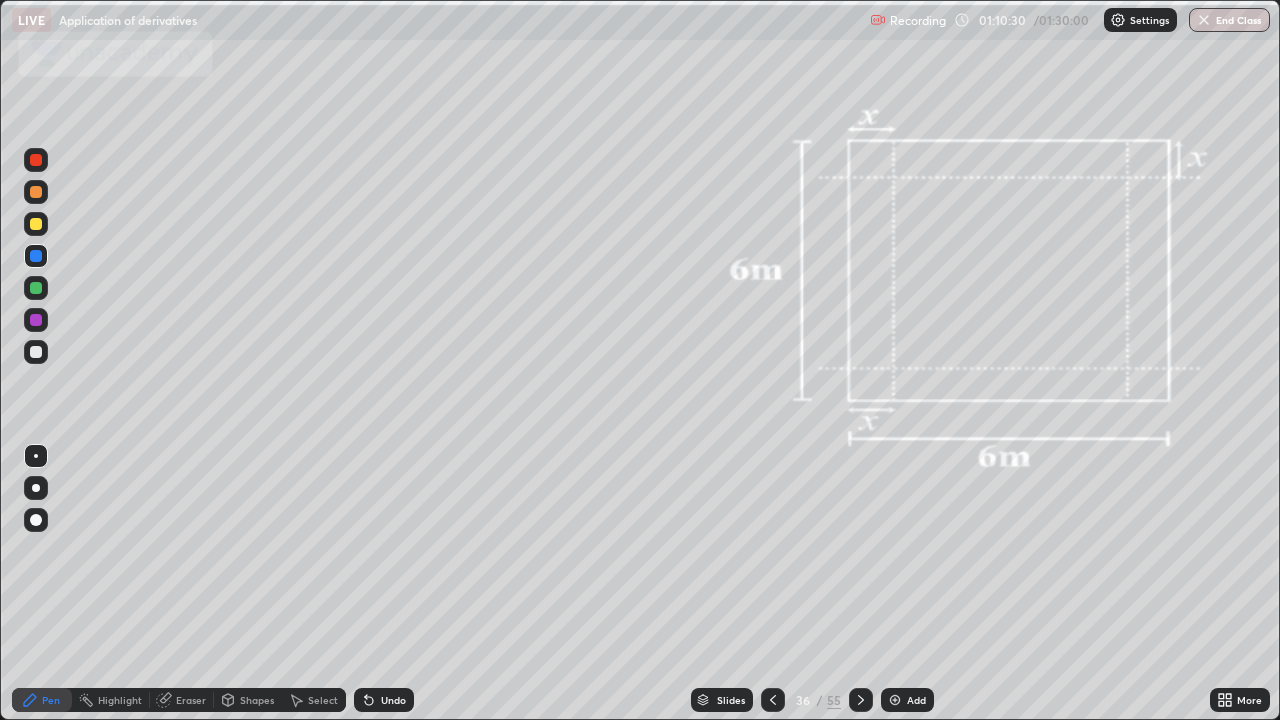 click at bounding box center [773, 700] 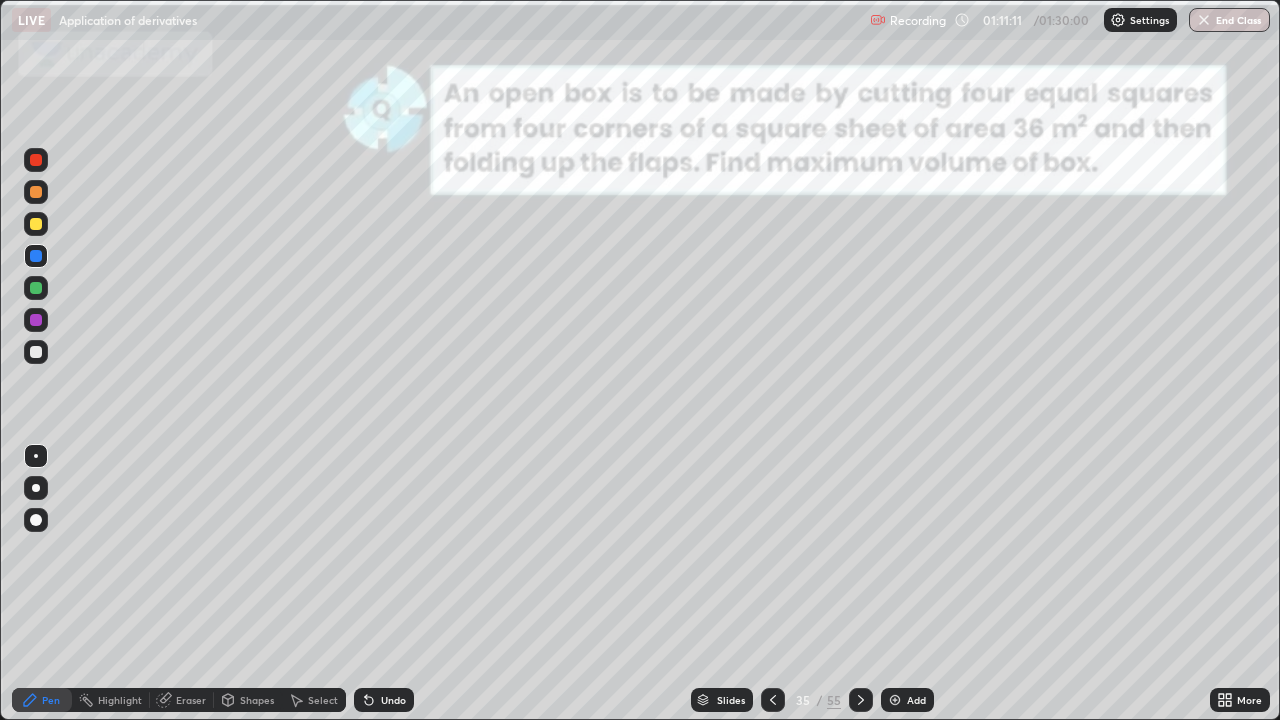 click on "Shapes" at bounding box center (248, 700) 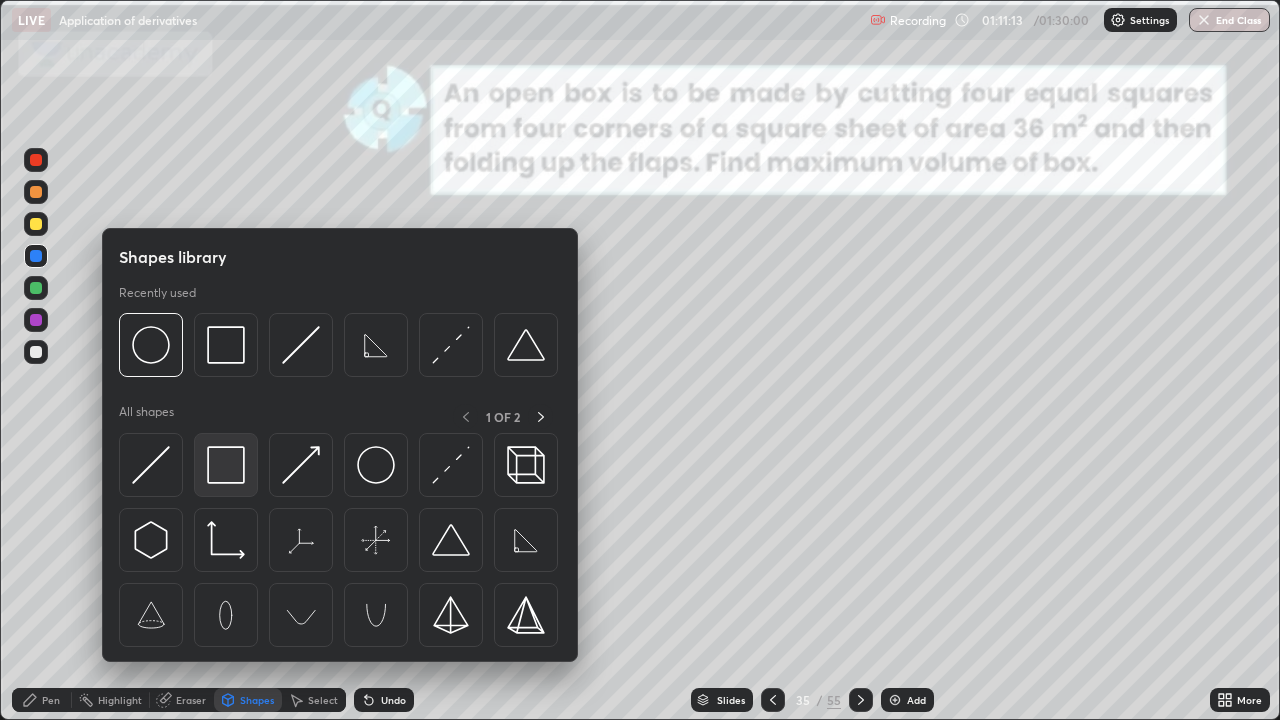 click at bounding box center (226, 465) 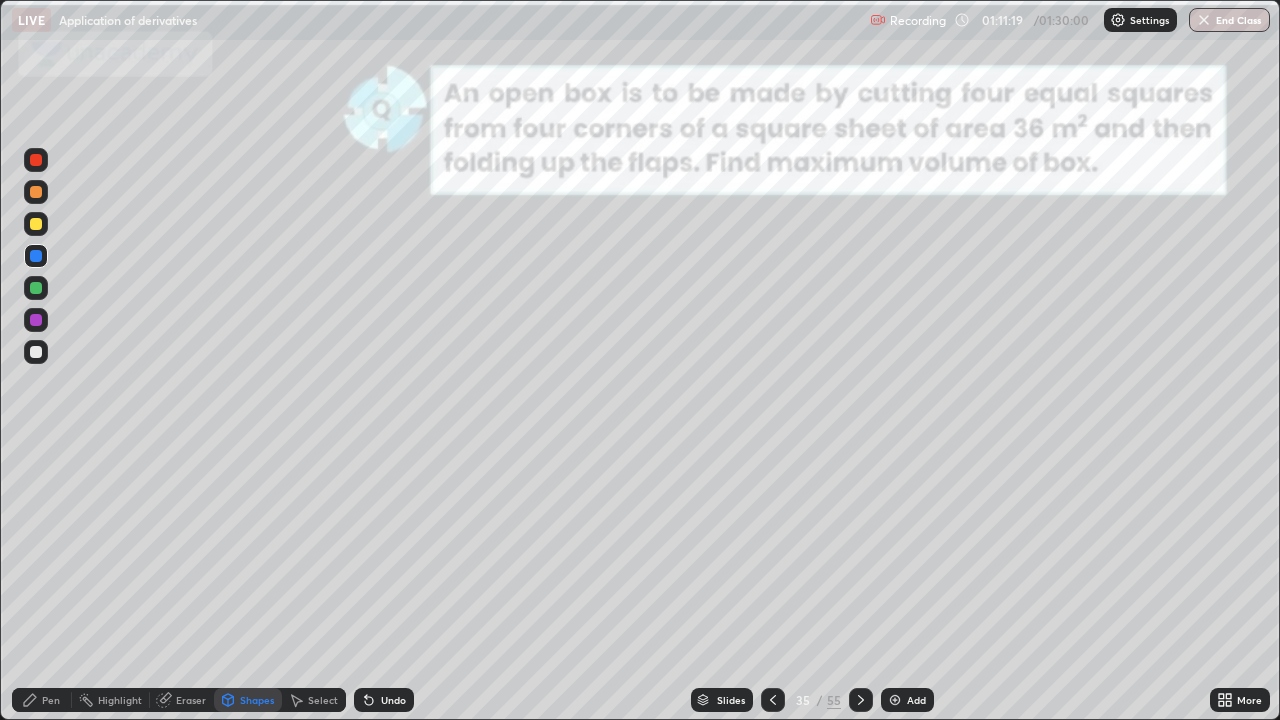 click at bounding box center [36, 224] 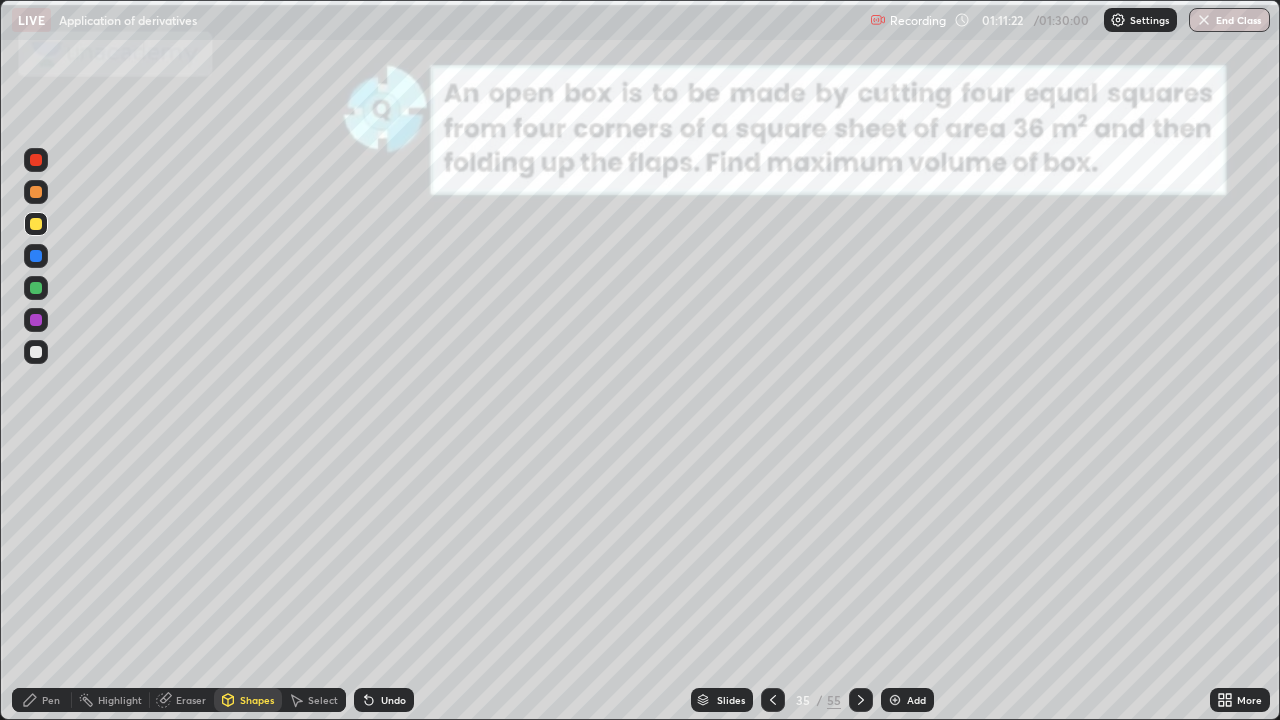 click on "Undo" at bounding box center (393, 700) 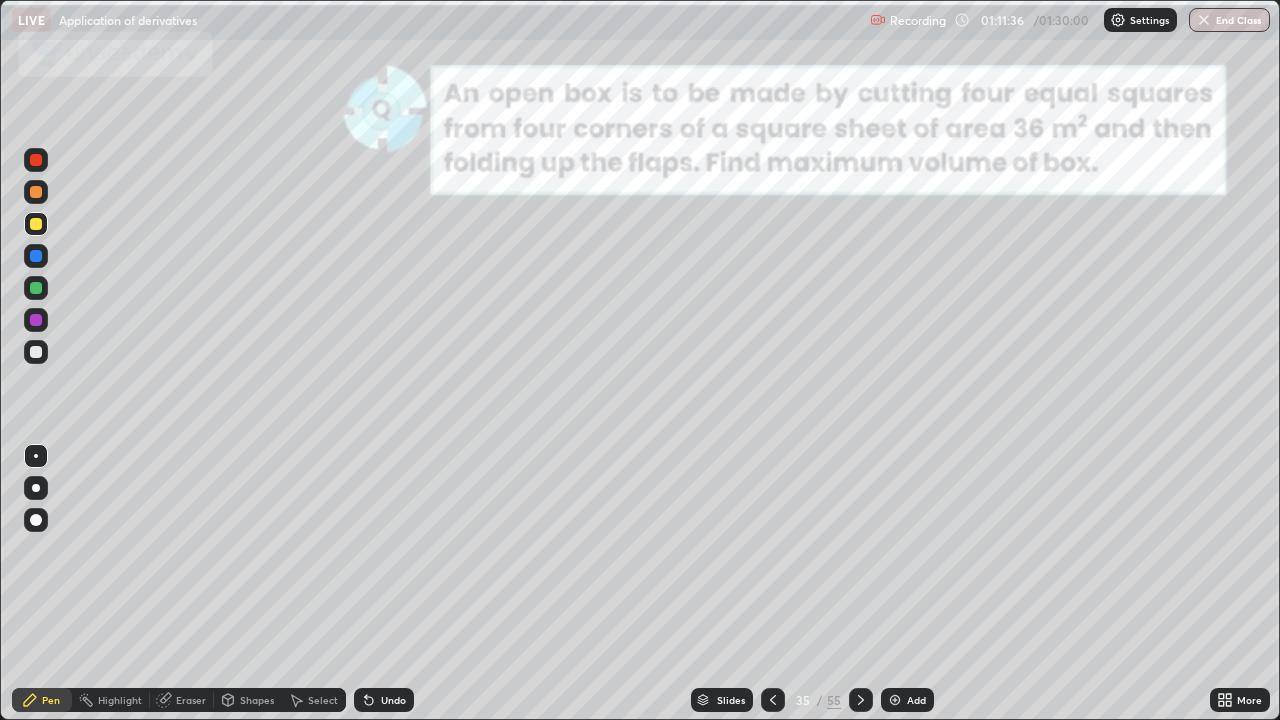 click on "Shapes" at bounding box center [257, 700] 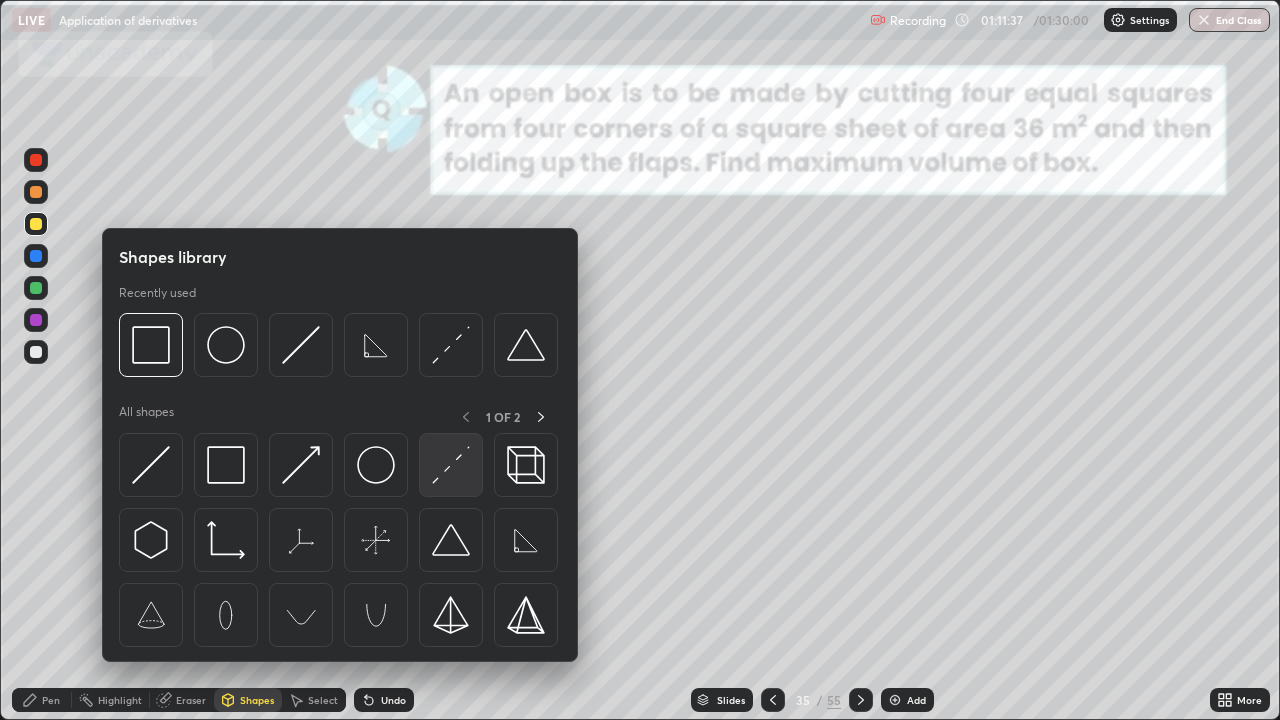 click at bounding box center (451, 465) 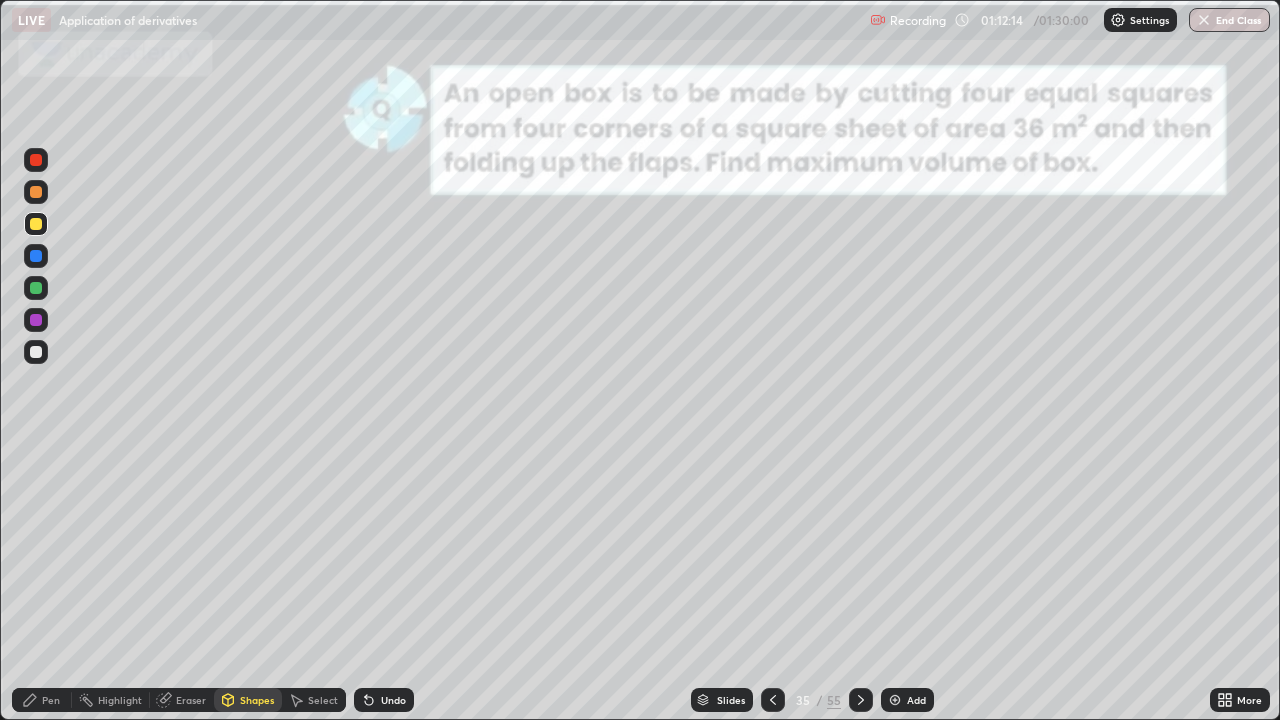 click at bounding box center (36, 256) 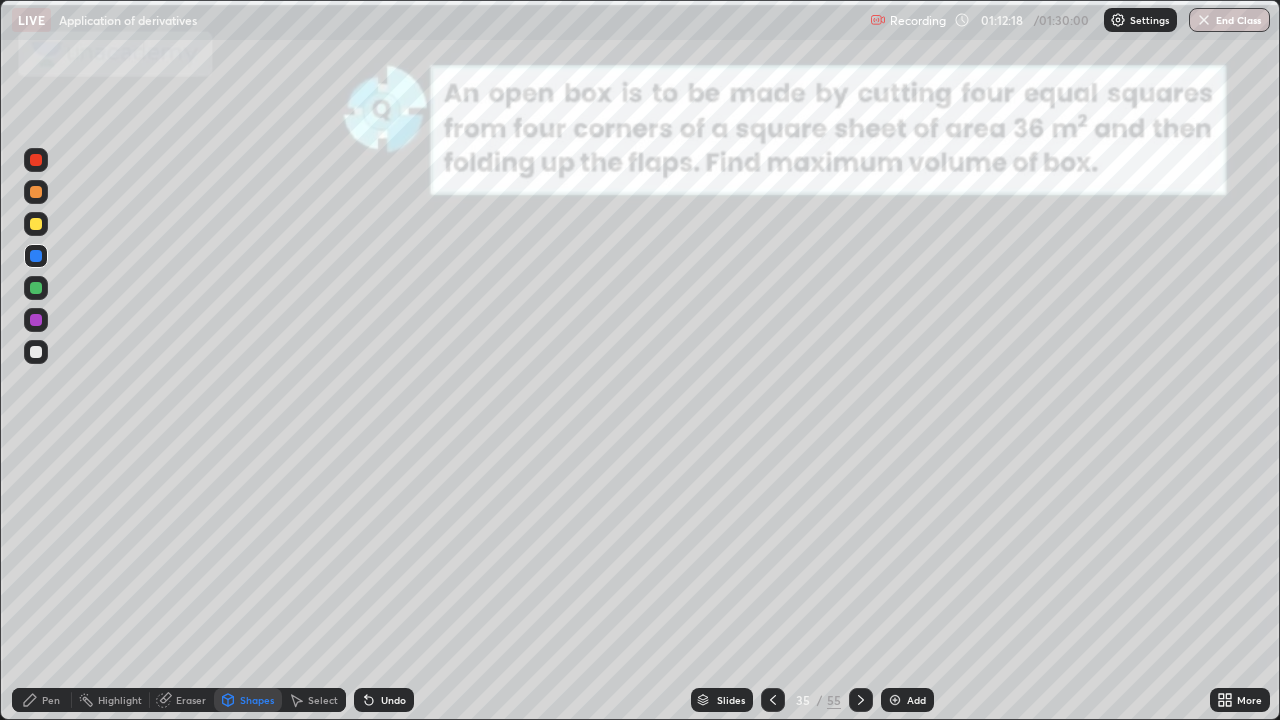 click on "Undo" at bounding box center [393, 700] 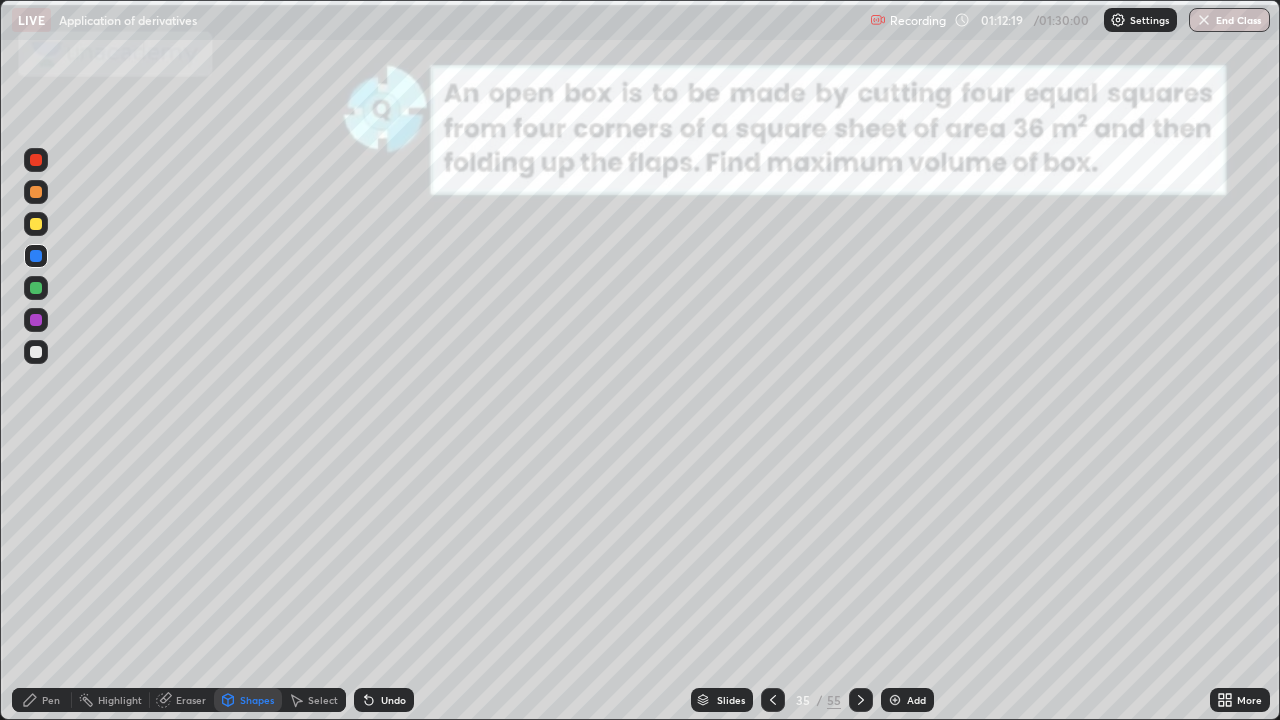 click on "Pen" at bounding box center (51, 700) 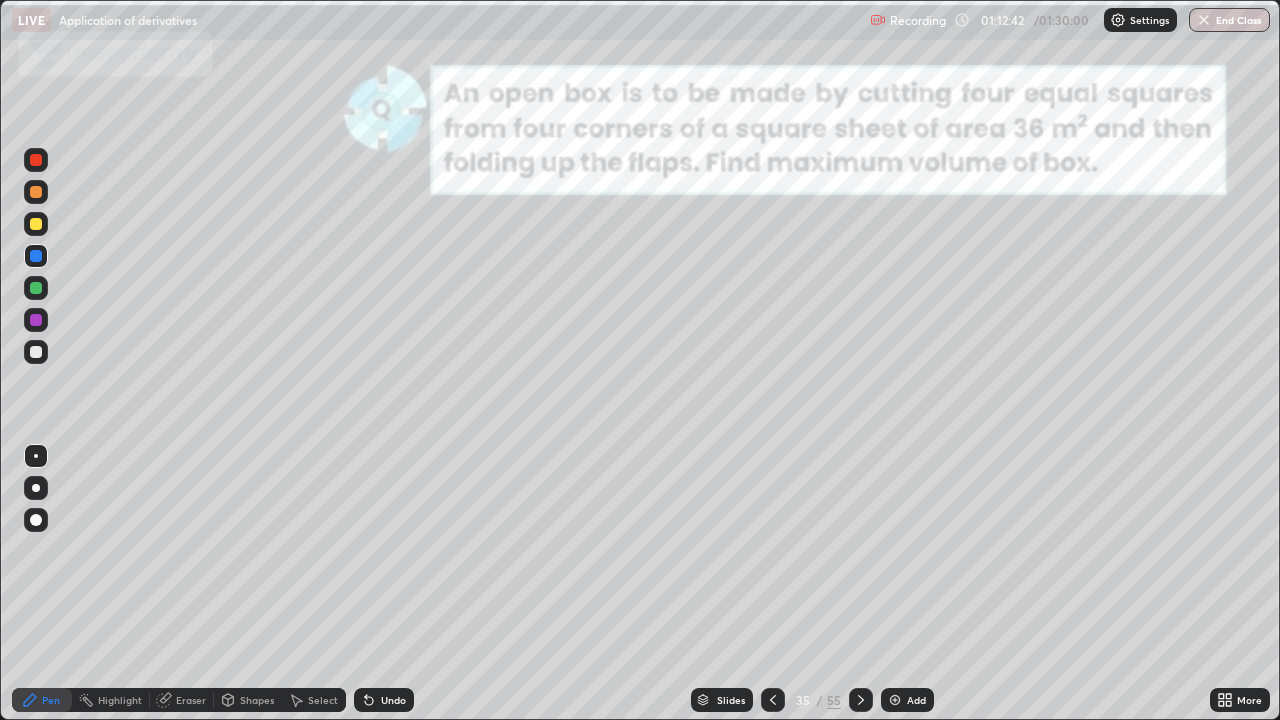 click on "Eraser" at bounding box center [191, 700] 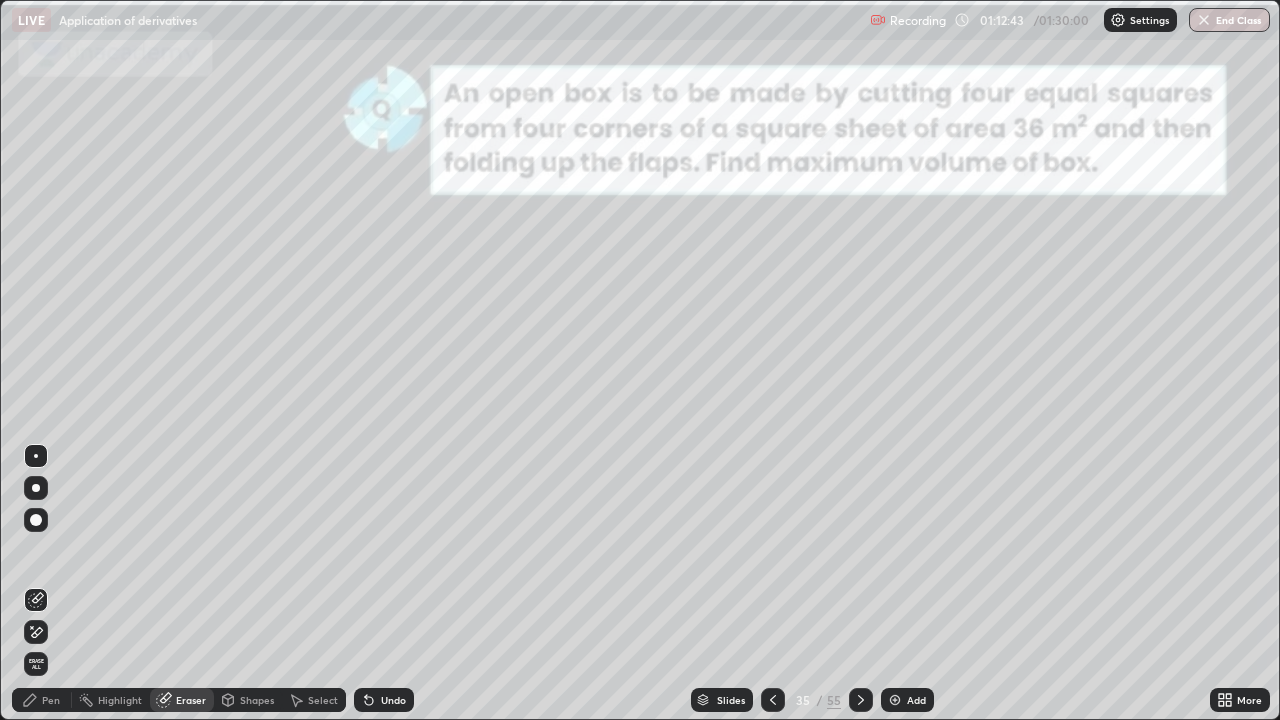 click 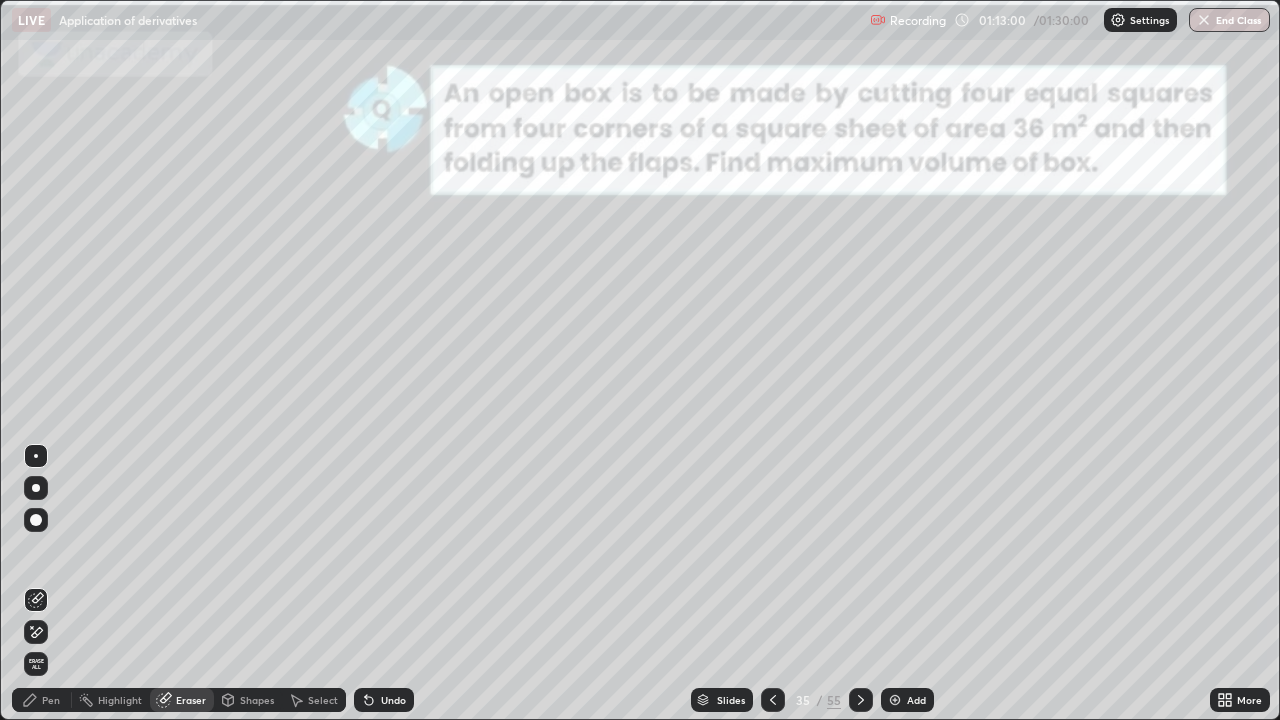 click on "Pen" at bounding box center (42, 700) 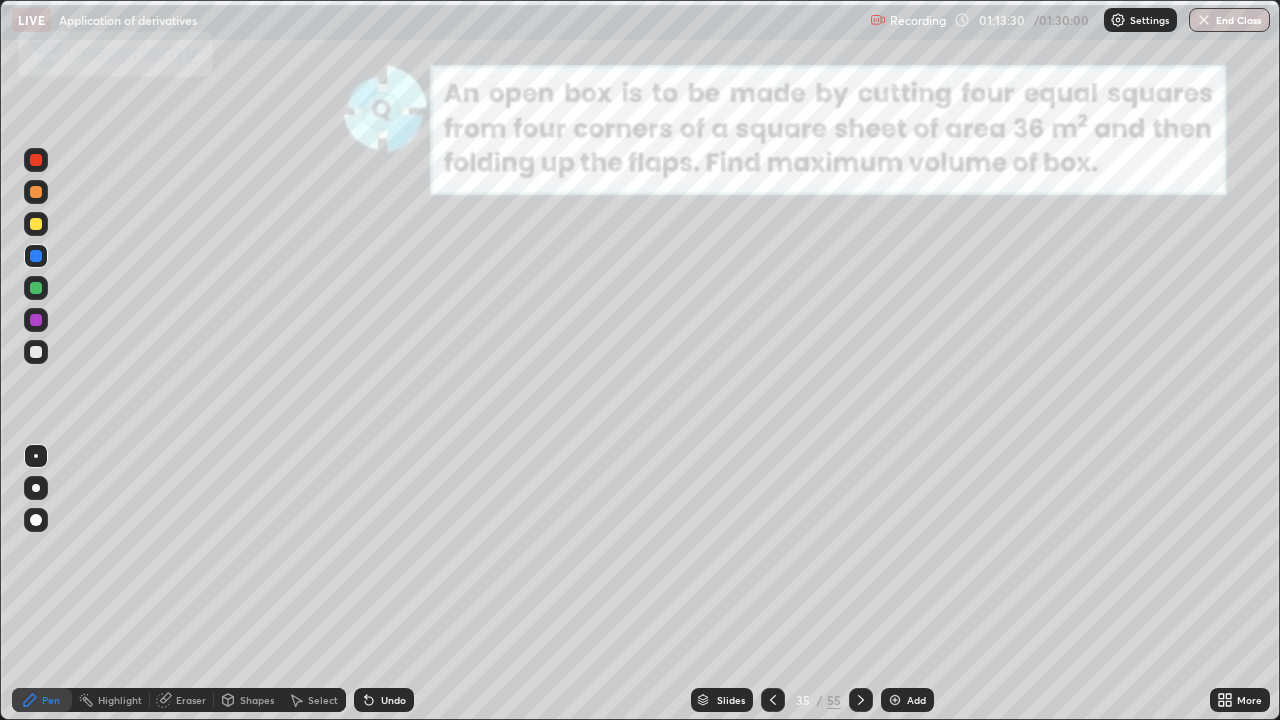 click 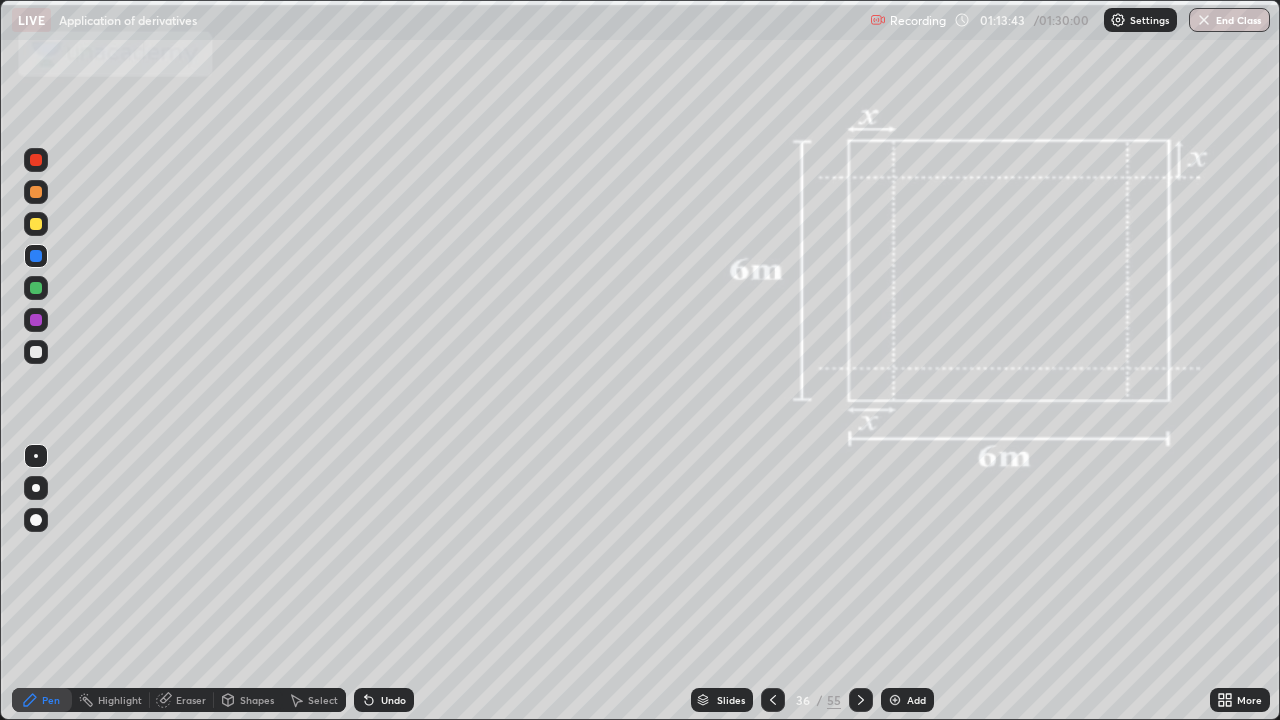 click 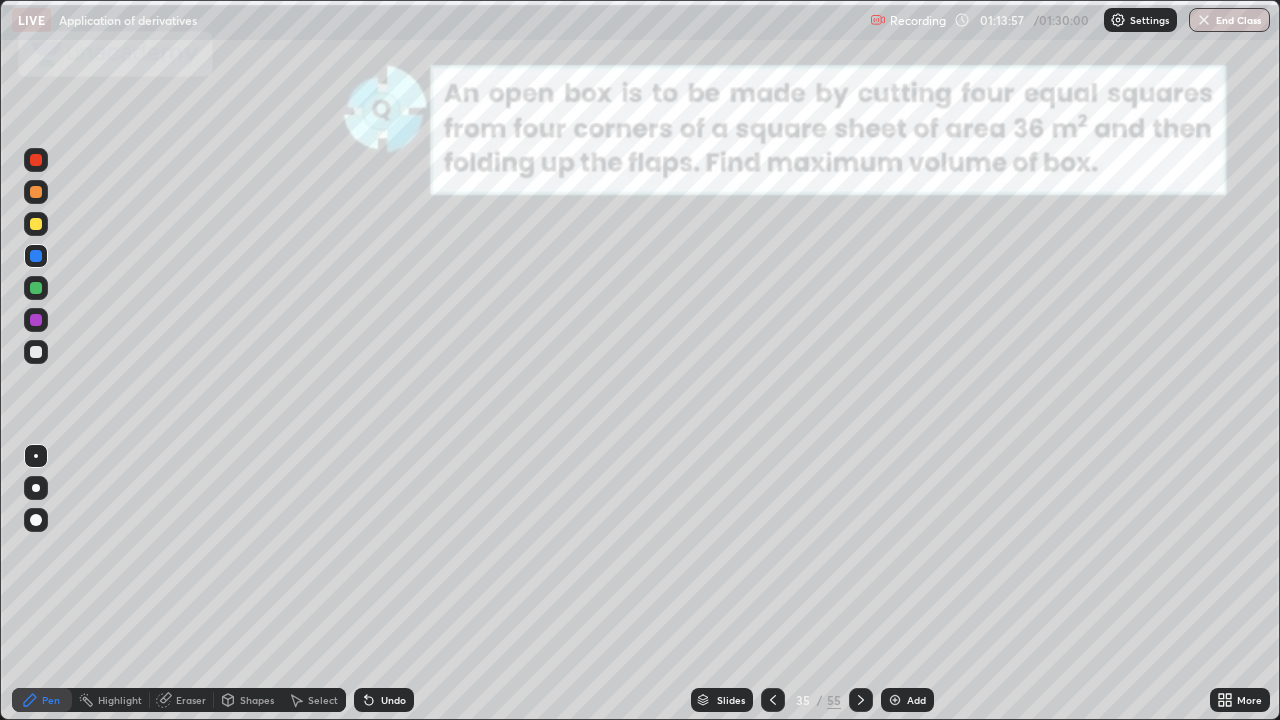 click at bounding box center [36, 320] 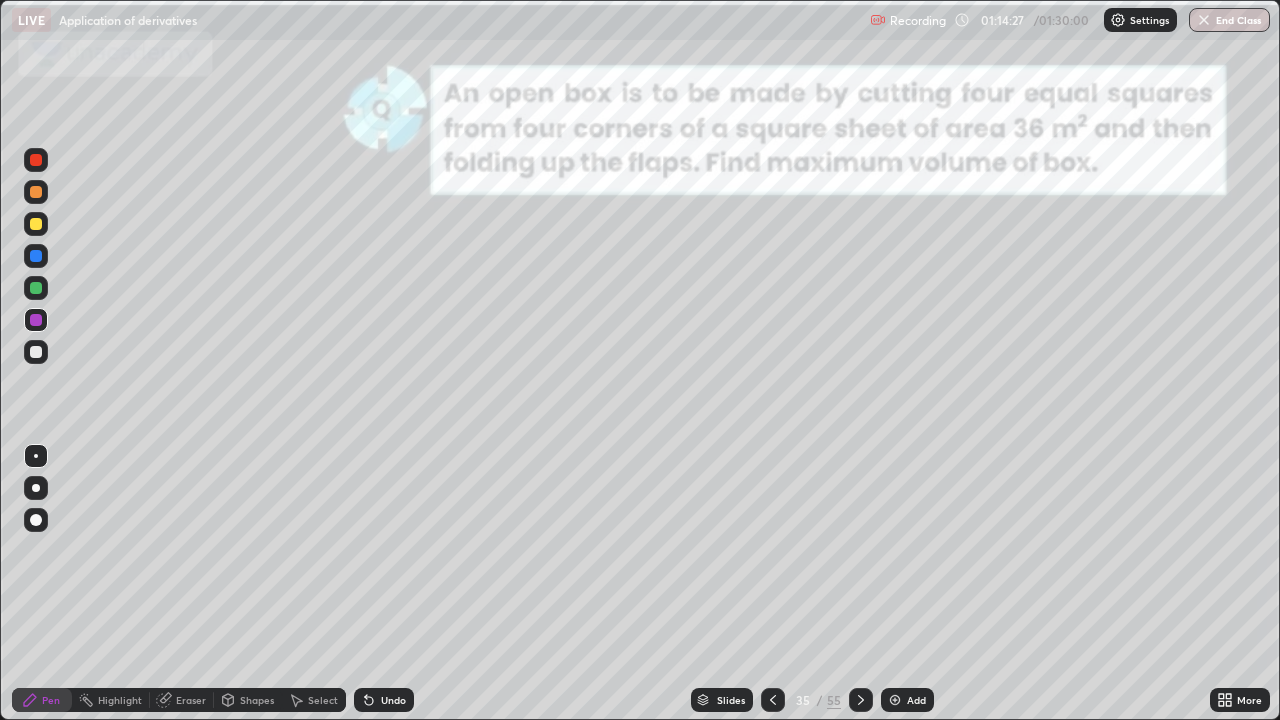 click 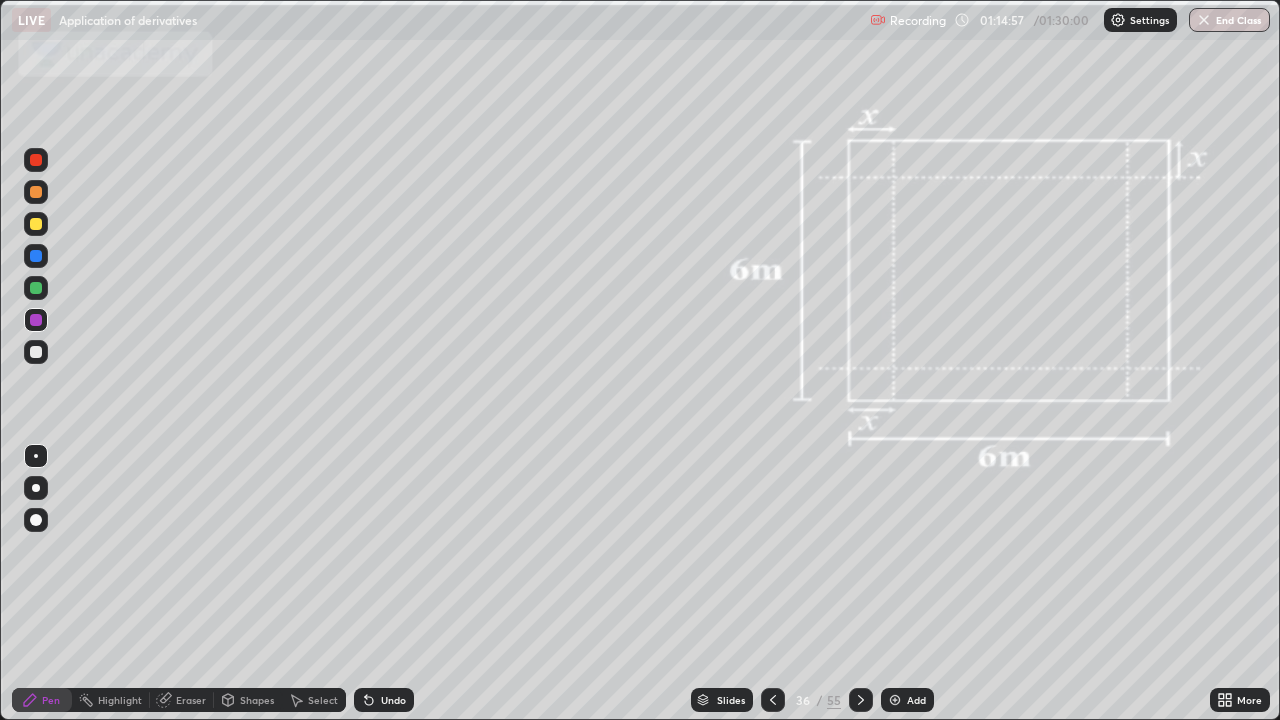 click 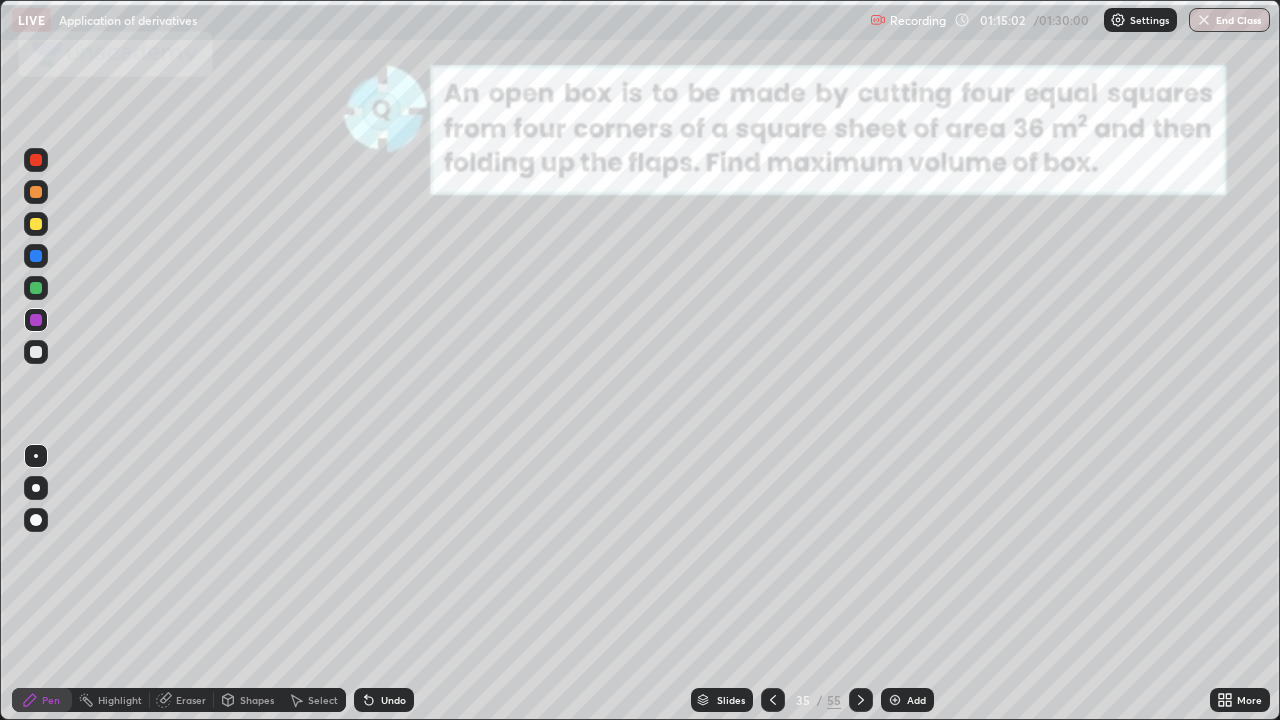 click 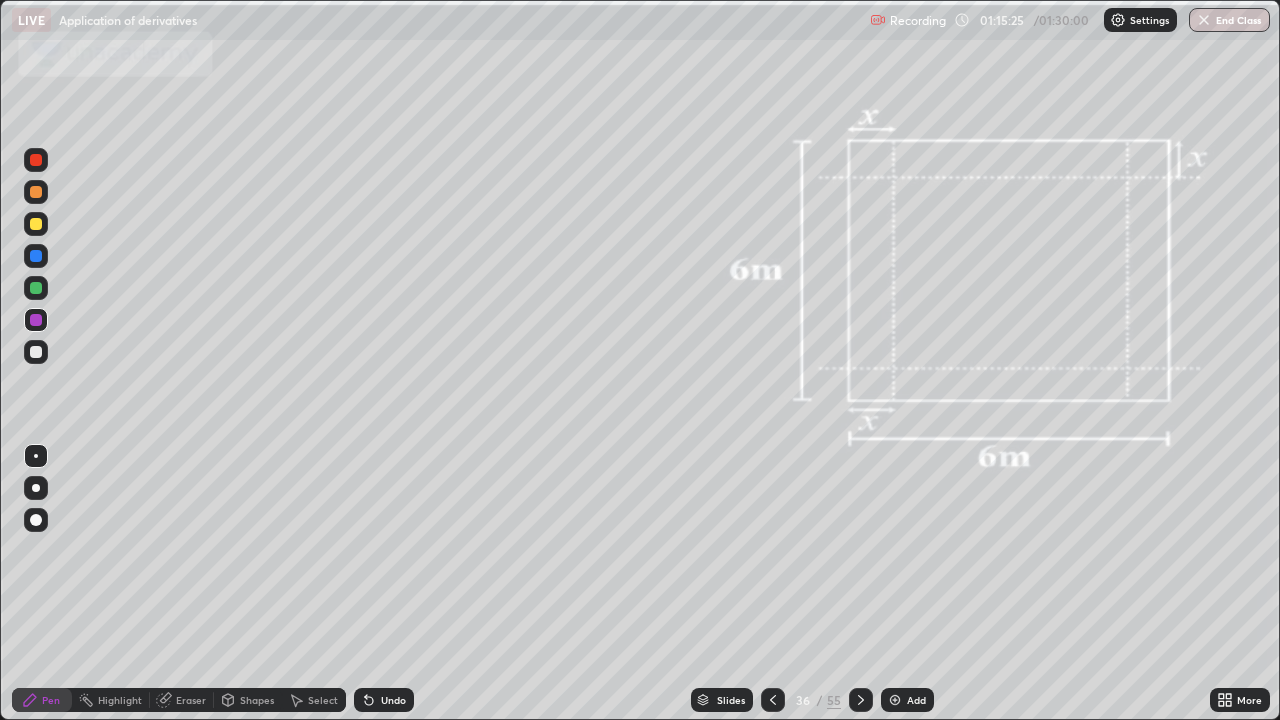 click at bounding box center [861, 700] 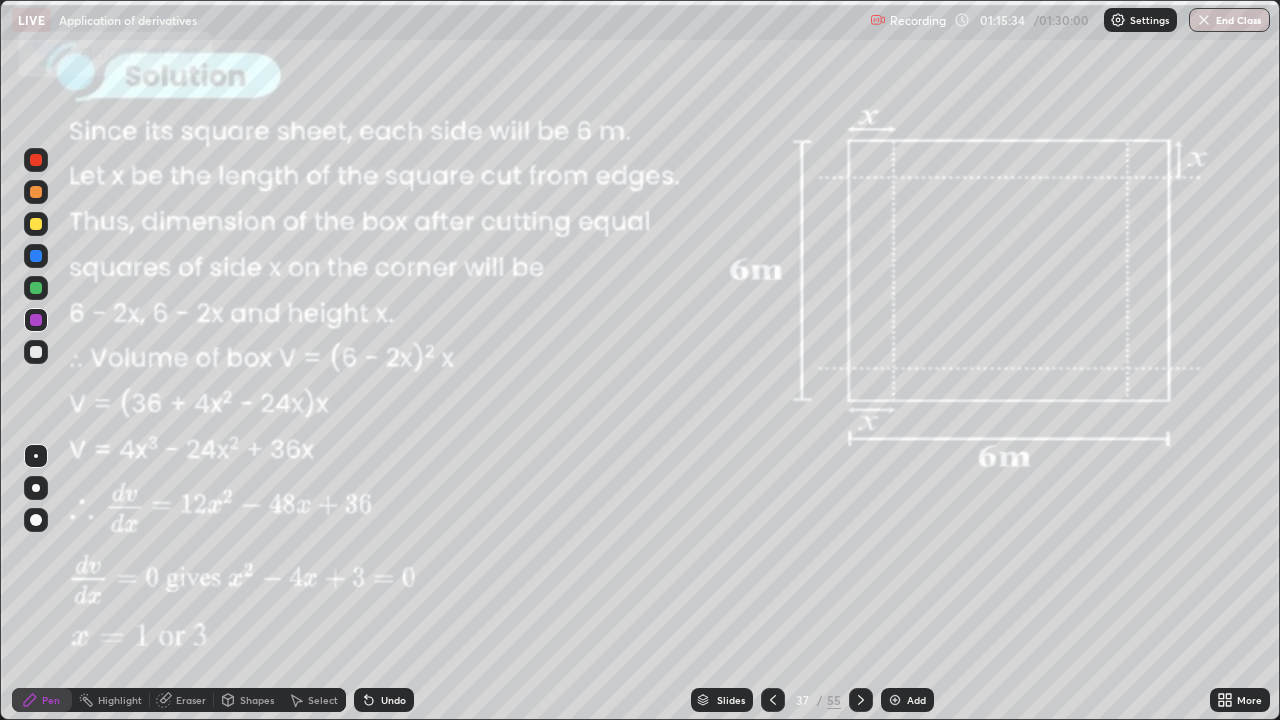 click 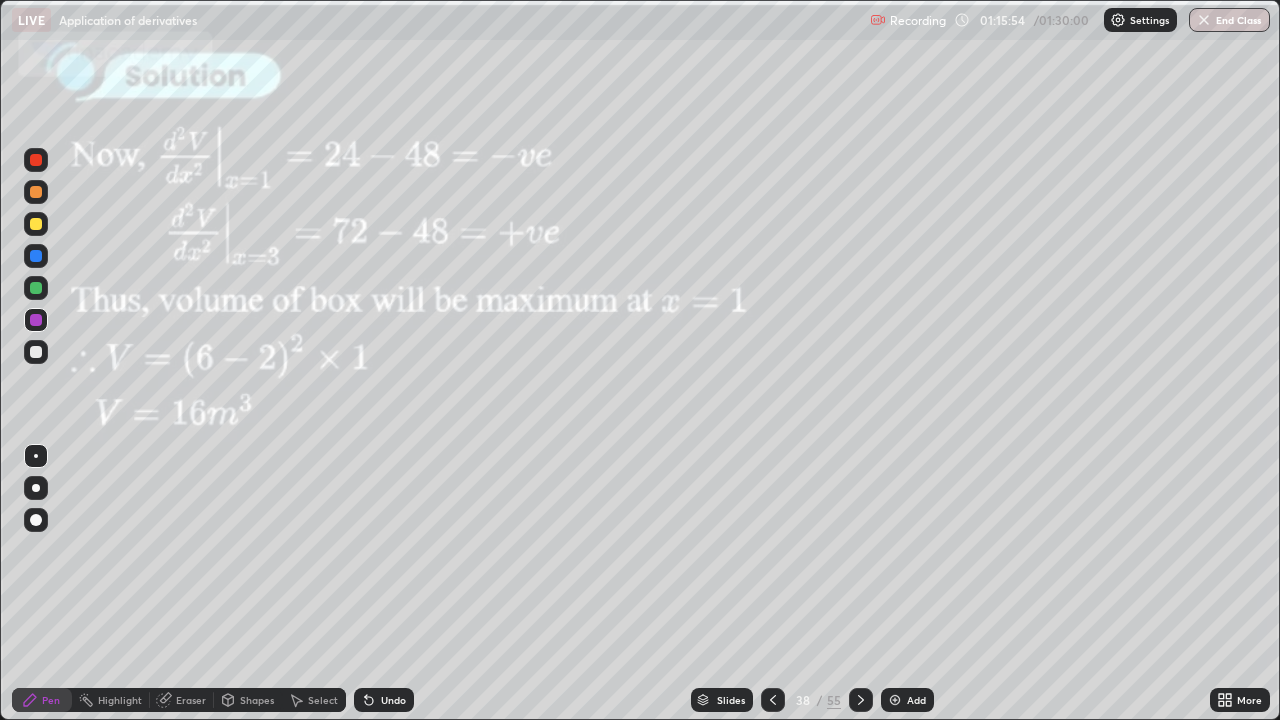 click 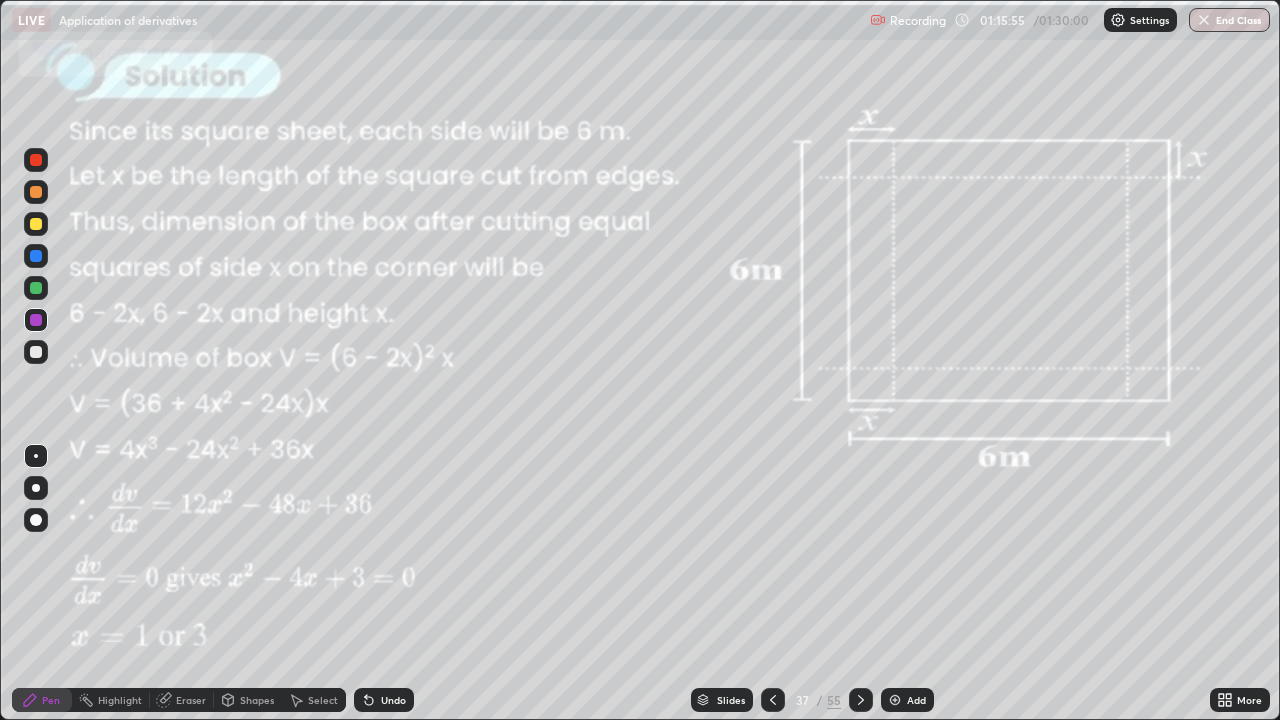 click 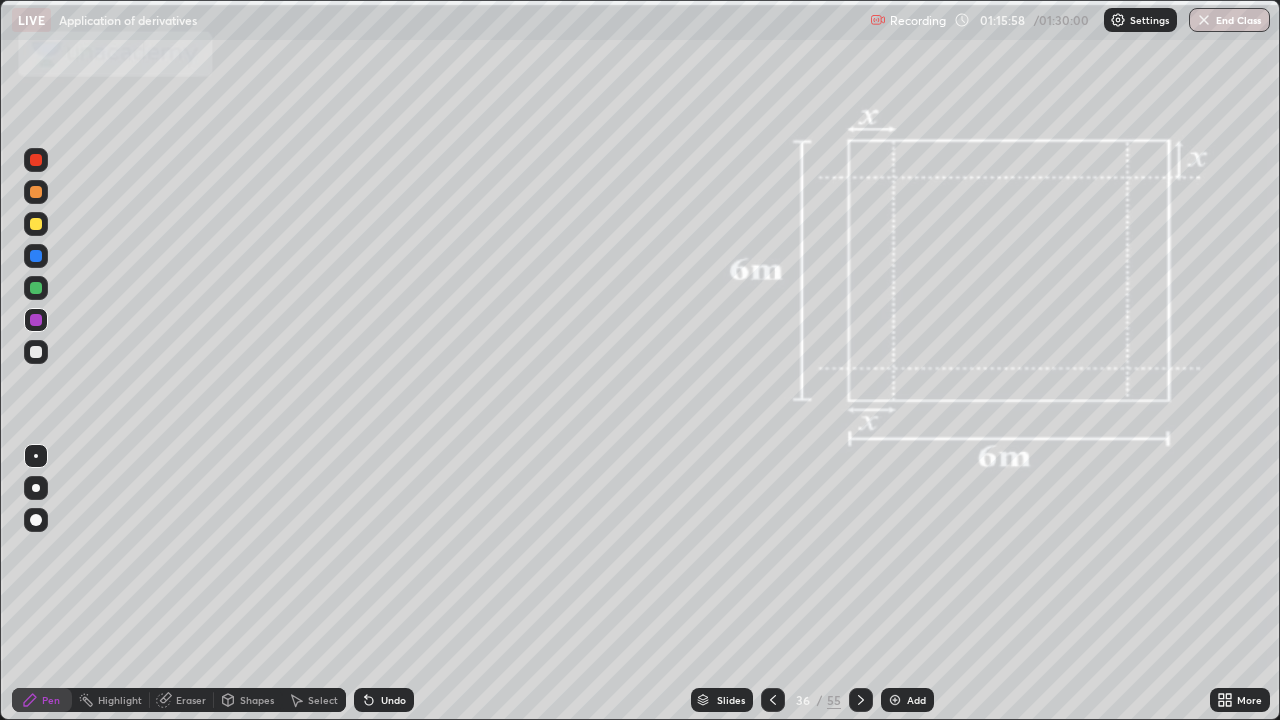 click 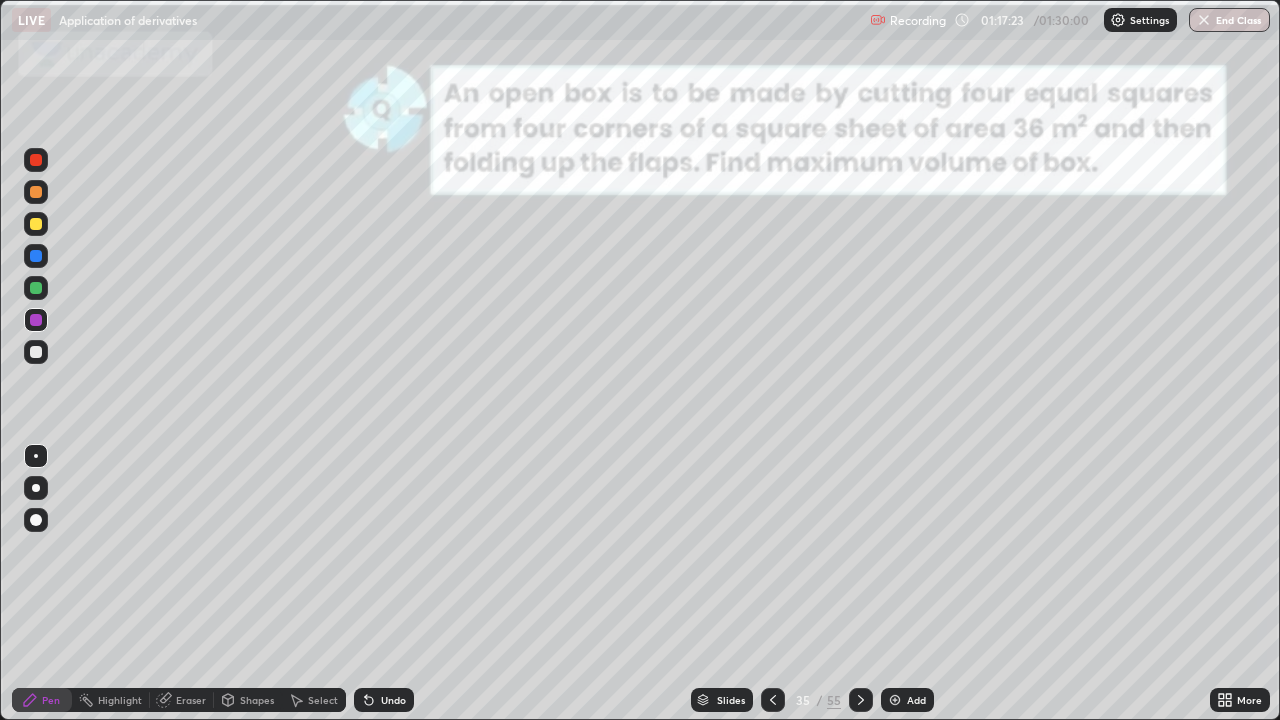 click 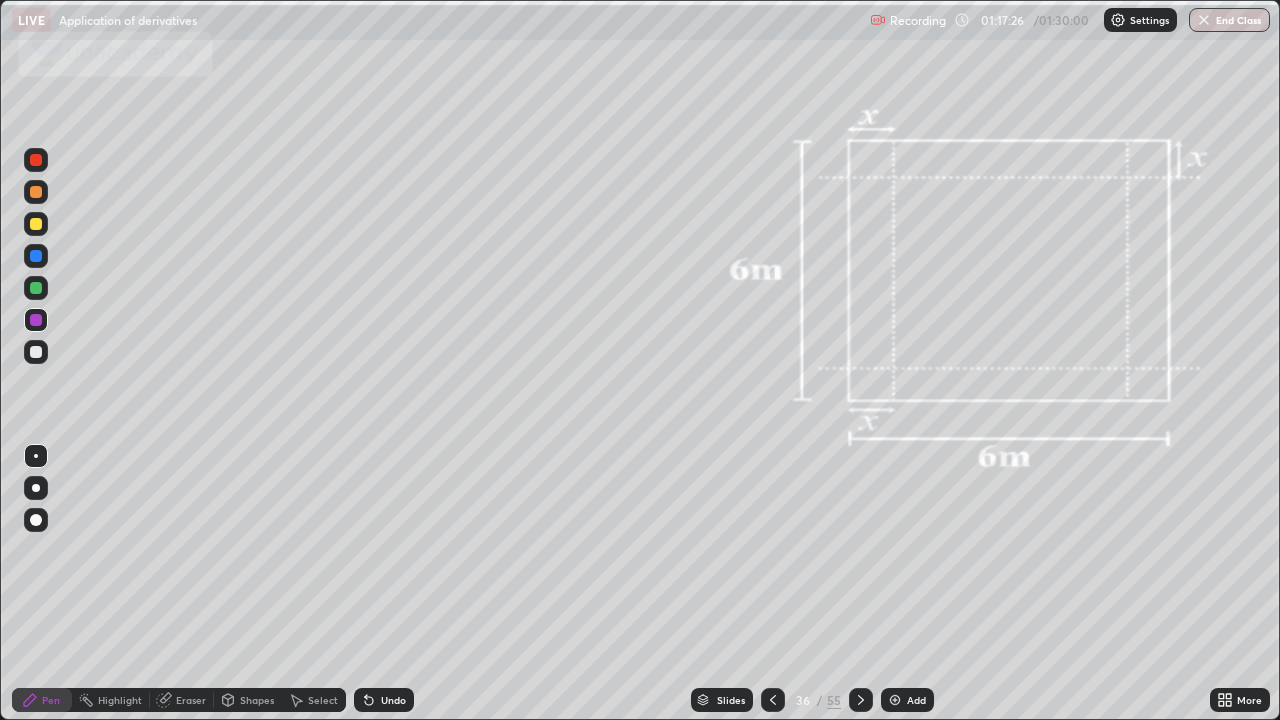 click 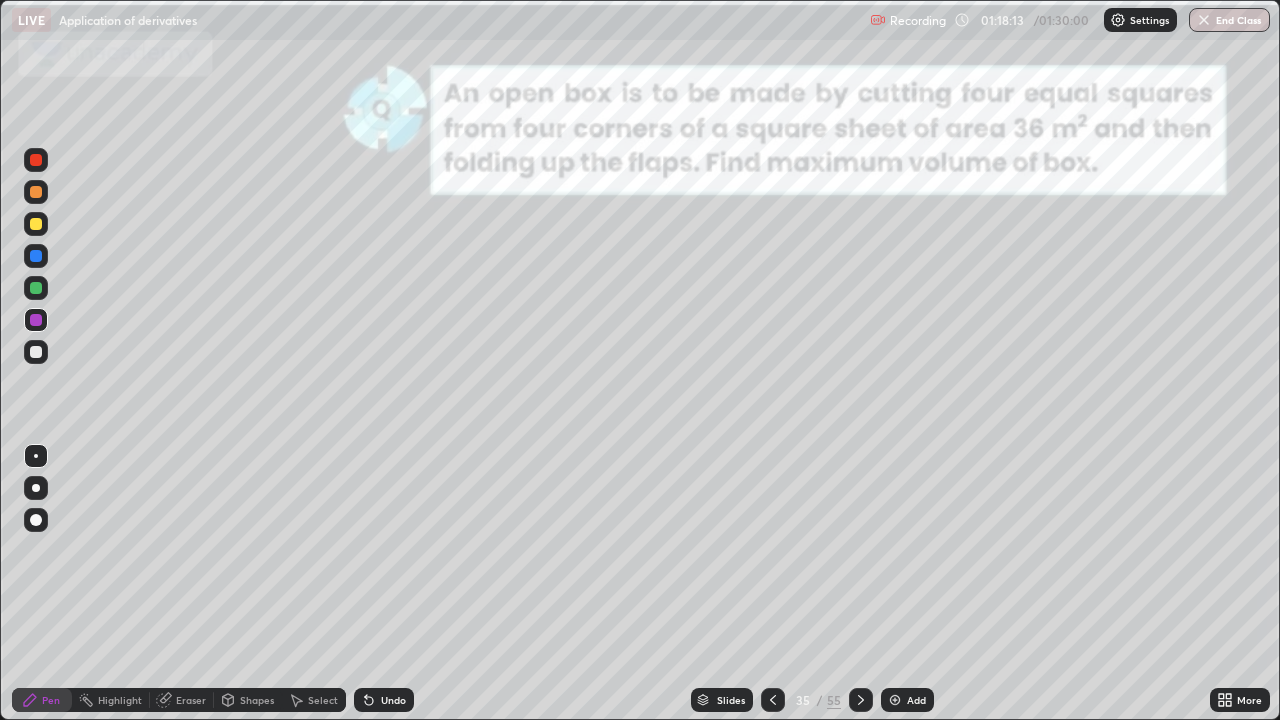 click 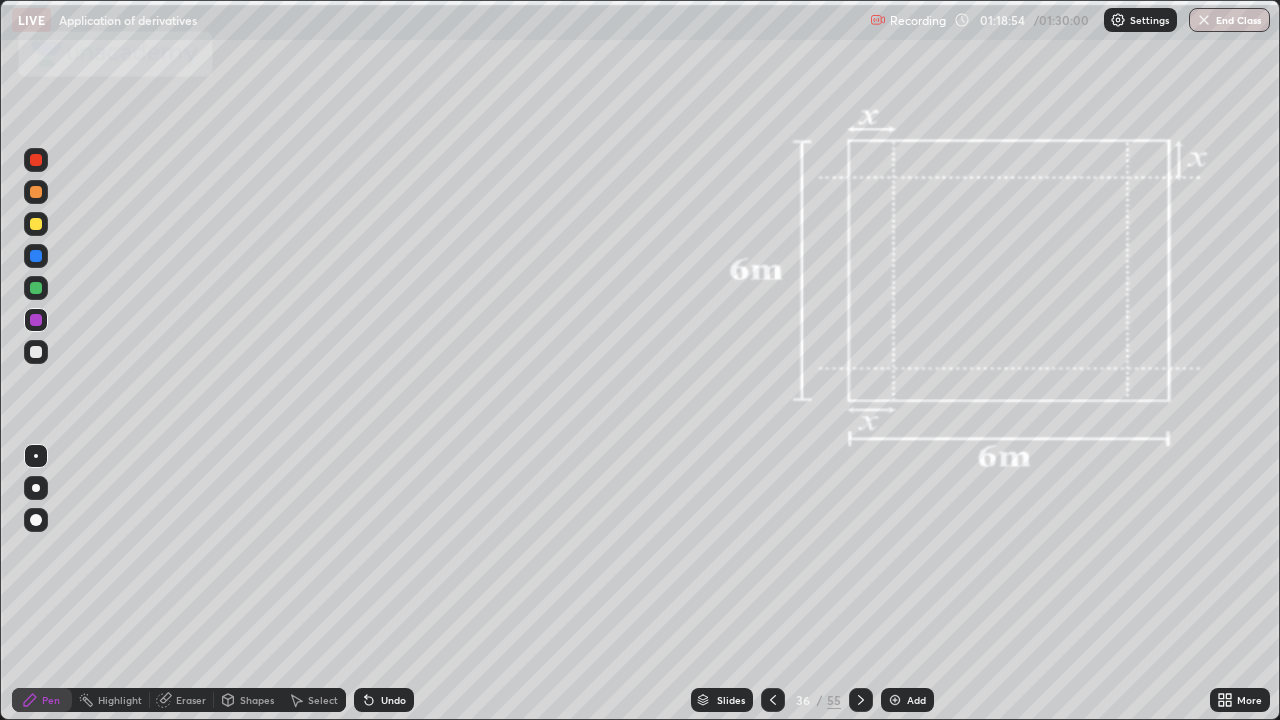click 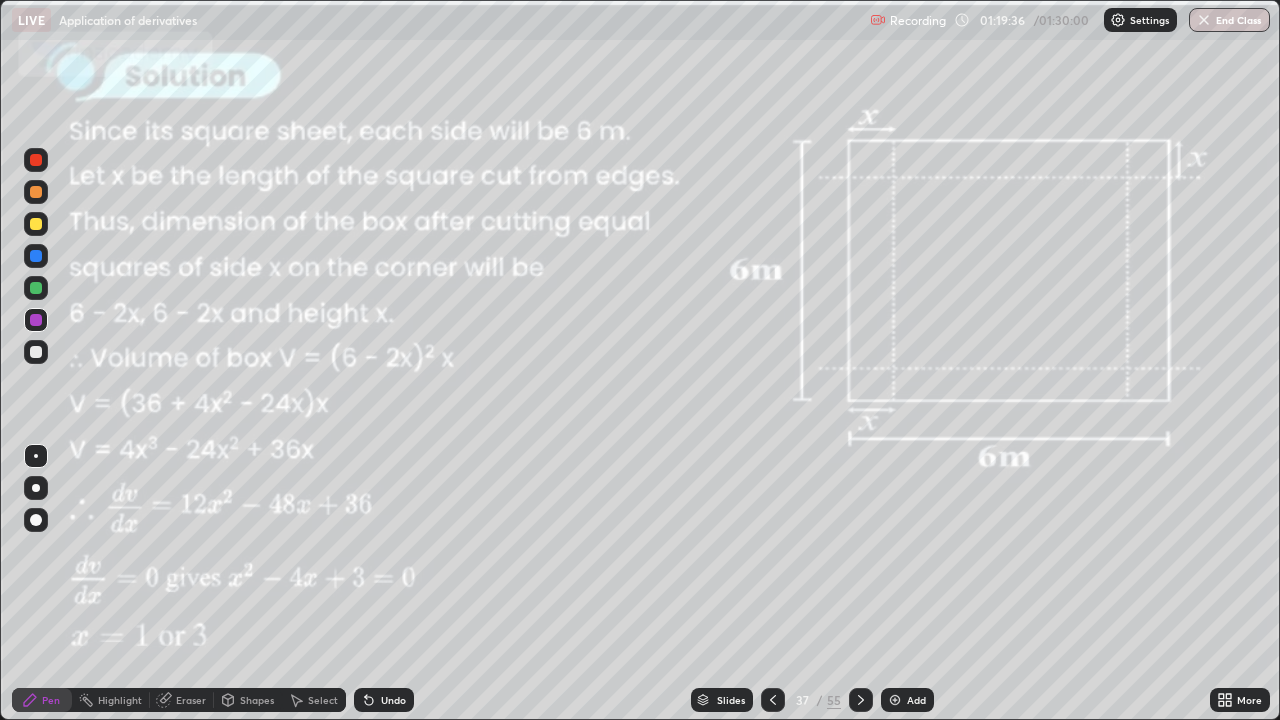 click 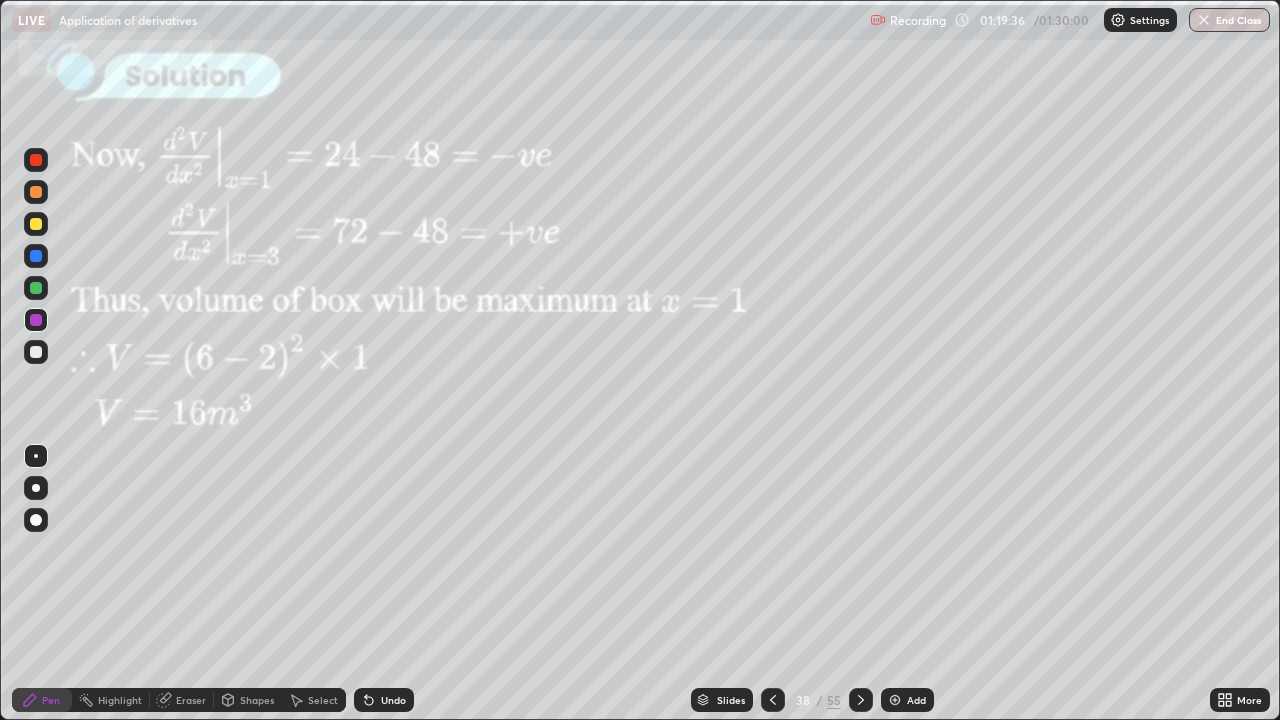 click 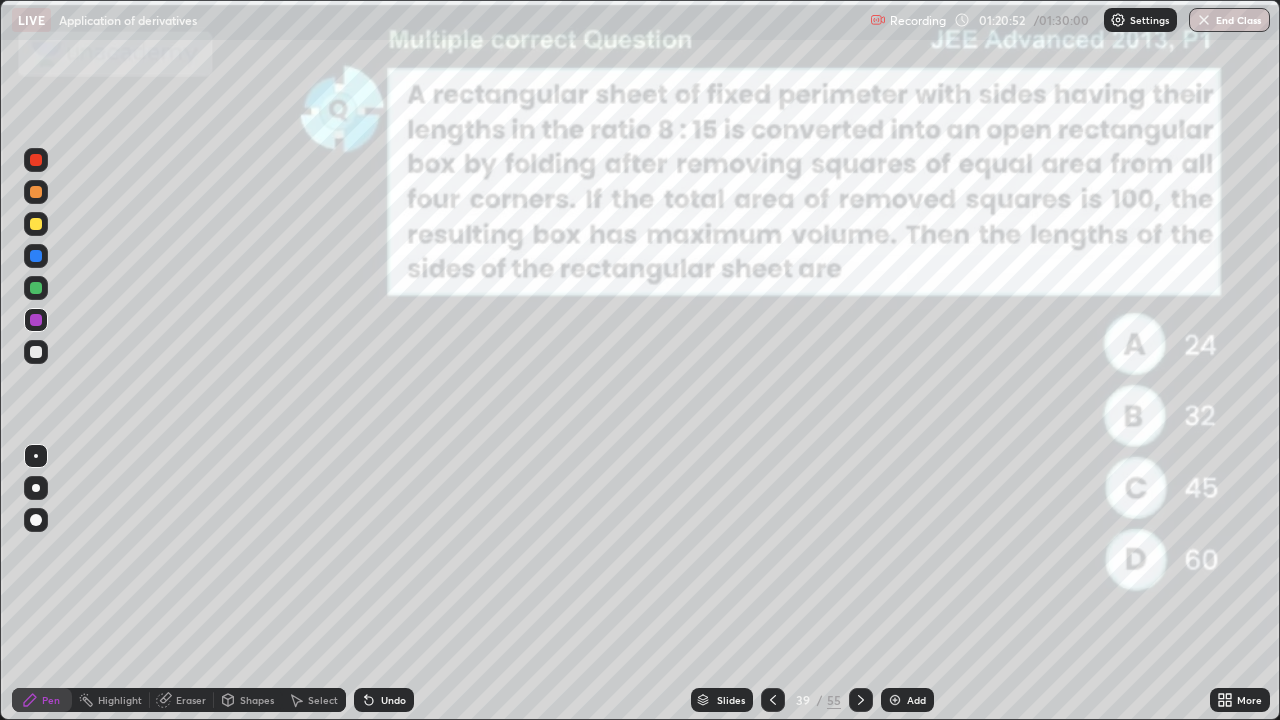 click 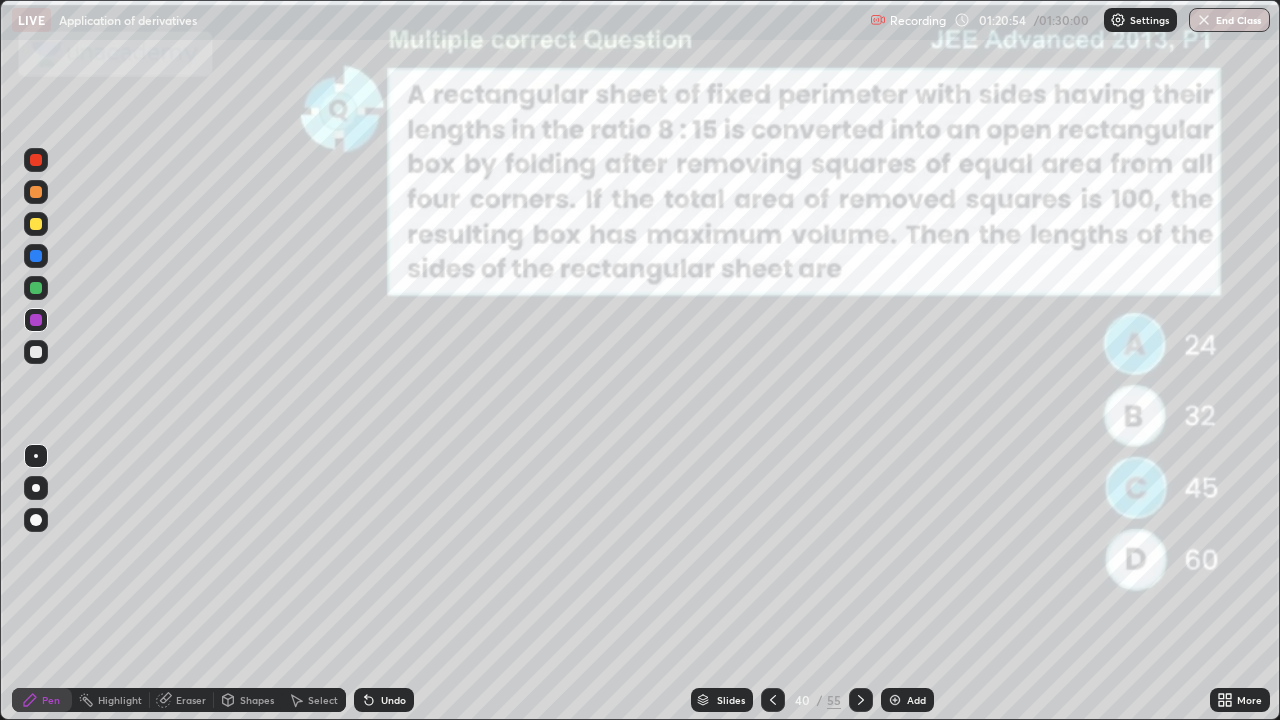 click 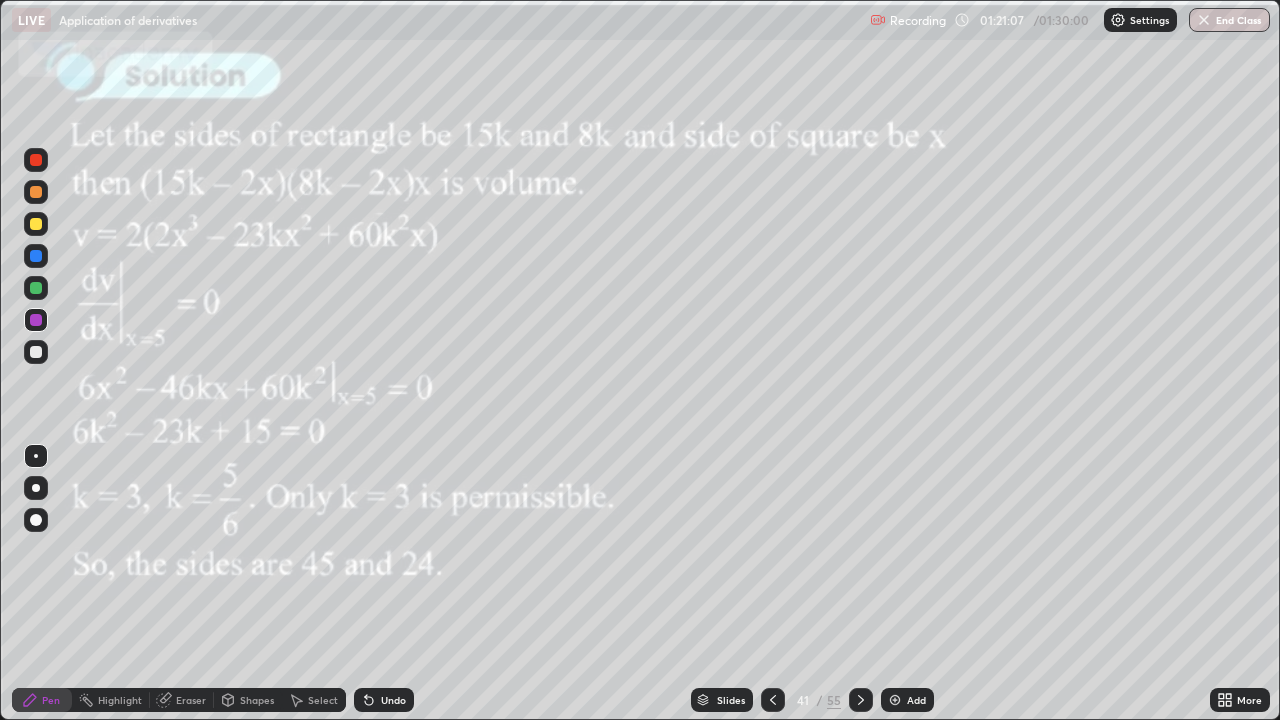 click 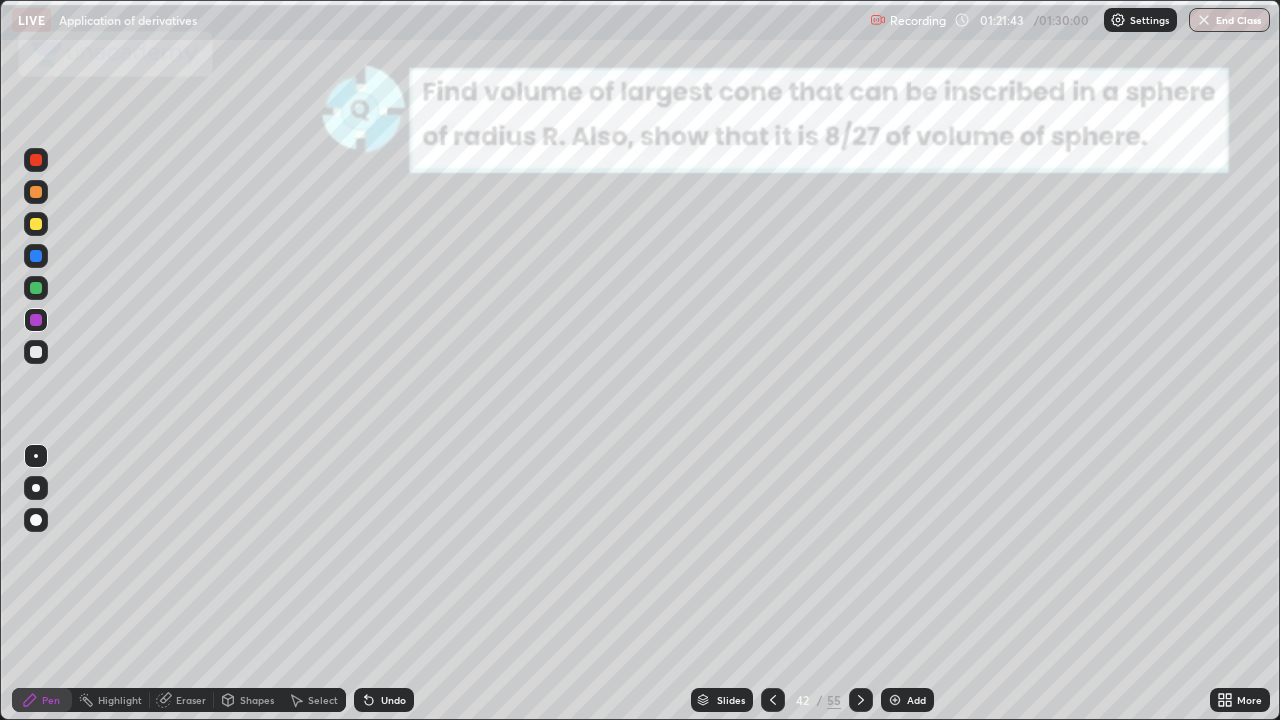 click on "Shapes" at bounding box center [257, 700] 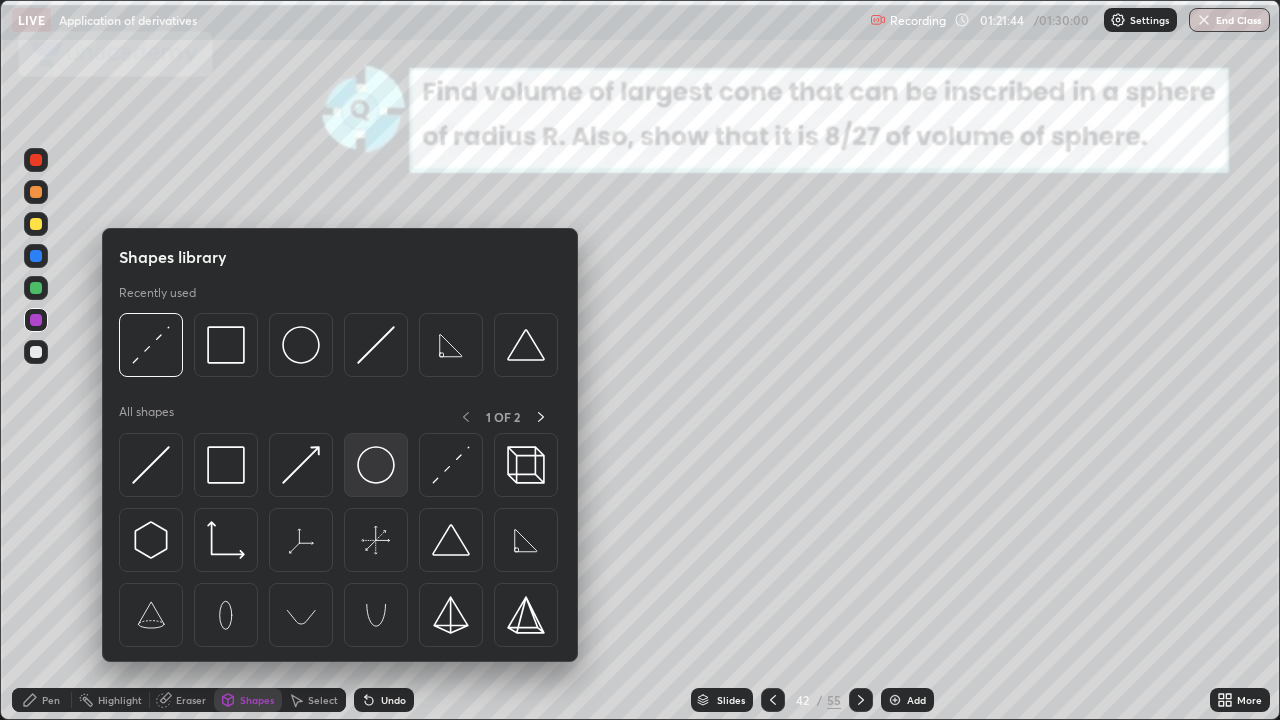 click at bounding box center (376, 465) 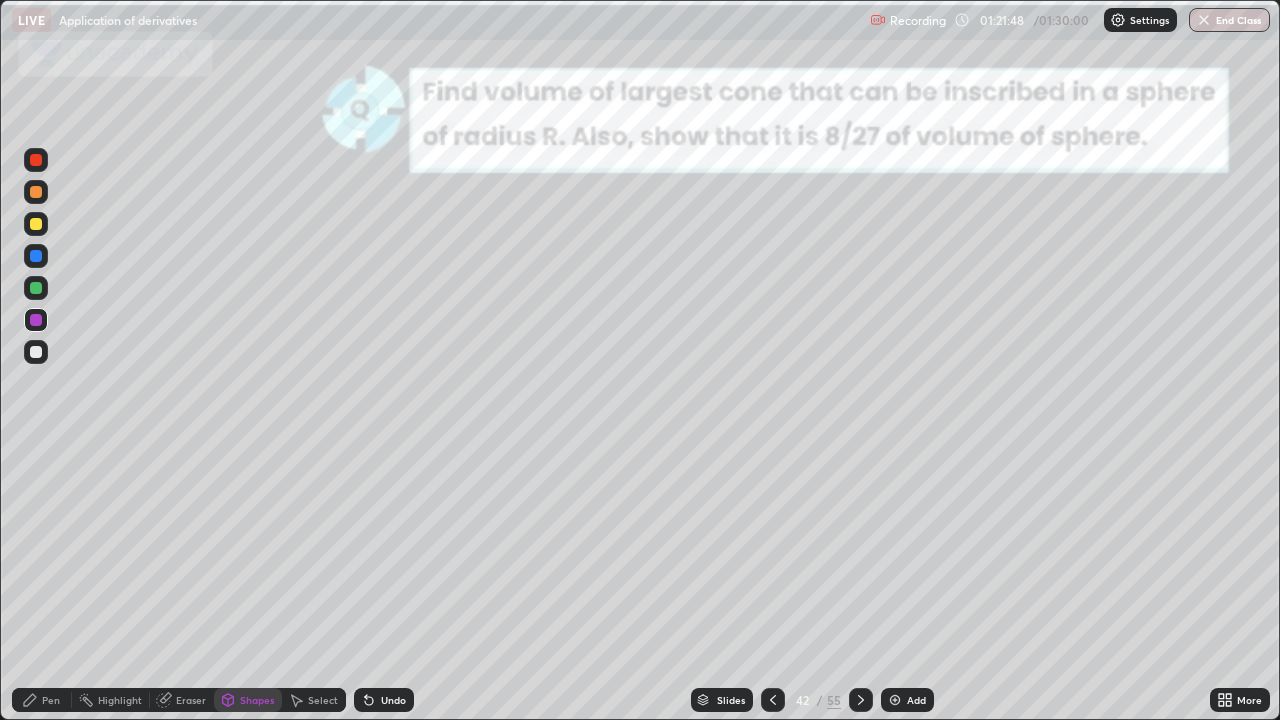 click at bounding box center (36, 224) 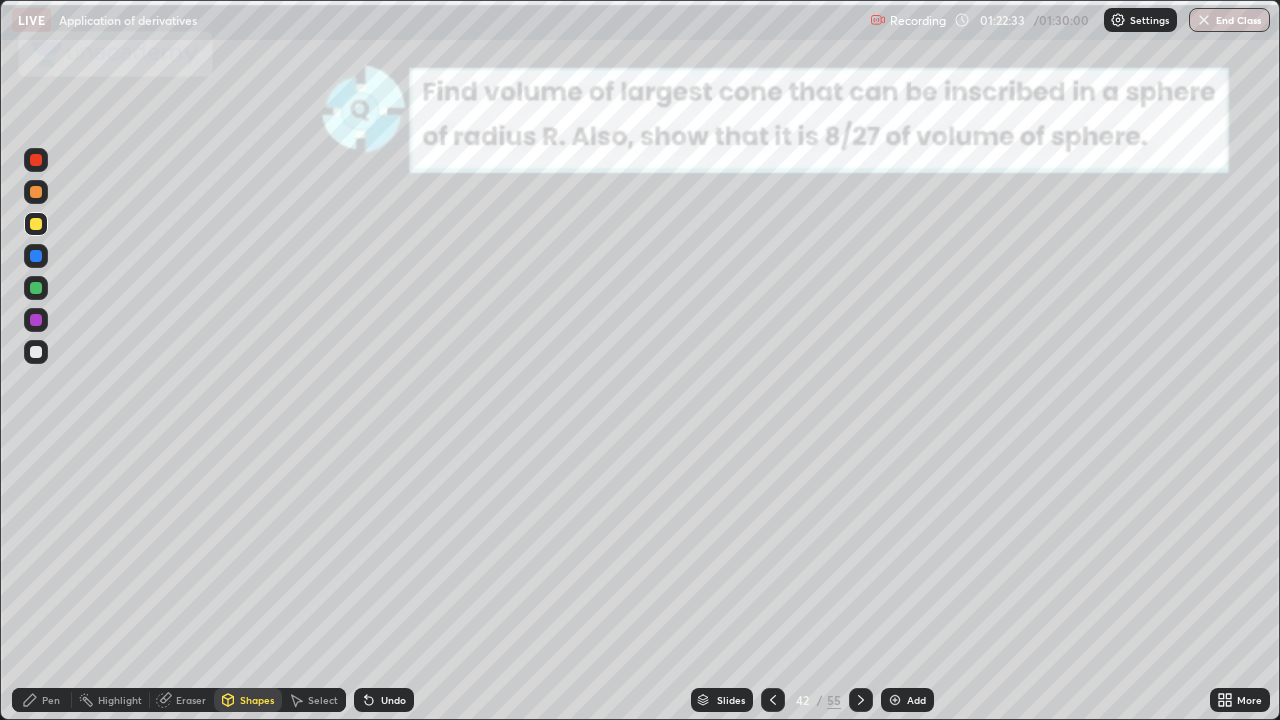 click on "Undo" at bounding box center [393, 700] 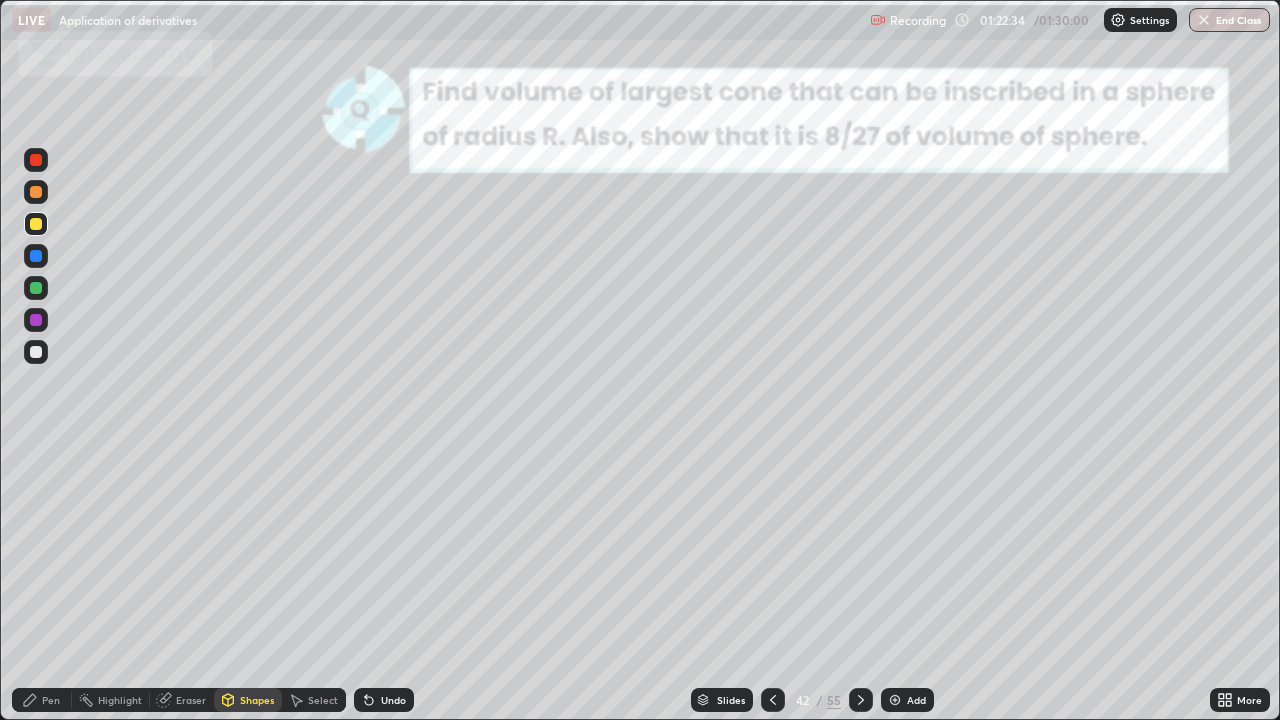 click on "Pen" at bounding box center (51, 700) 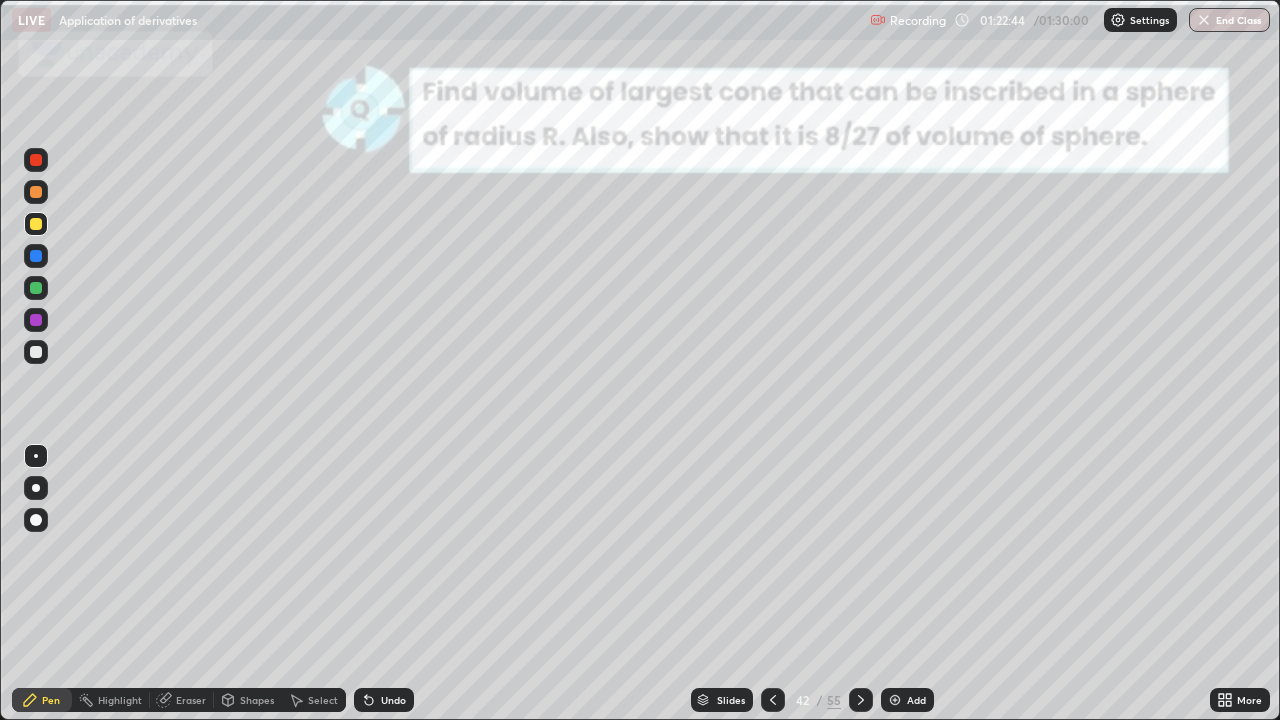 click on "Undo" at bounding box center [393, 700] 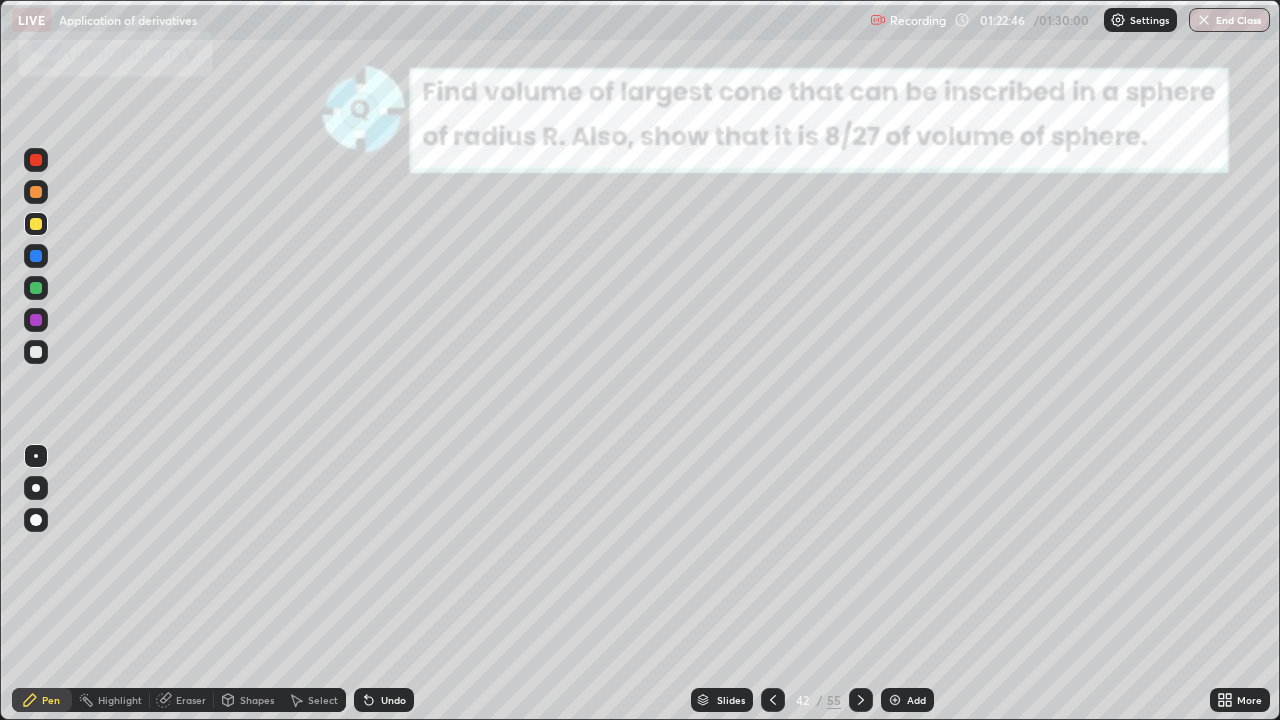 click on "Undo" at bounding box center [393, 700] 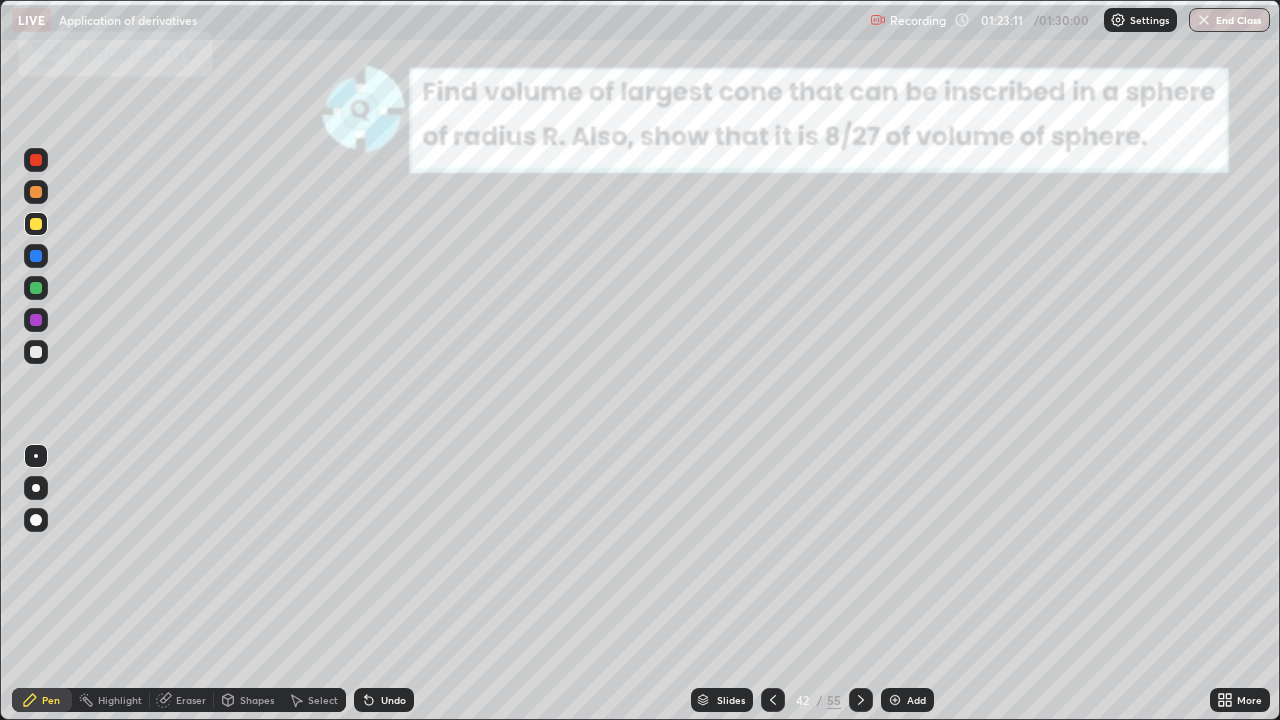 click at bounding box center [36, 320] 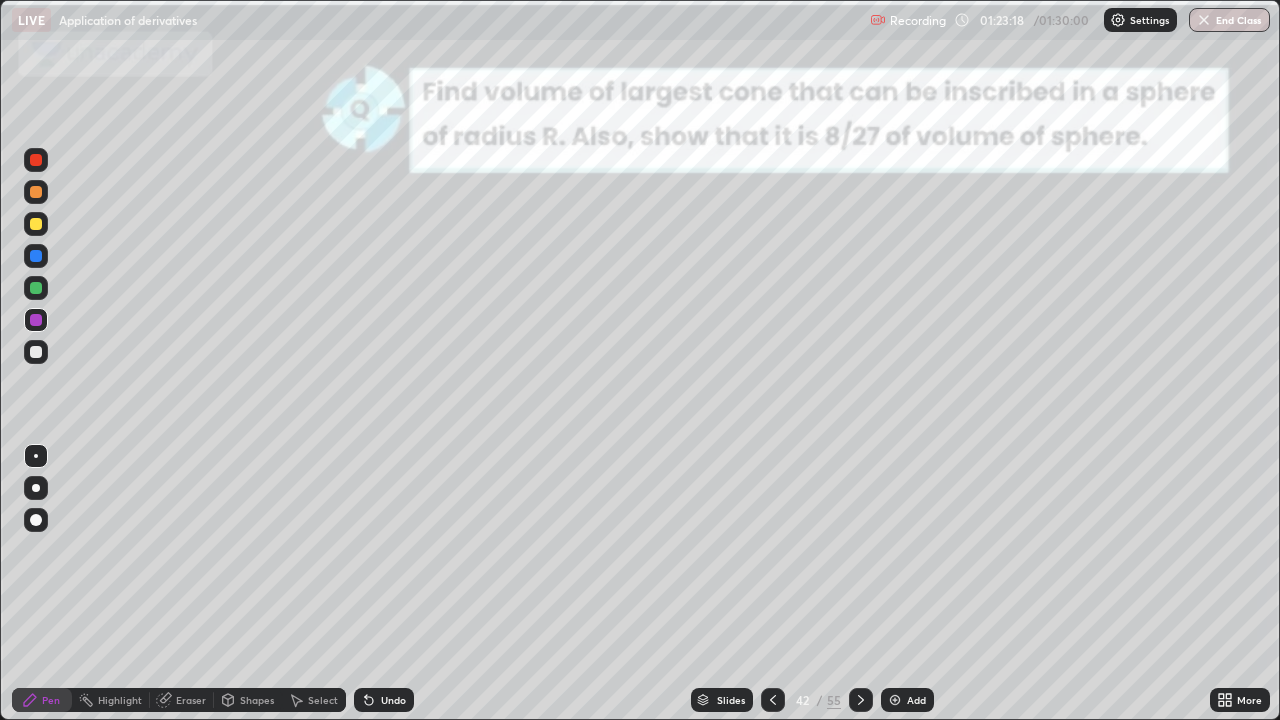 click 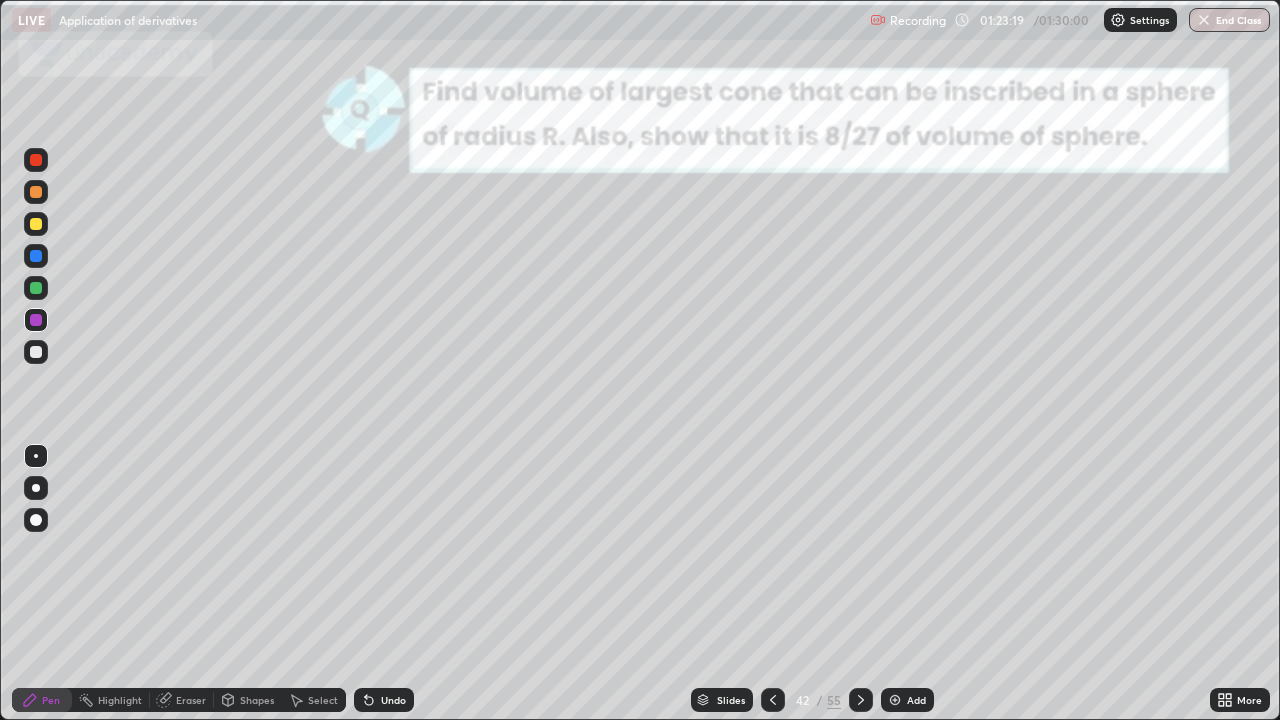 click on "Undo" at bounding box center [393, 700] 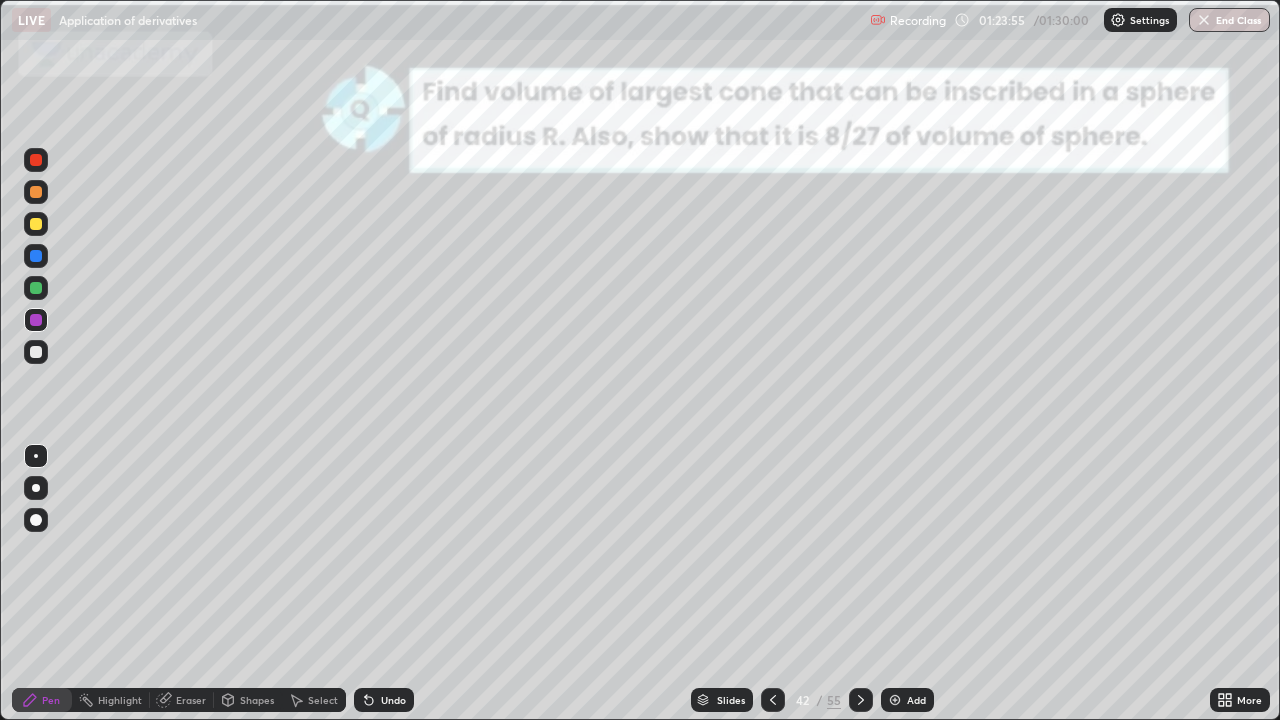 click at bounding box center (36, 320) 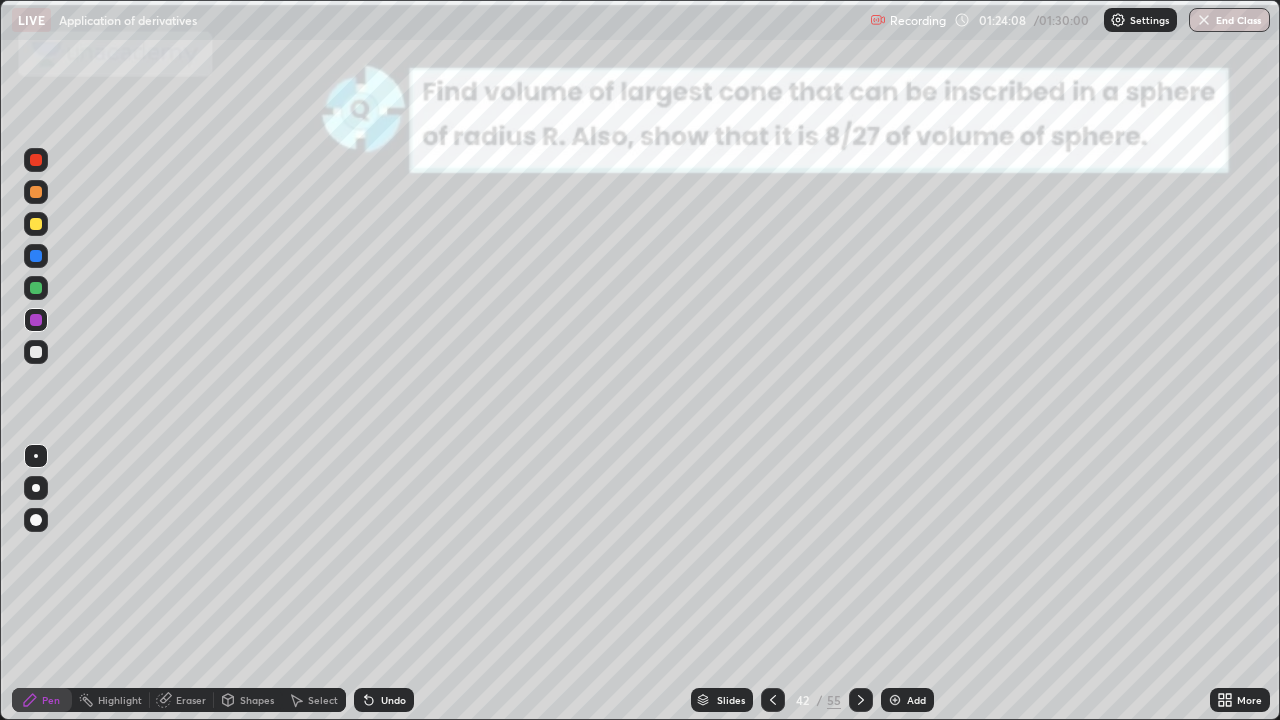 click at bounding box center (36, 288) 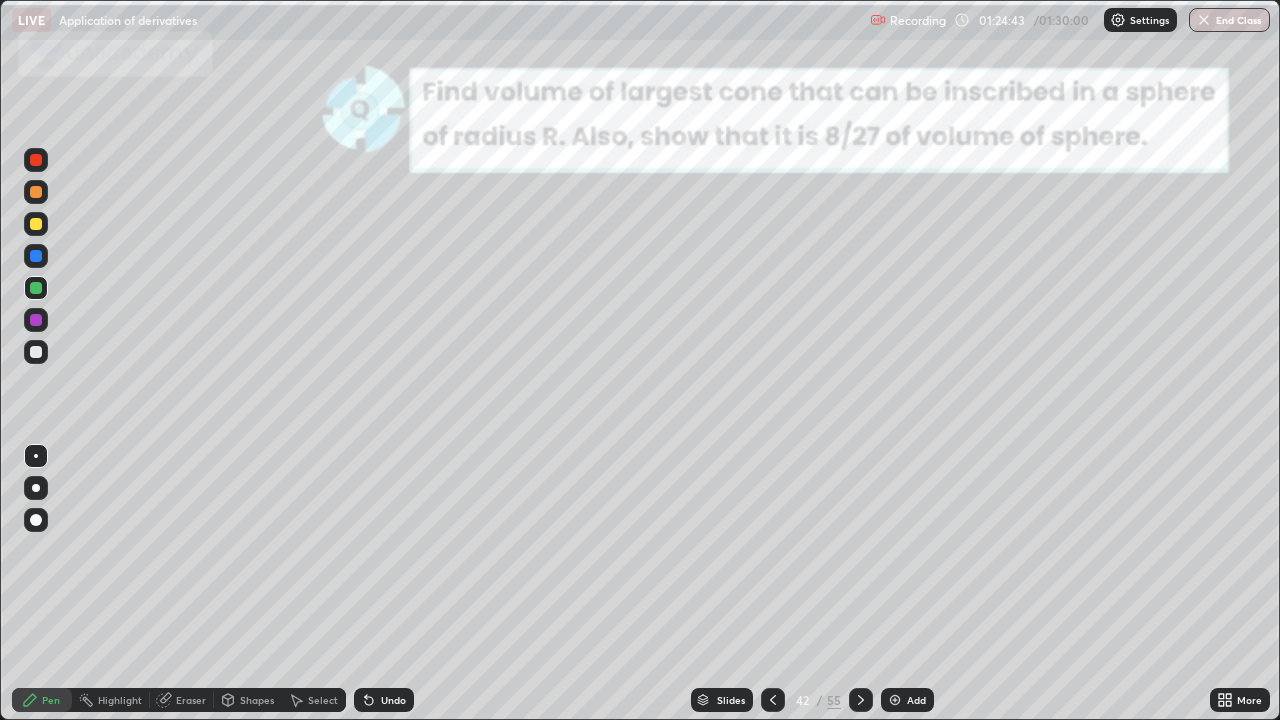 click 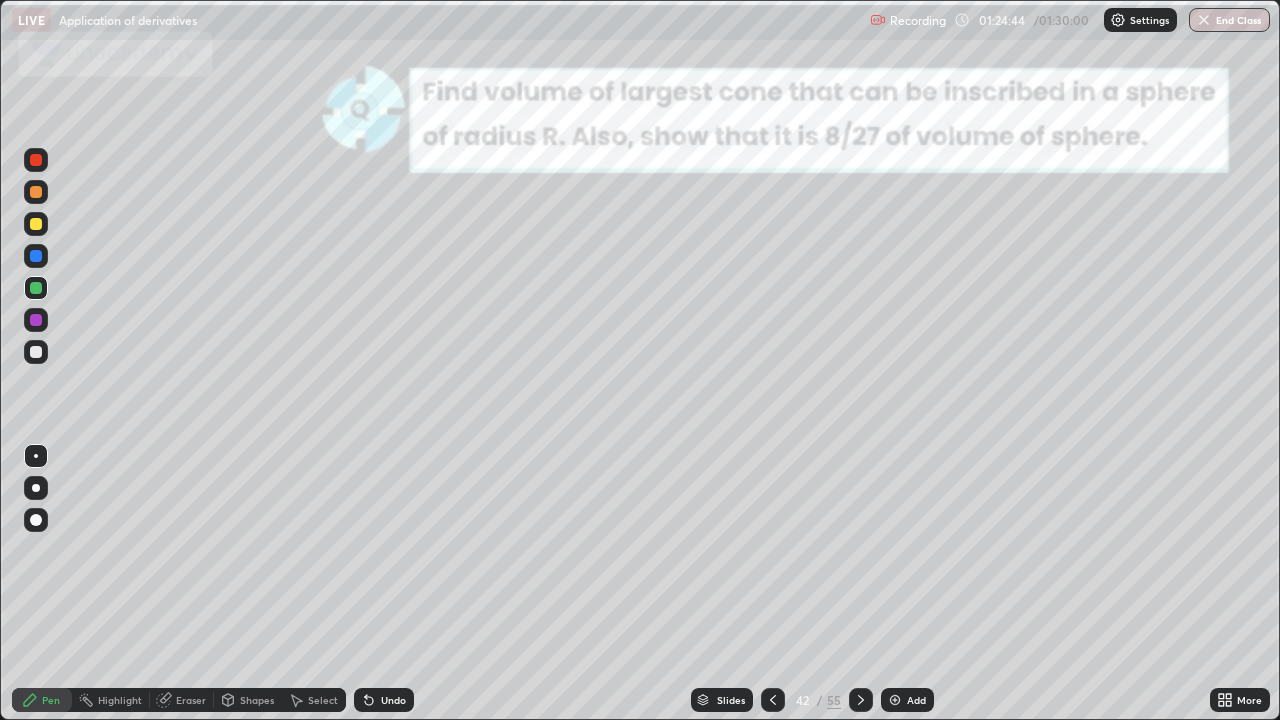 click on "Undo" at bounding box center [393, 700] 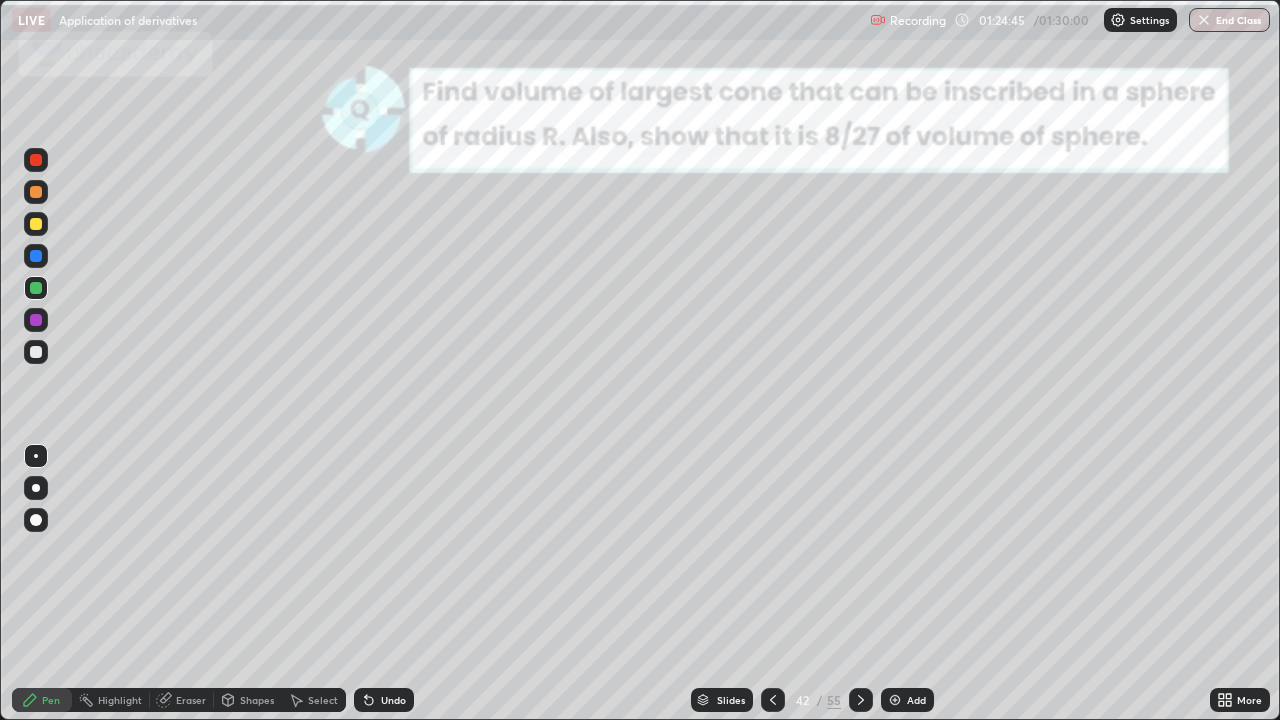 click on "Undo" at bounding box center [393, 700] 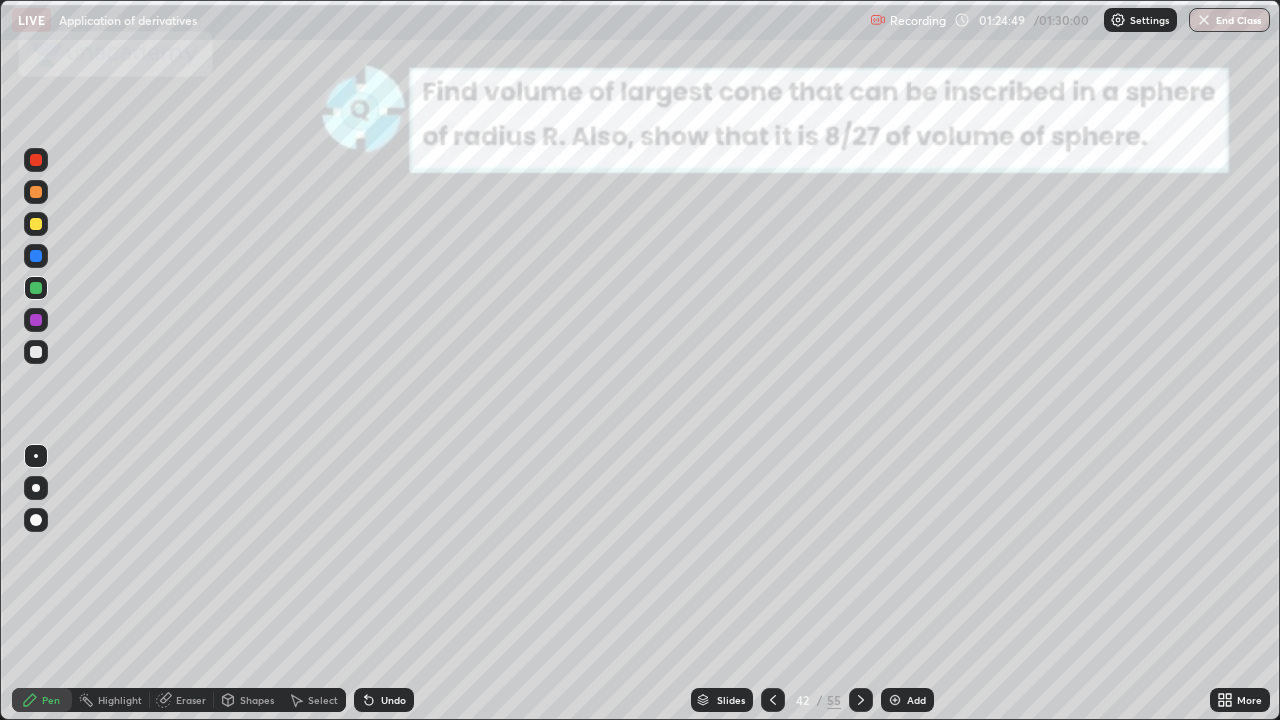click at bounding box center [36, 288] 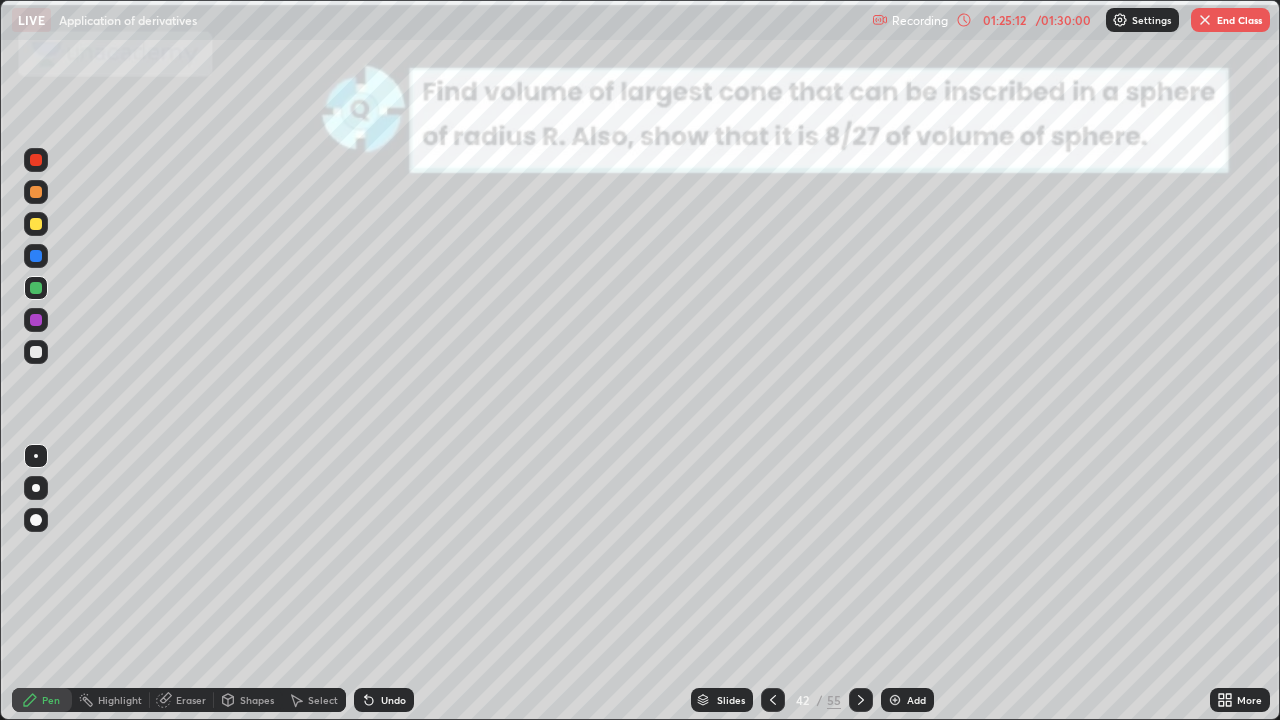 click 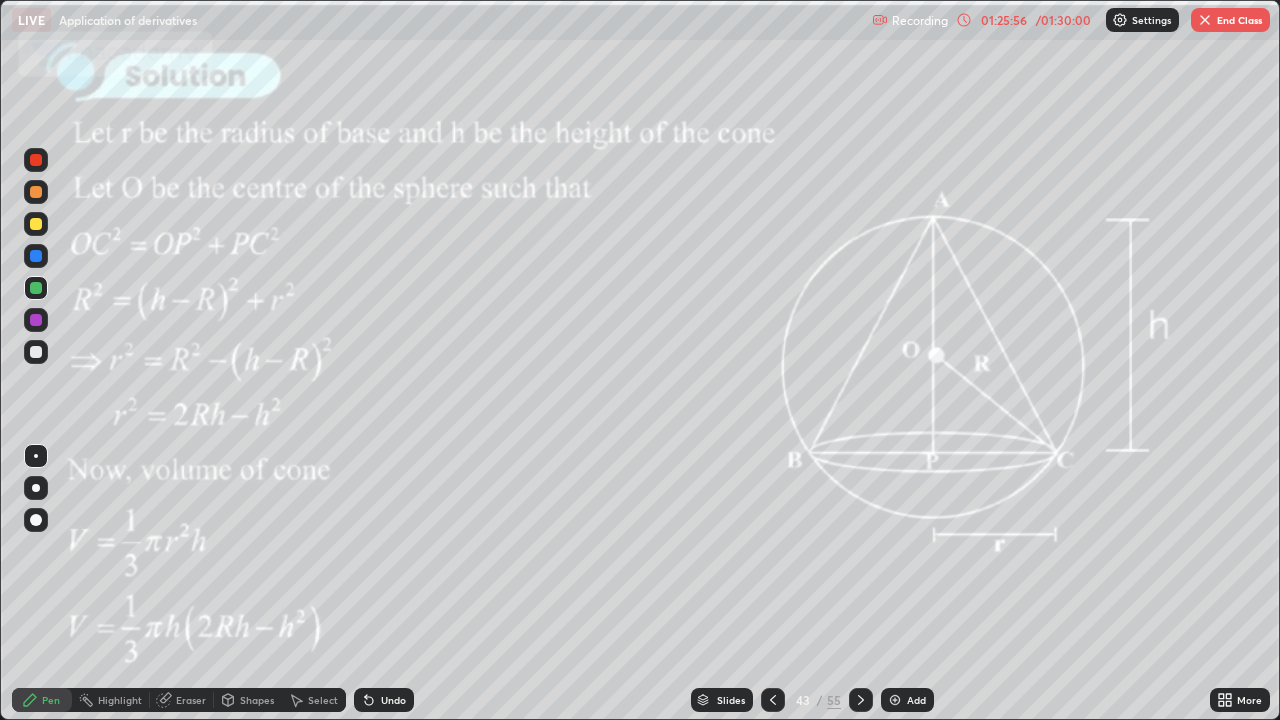 click on "Eraser" at bounding box center [191, 700] 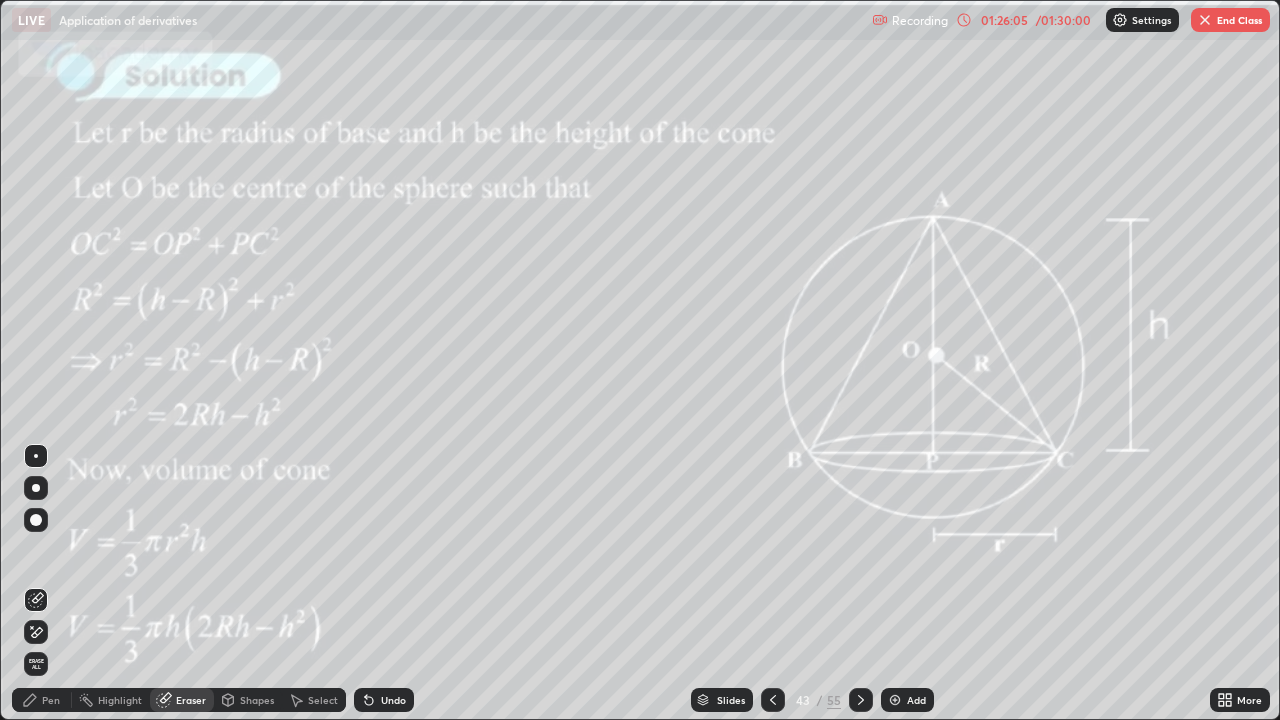 click on "Pen" at bounding box center [51, 700] 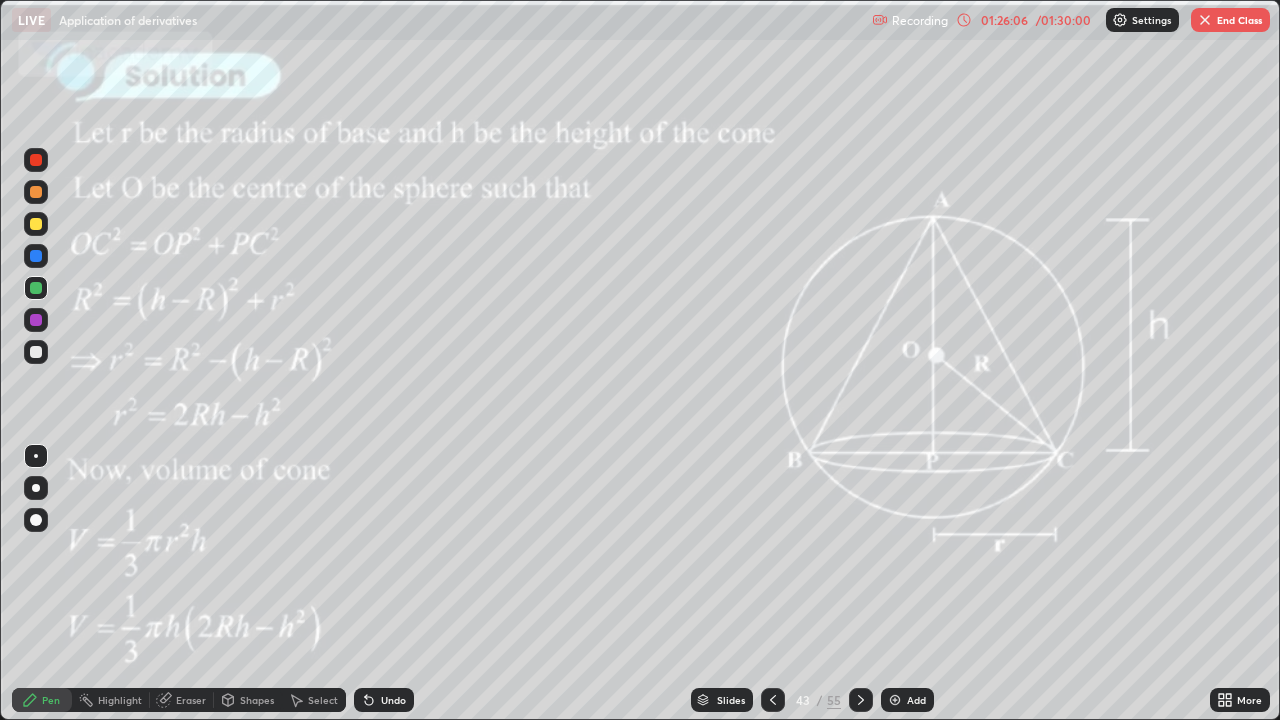 click at bounding box center [36, 352] 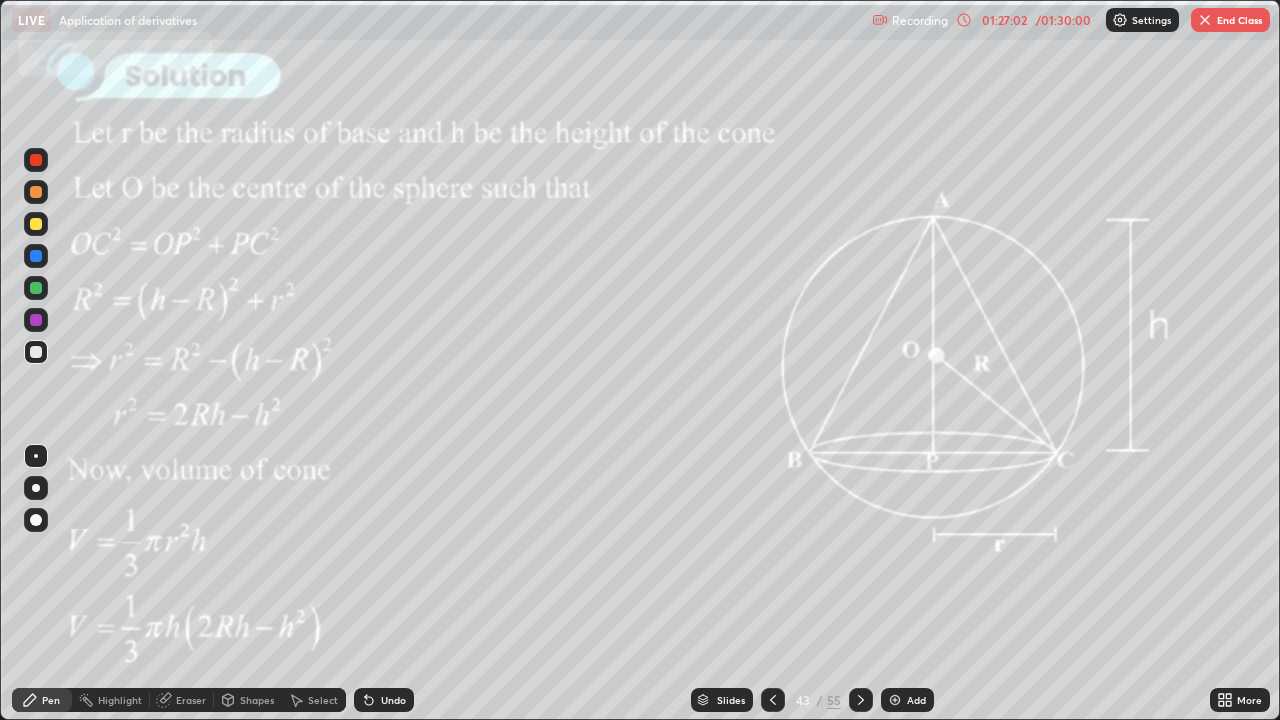 click 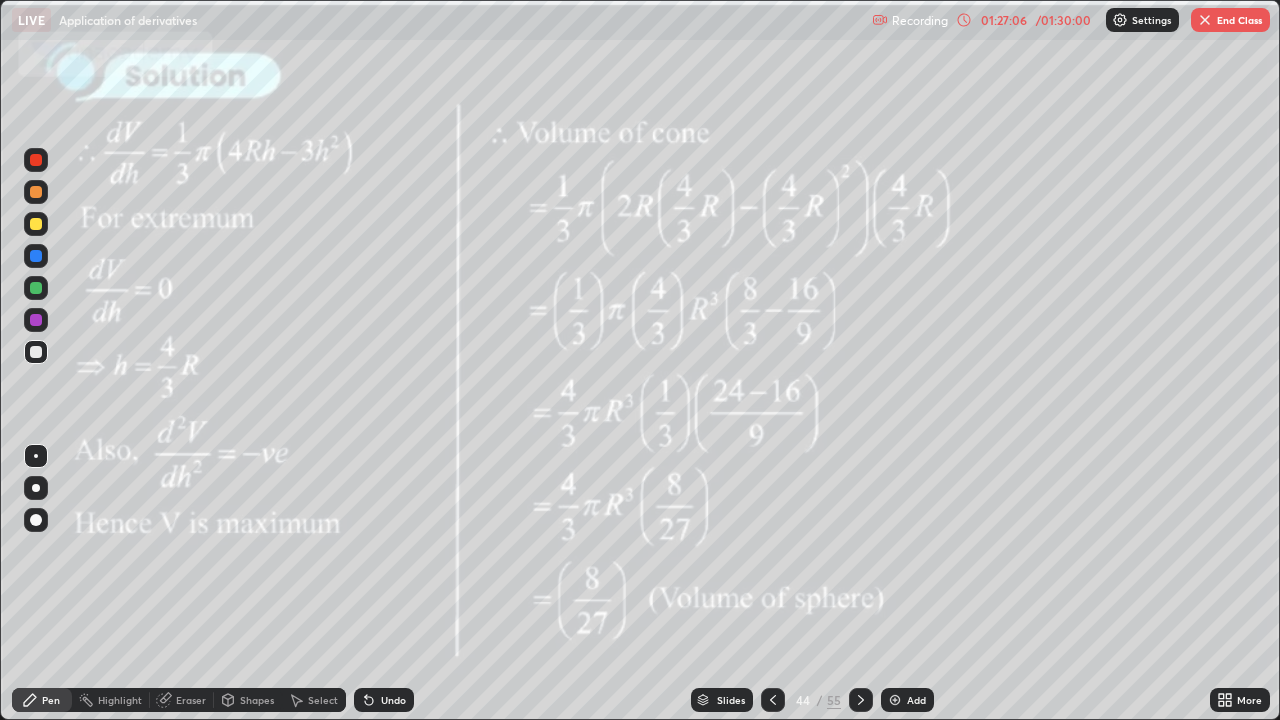 click 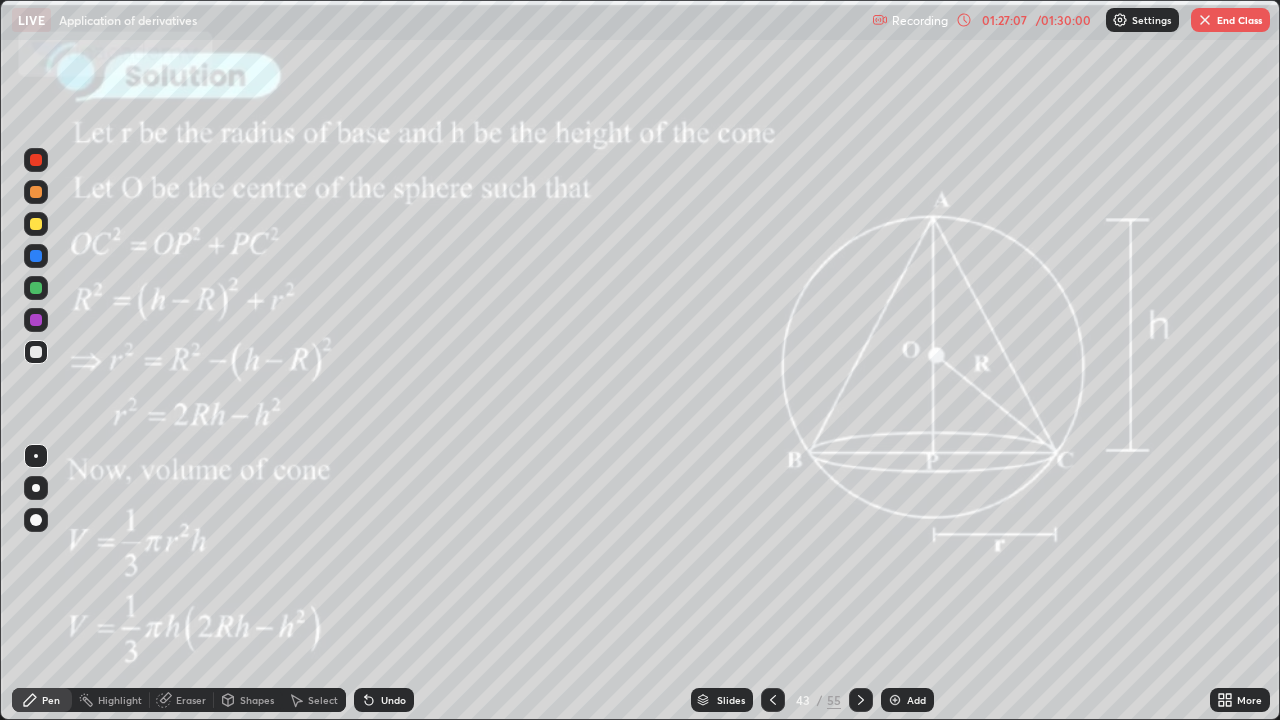 click 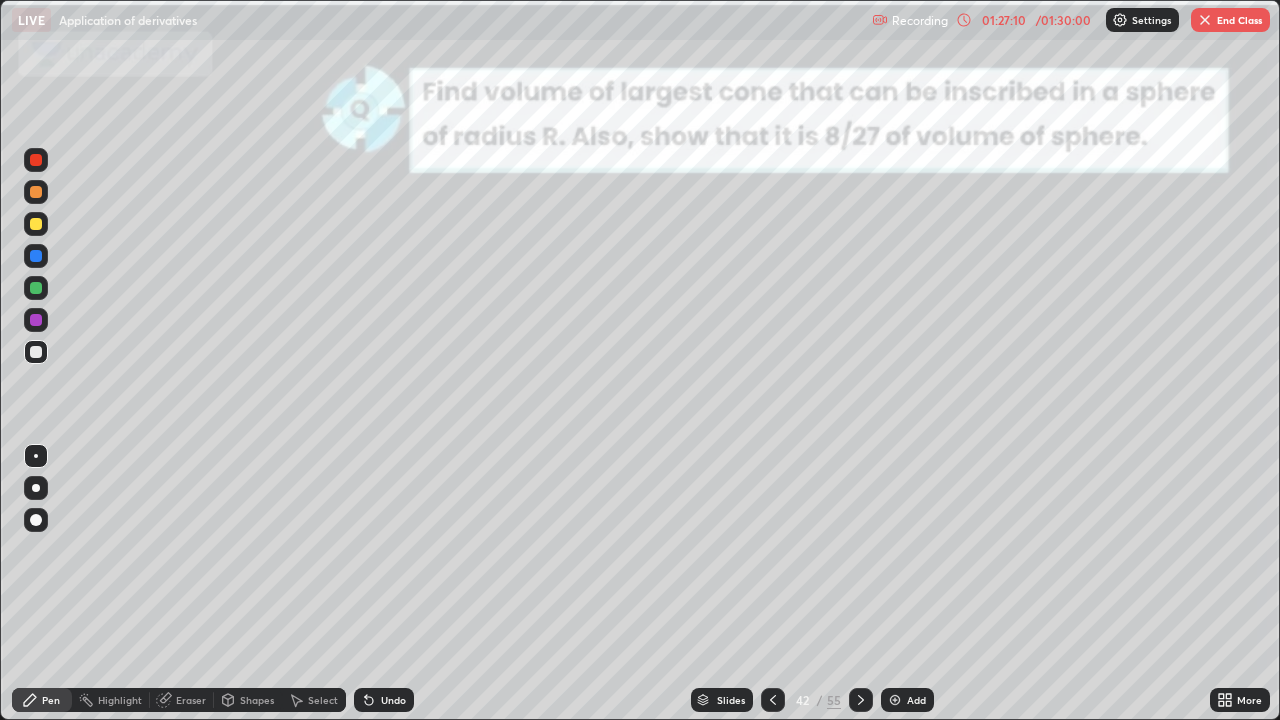 click 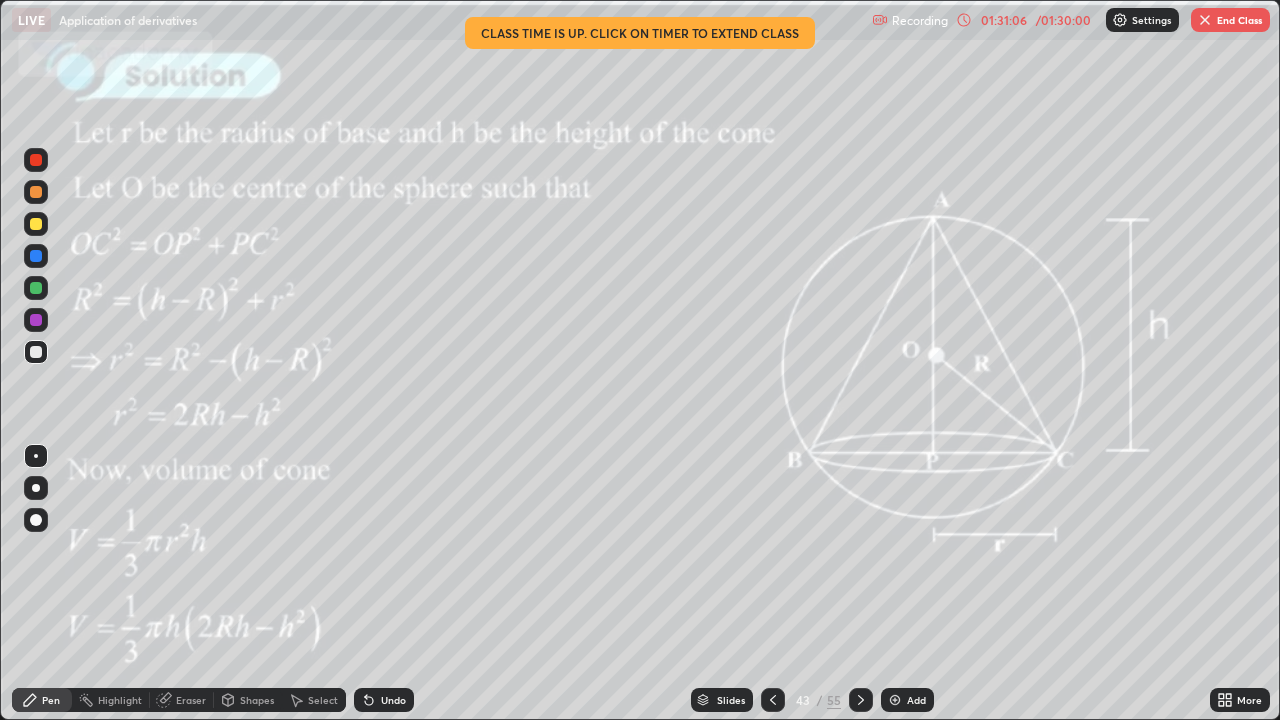 click 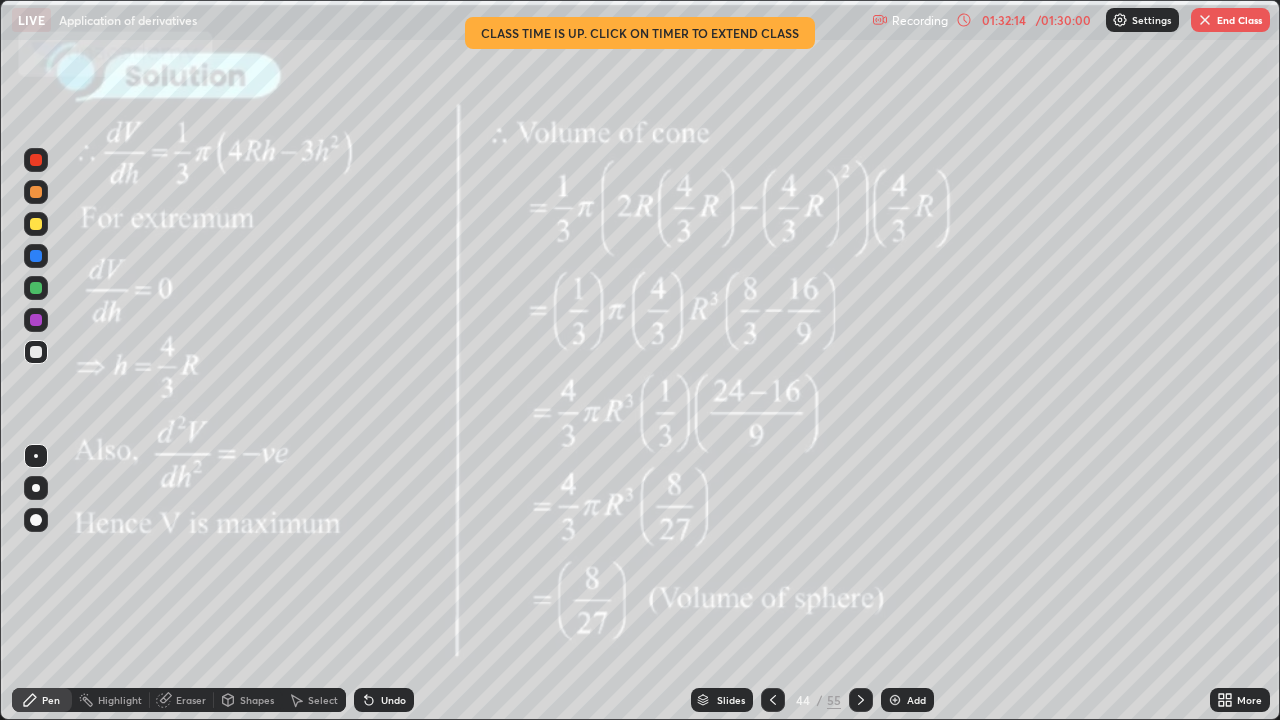 click on "End Class" at bounding box center (1230, 20) 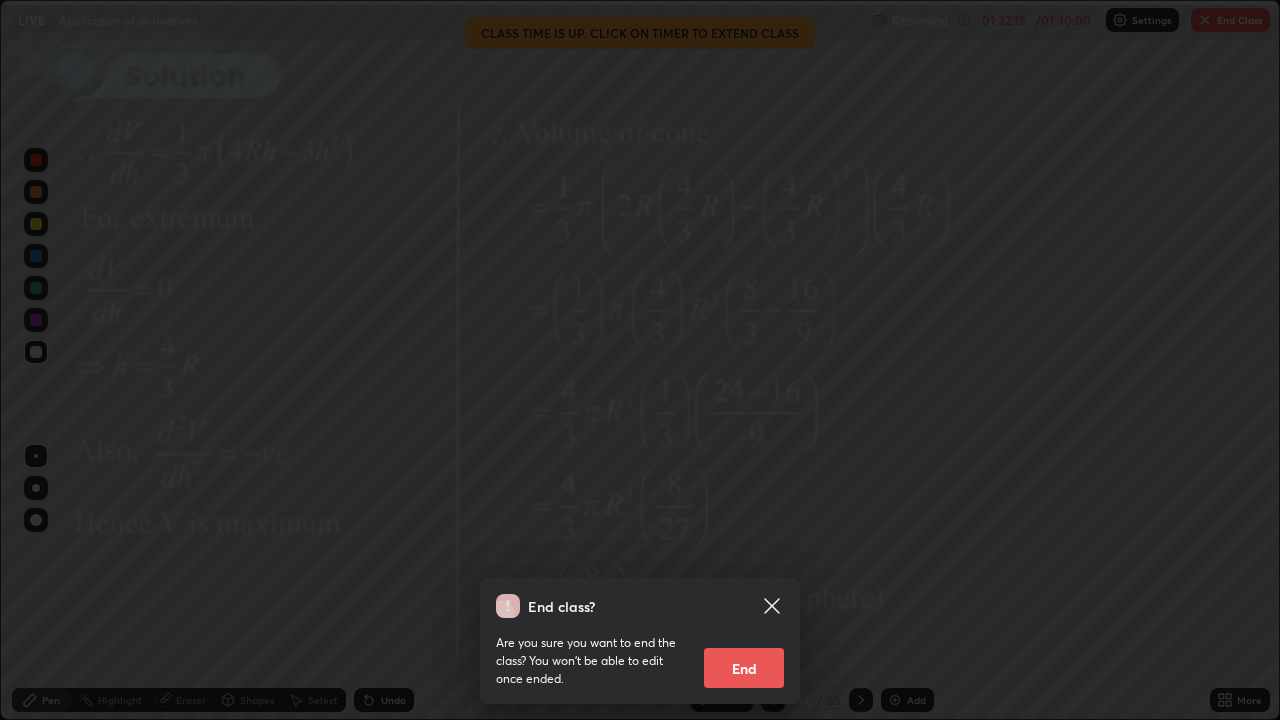 click on "End" at bounding box center [744, 668] 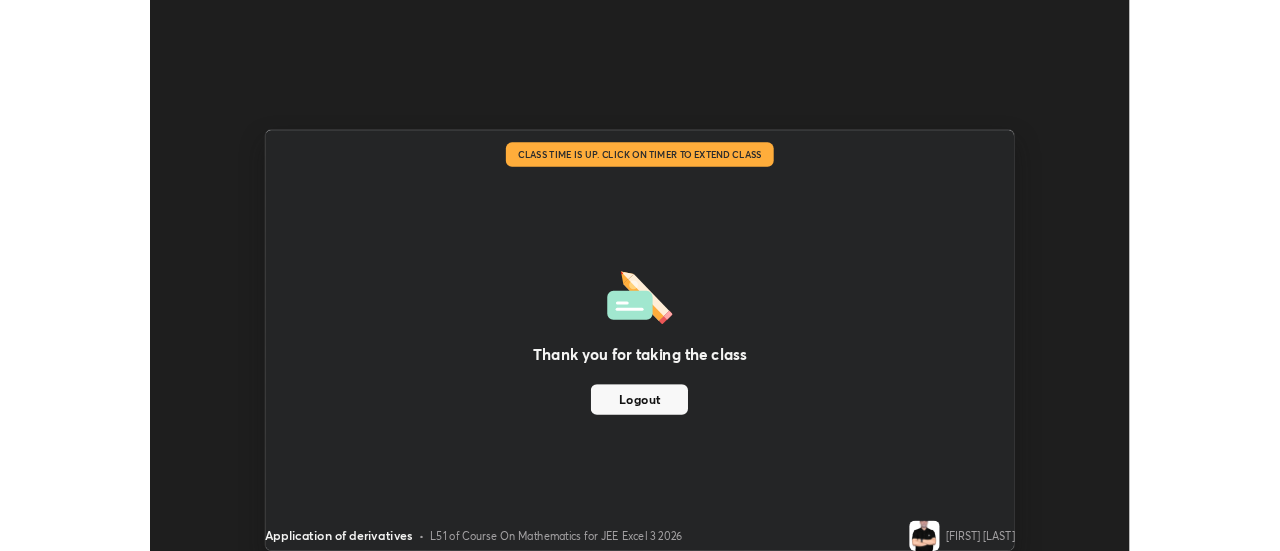 scroll, scrollTop: 551, scrollLeft: 1280, axis: both 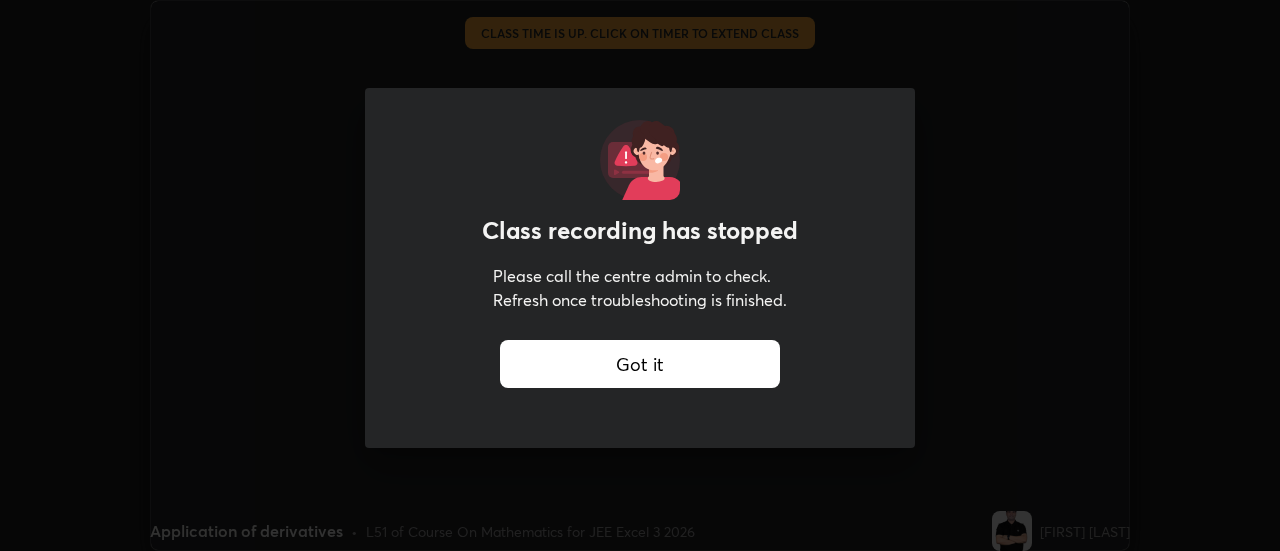 click on "Got it" at bounding box center (640, 364) 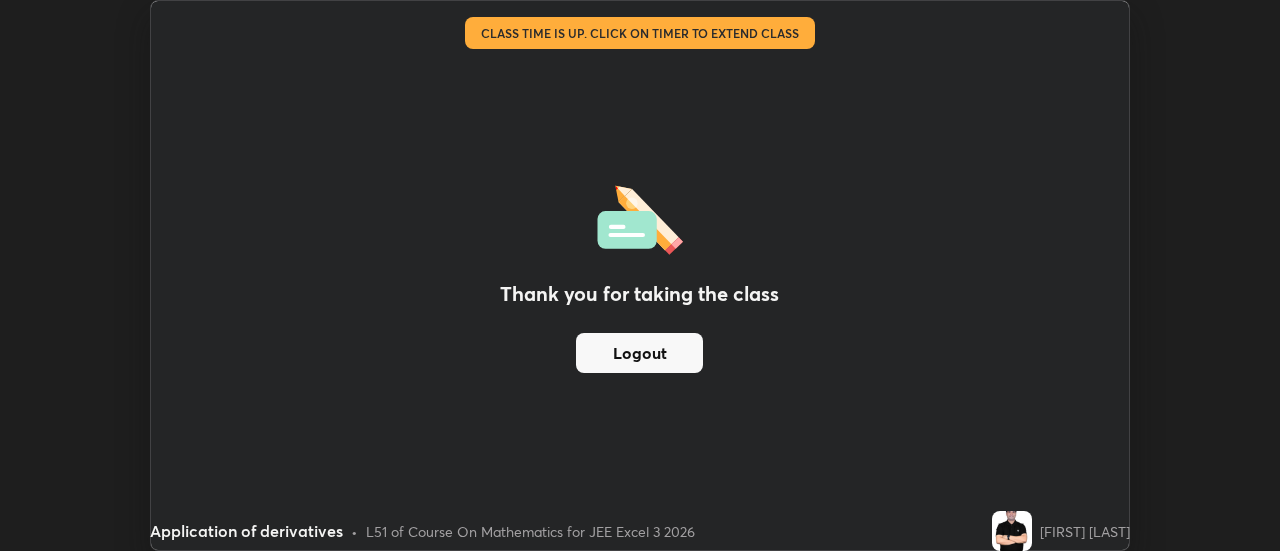 click on "Logout" at bounding box center (639, 353) 